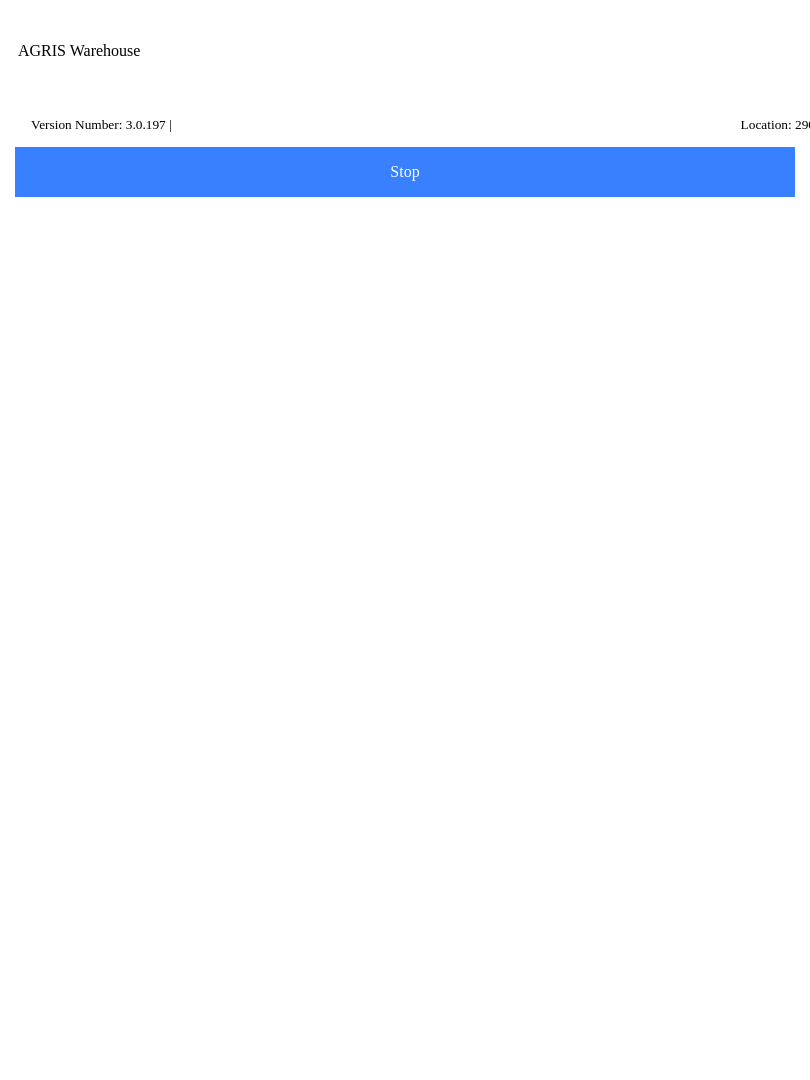 scroll, scrollTop: 0, scrollLeft: 0, axis: both 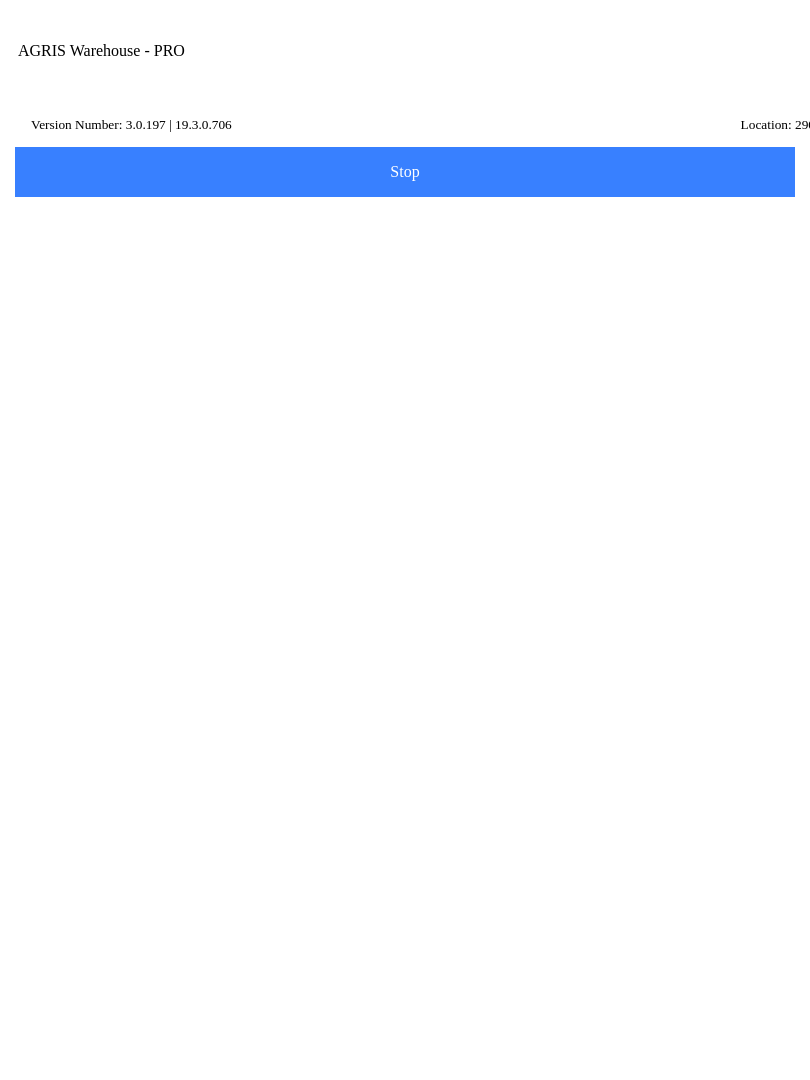 click on "Transfer" at bounding box center [405, 536] 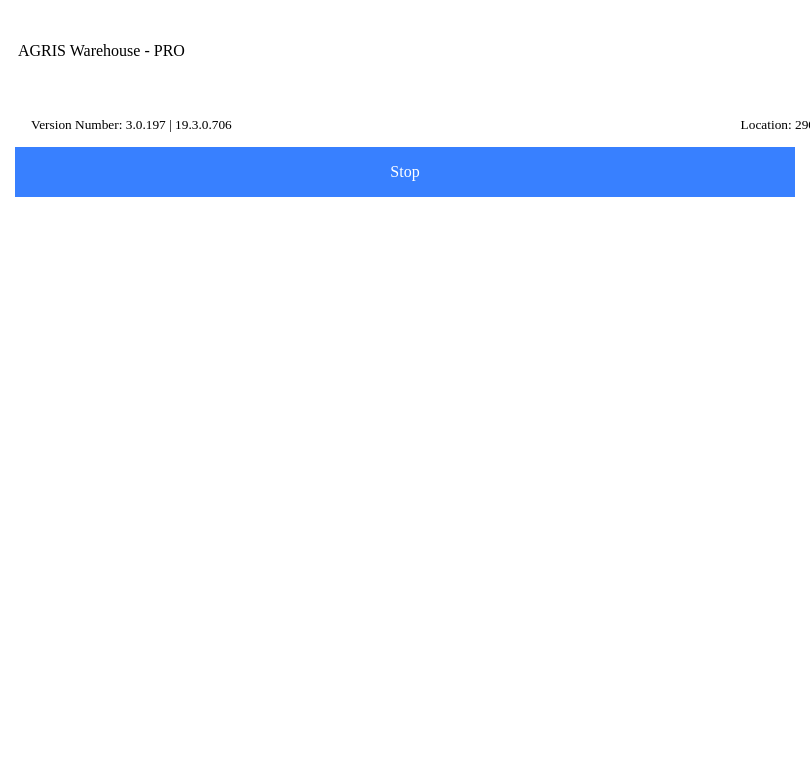 click on "Transfer Location" at bounding box center (390, 233) 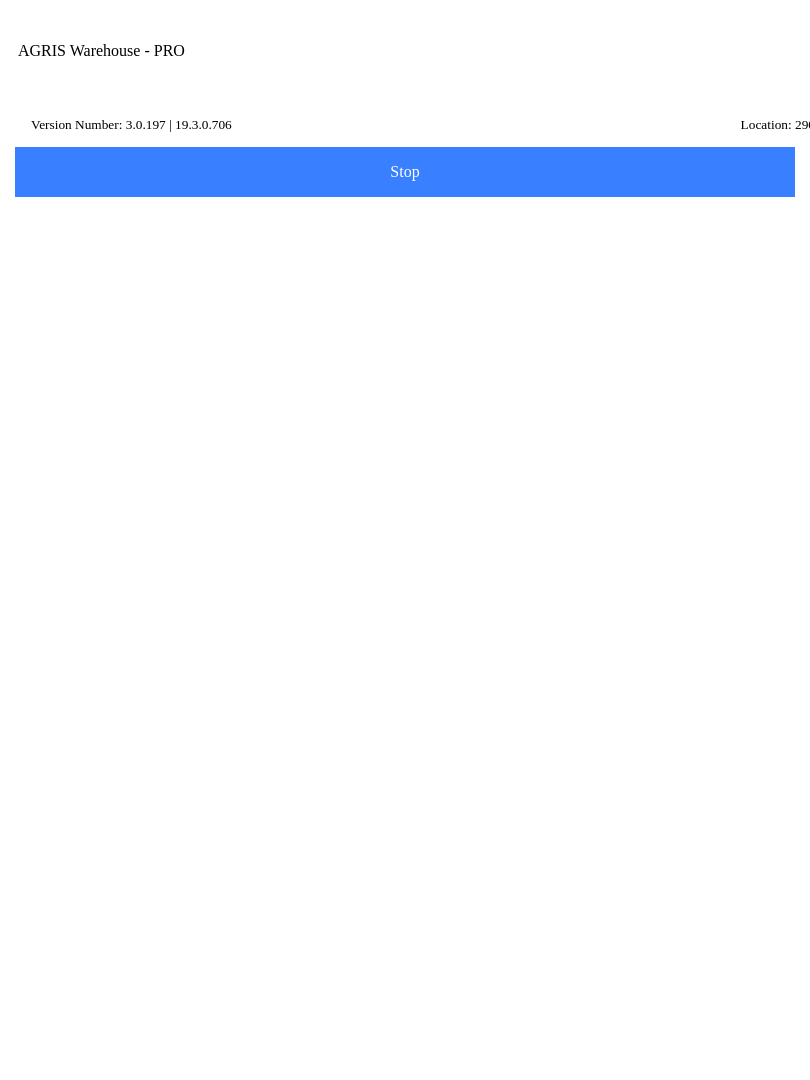 click on "Next" at bounding box center [405, 300] 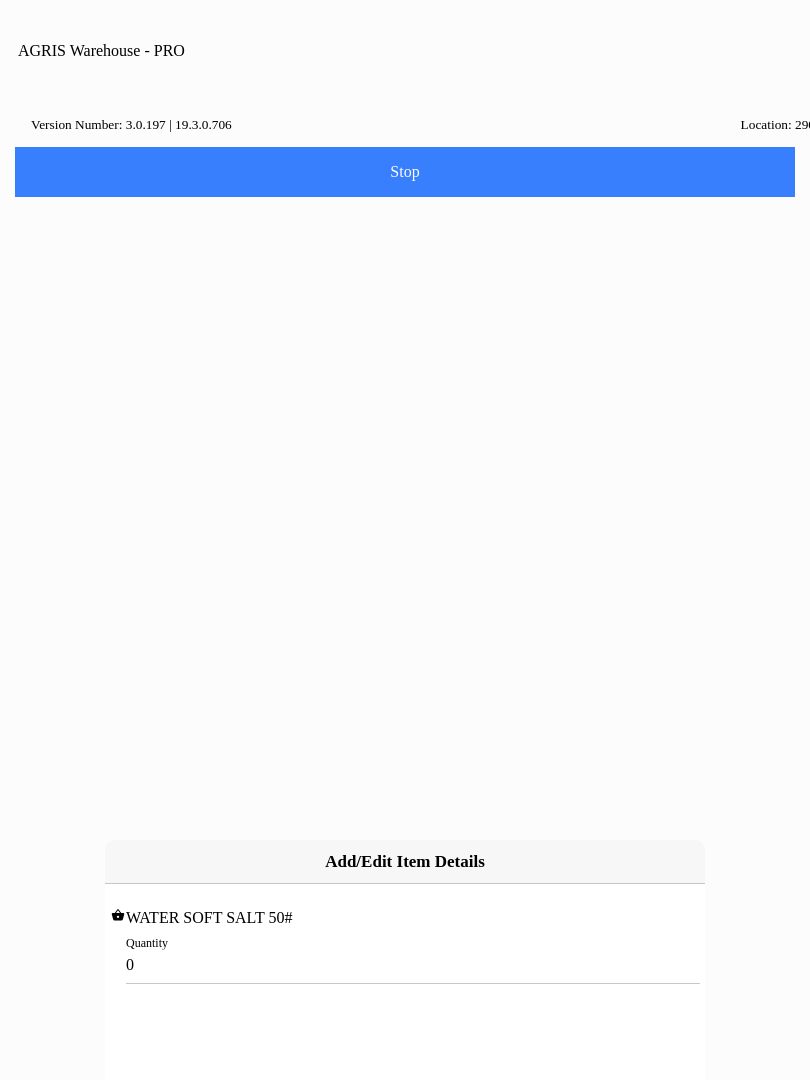 click on "0" at bounding box center (405, 964) 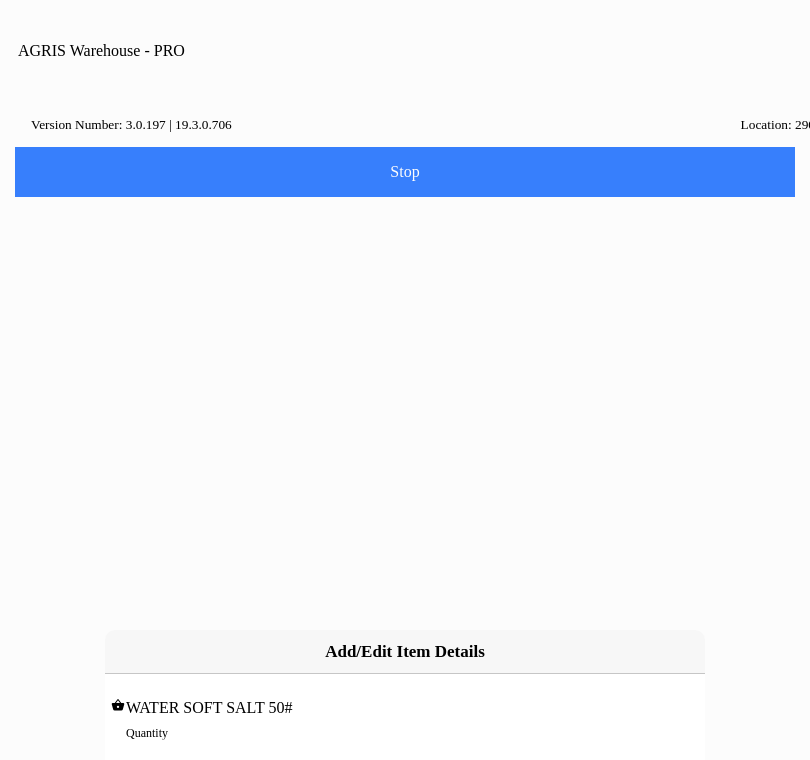 type on "4" 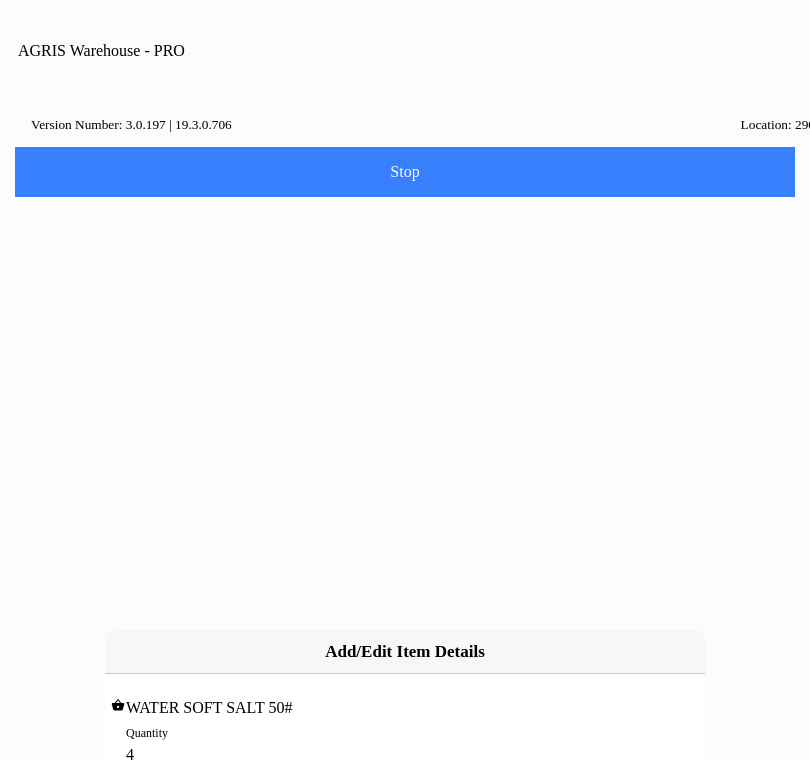 click on "Add" at bounding box center [258, 803] 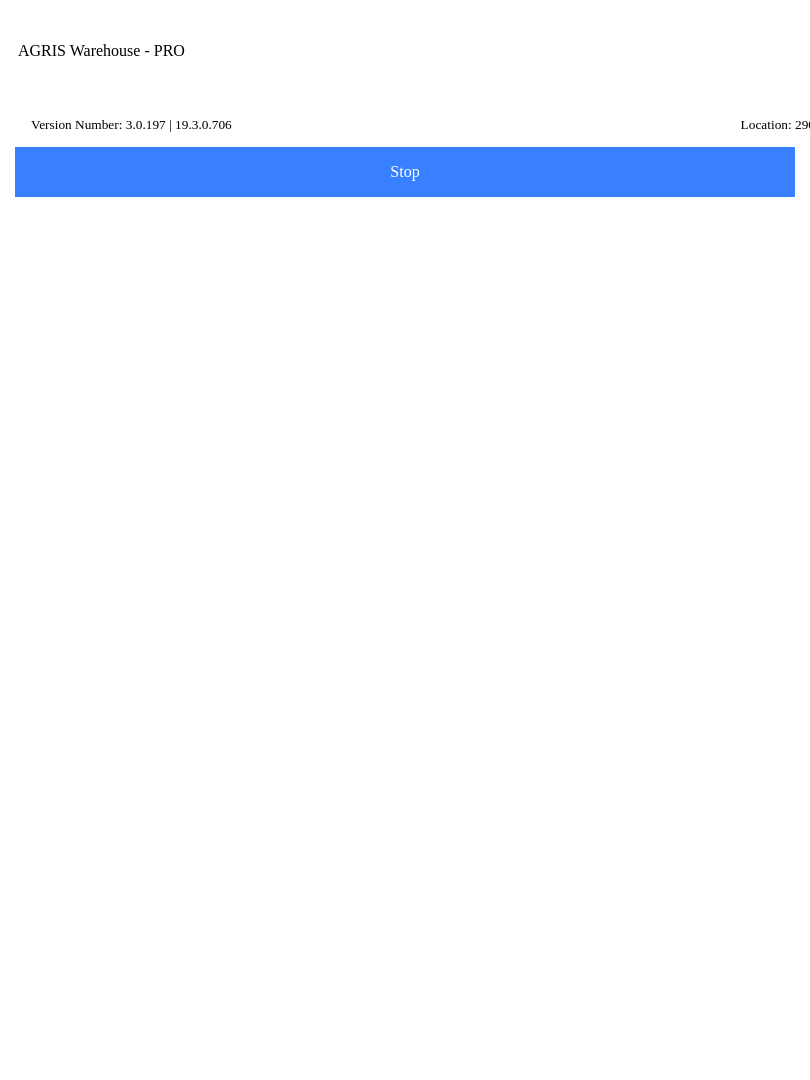 click on "Add Item" at bounding box center (405, 416) 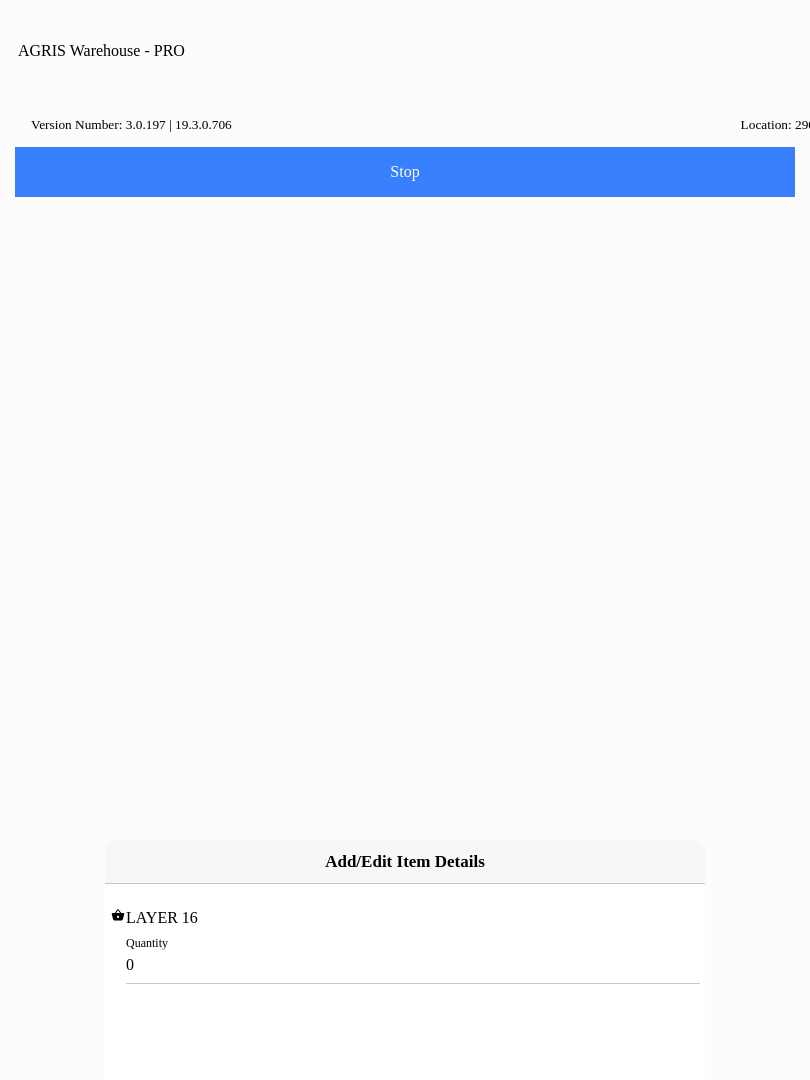 click on "Quantity 0" at bounding box center [405, 955] 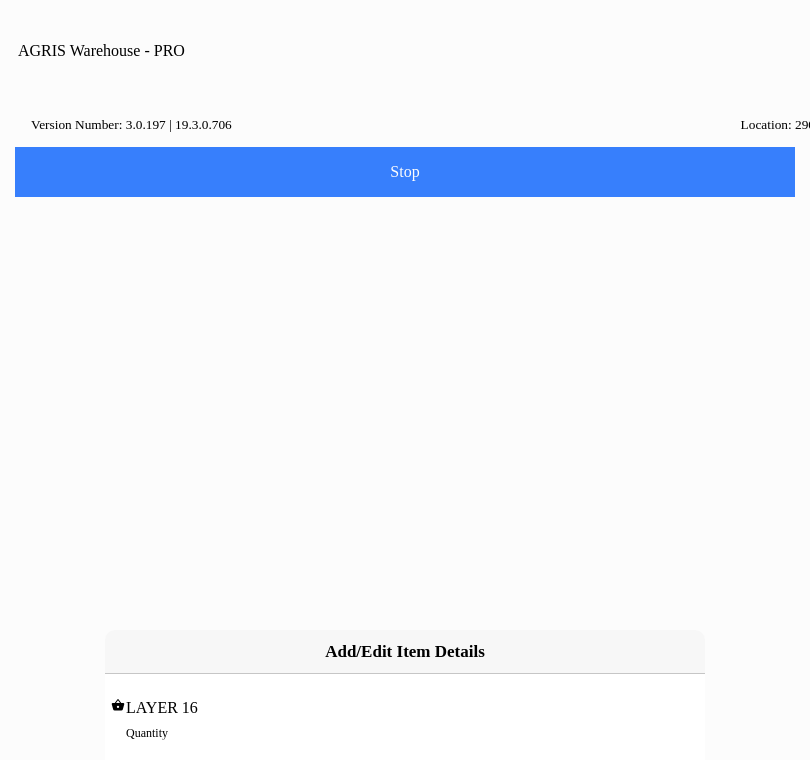 type on "2" 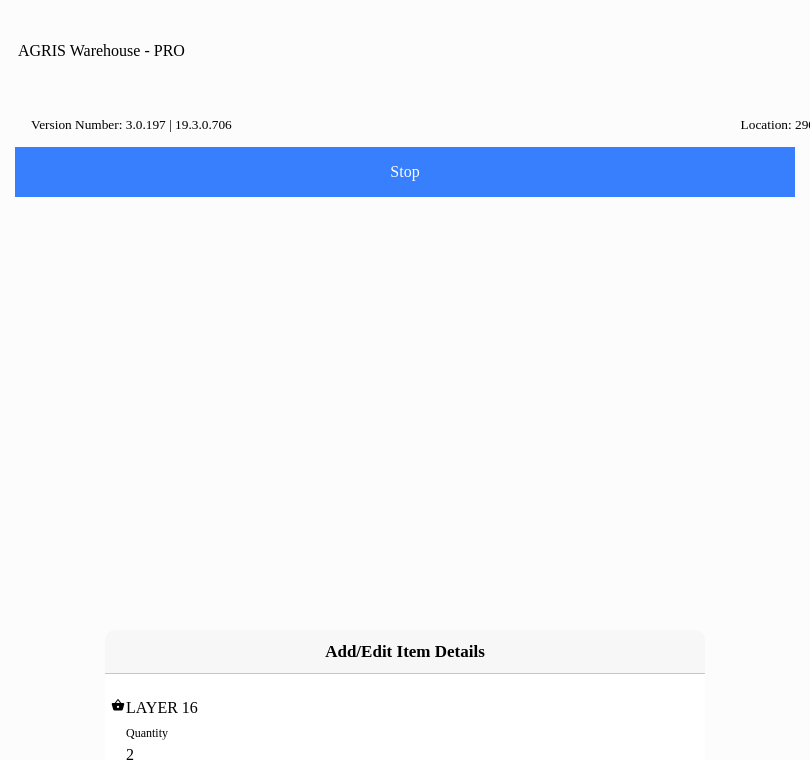 click on "Add" at bounding box center [258, 803] 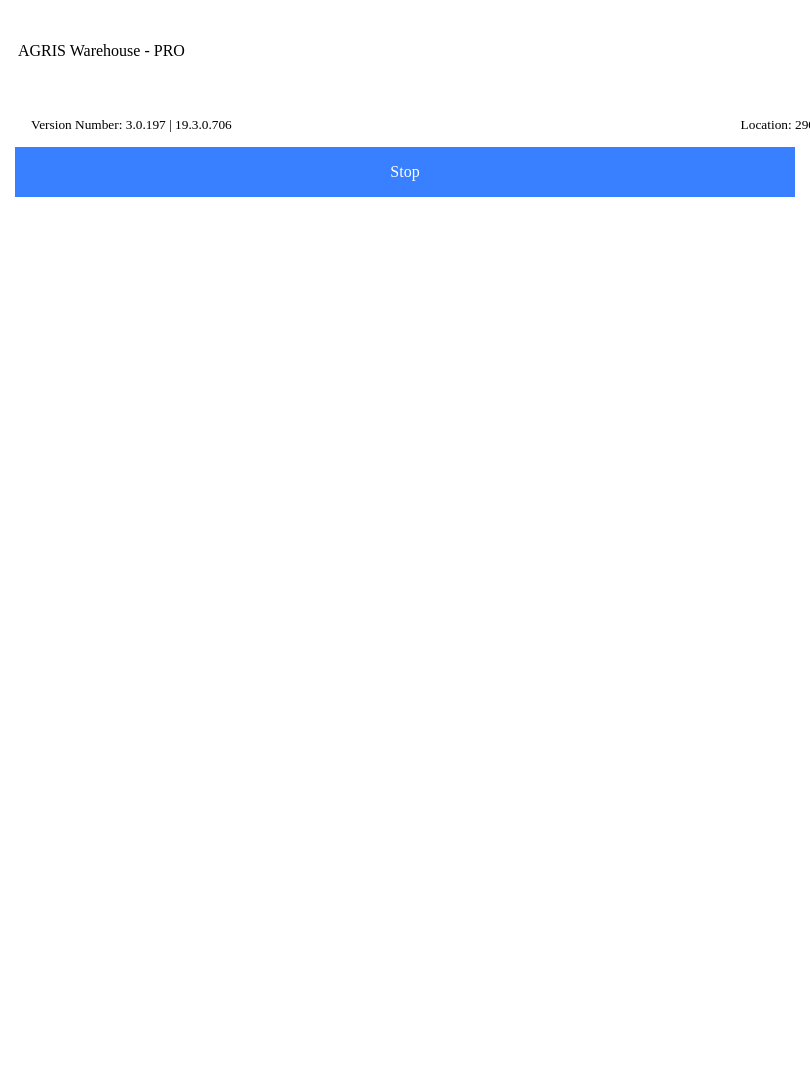 click on "Next" at bounding box center [405, 641] 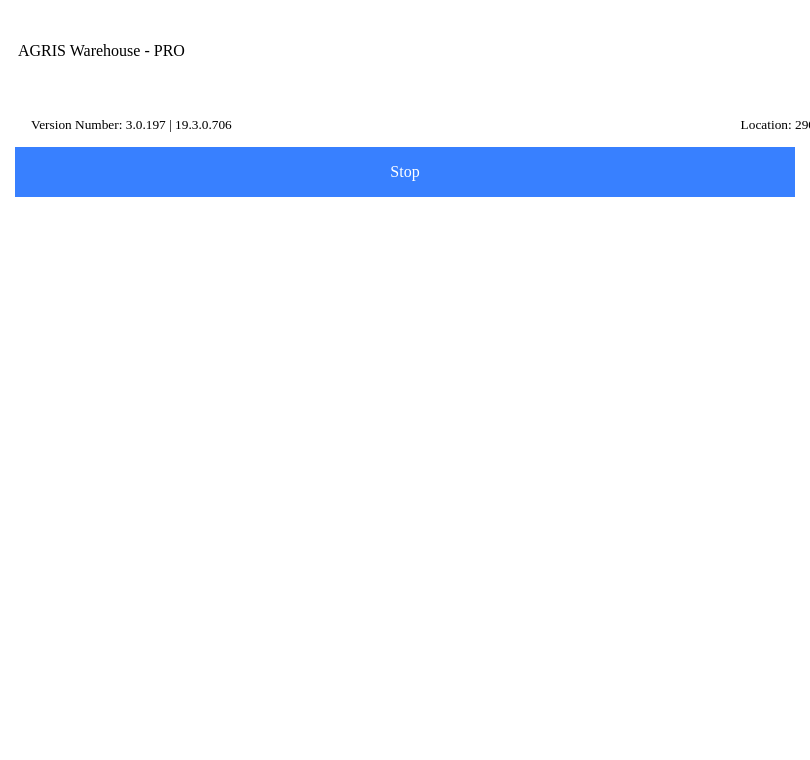 click on "Search" at bounding box center [60, 473] 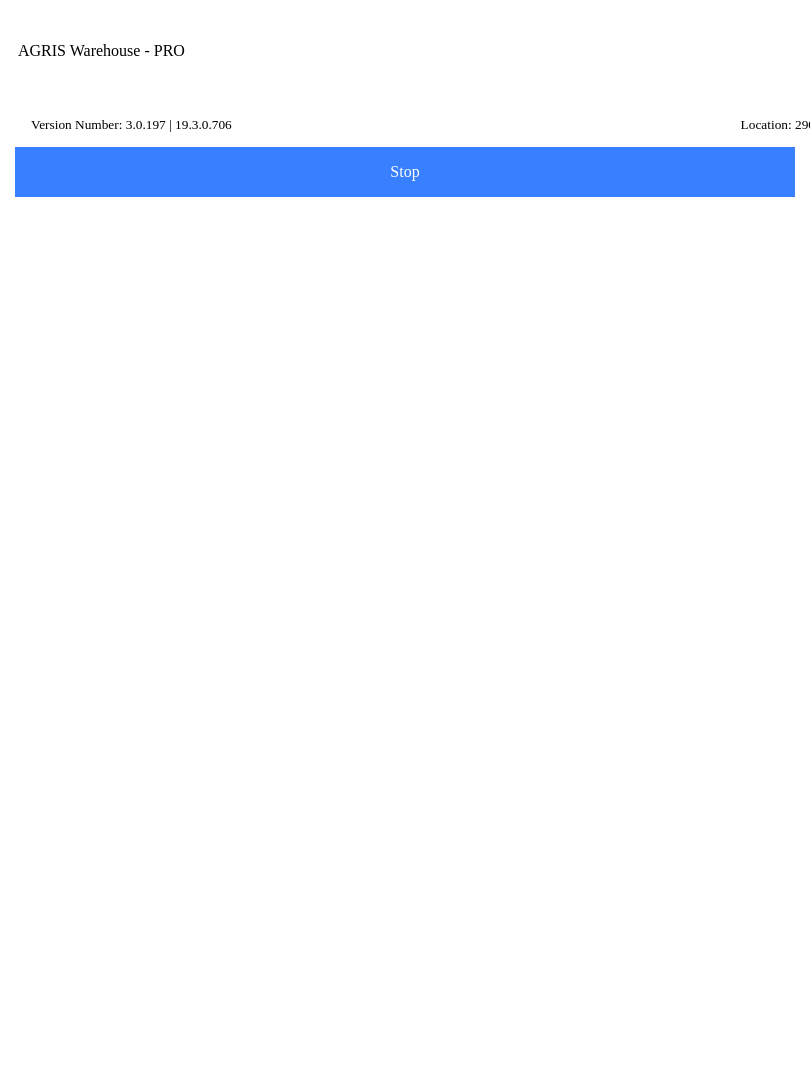 click on "hh1" at bounding box center (390, 310) 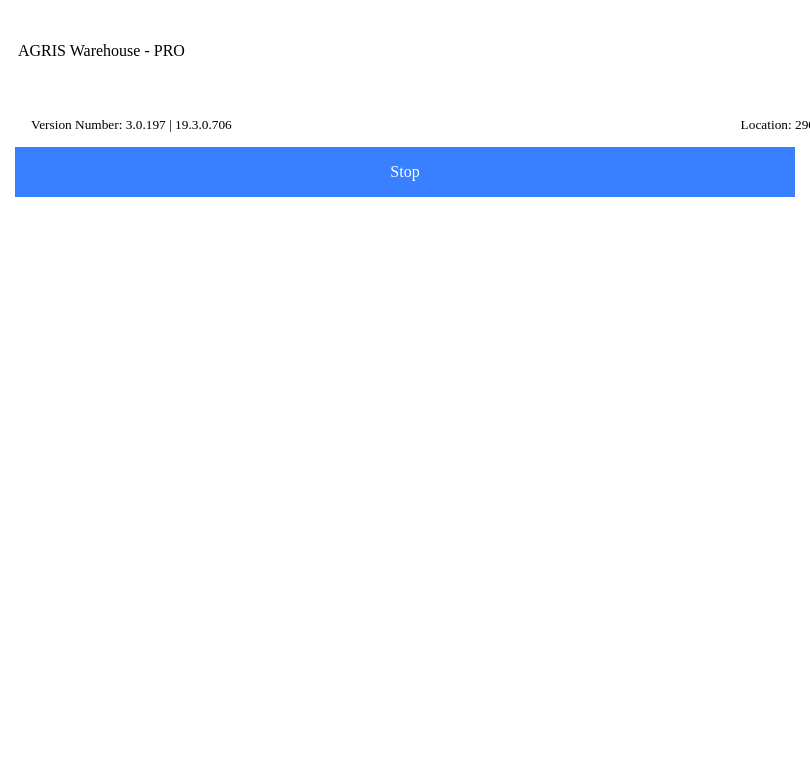 click on "Search" at bounding box center (60, 473) 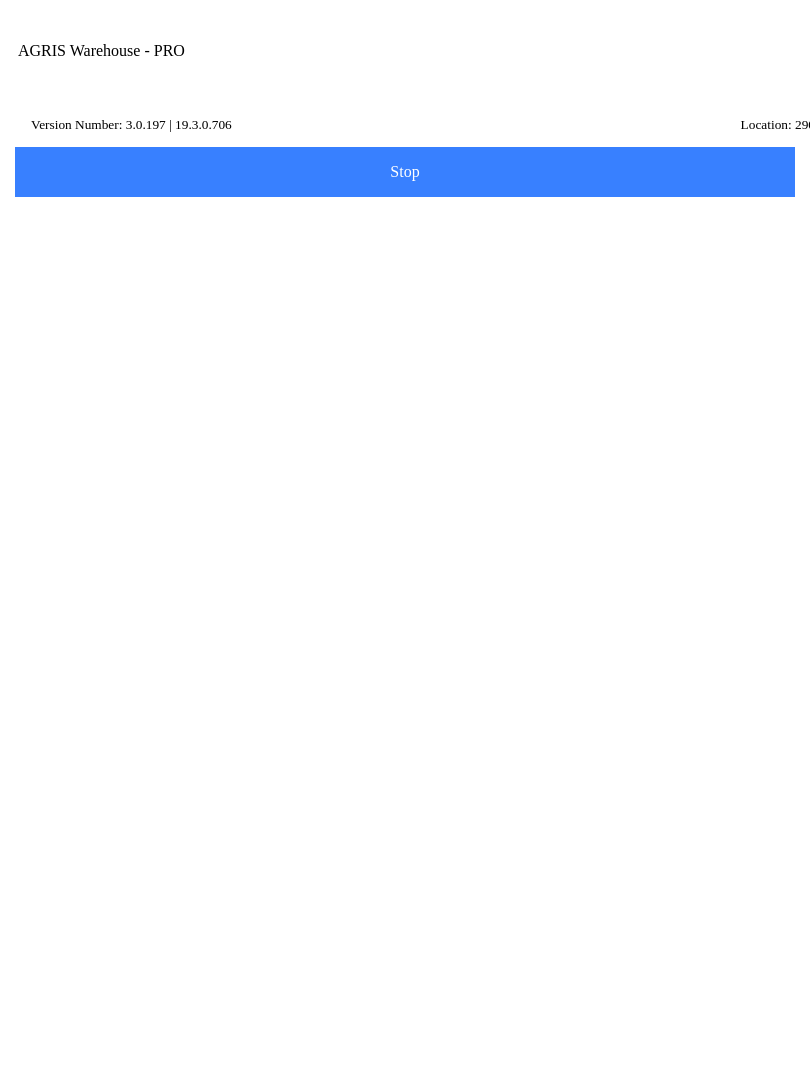 click on "hh2" at bounding box center (390, 310) 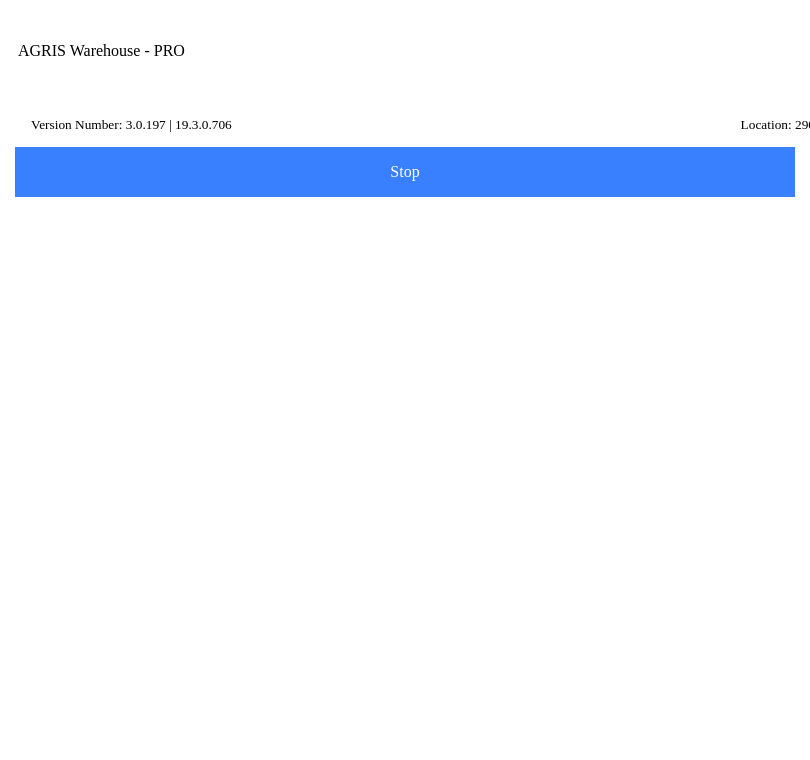 type on "h" 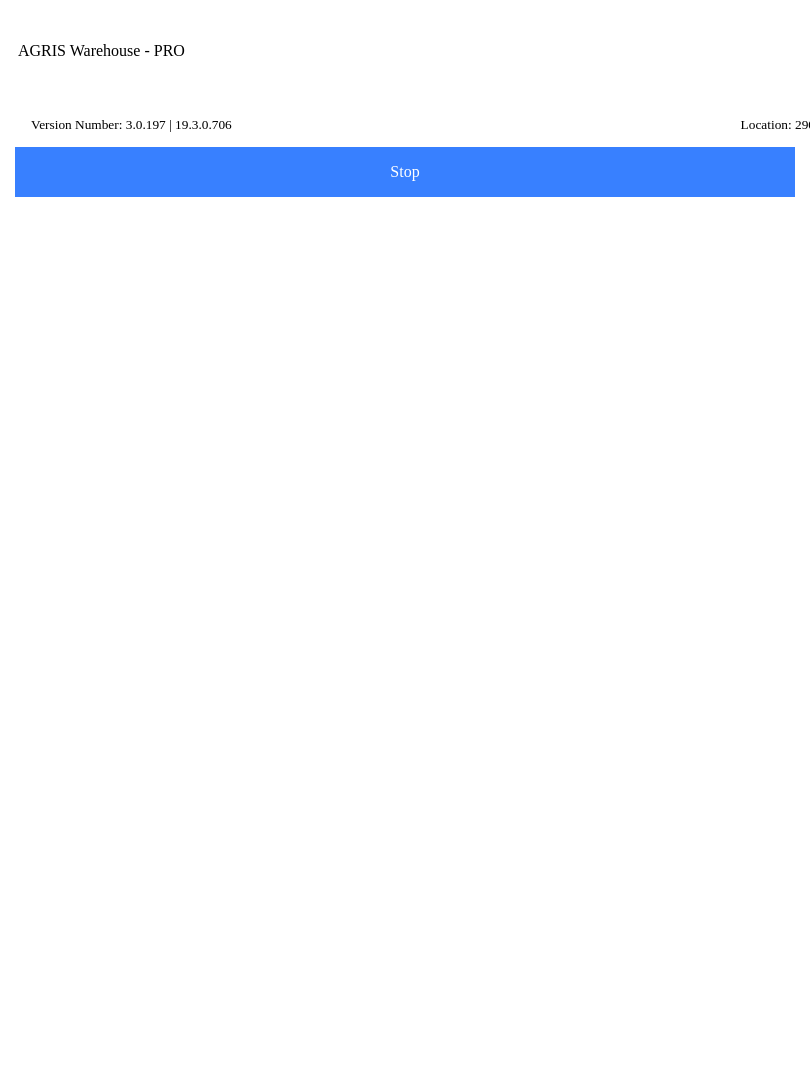 click on "hh3" at bounding box center (390, 310) 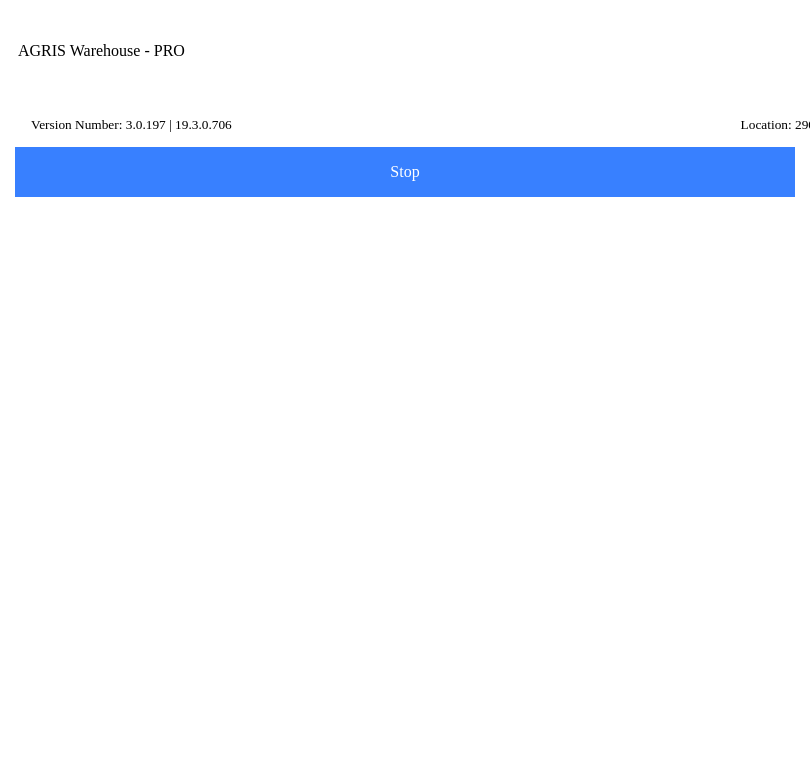type on "hl3" 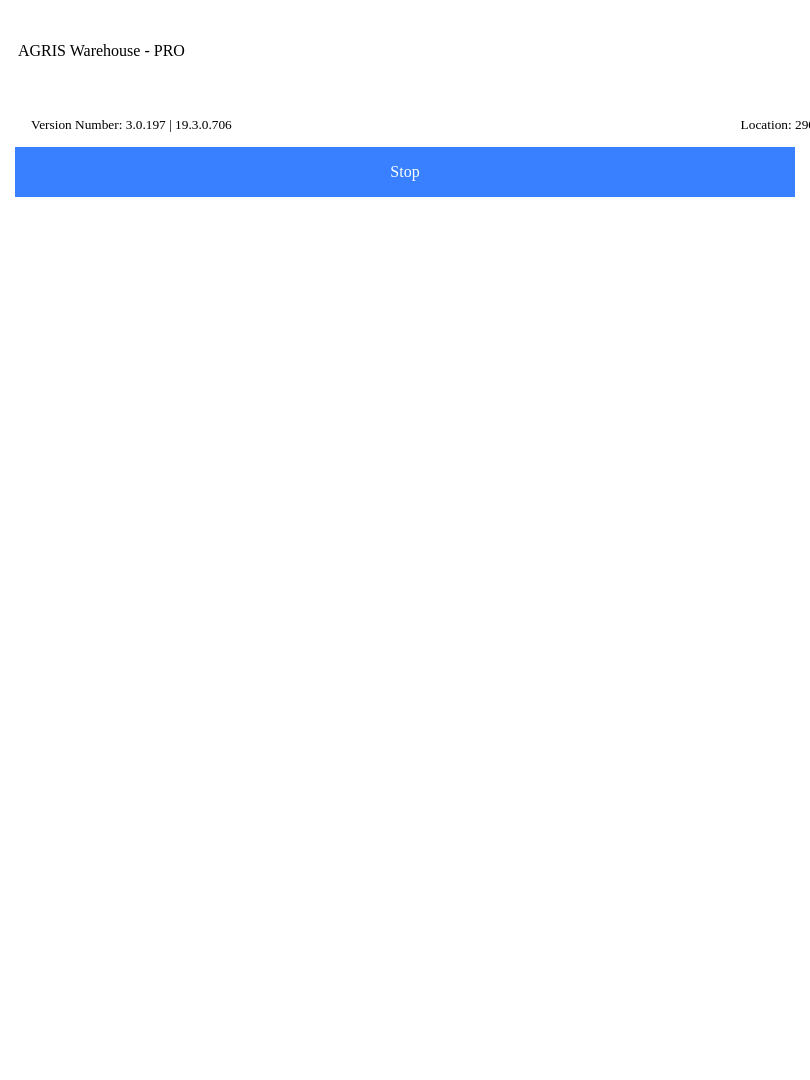 click 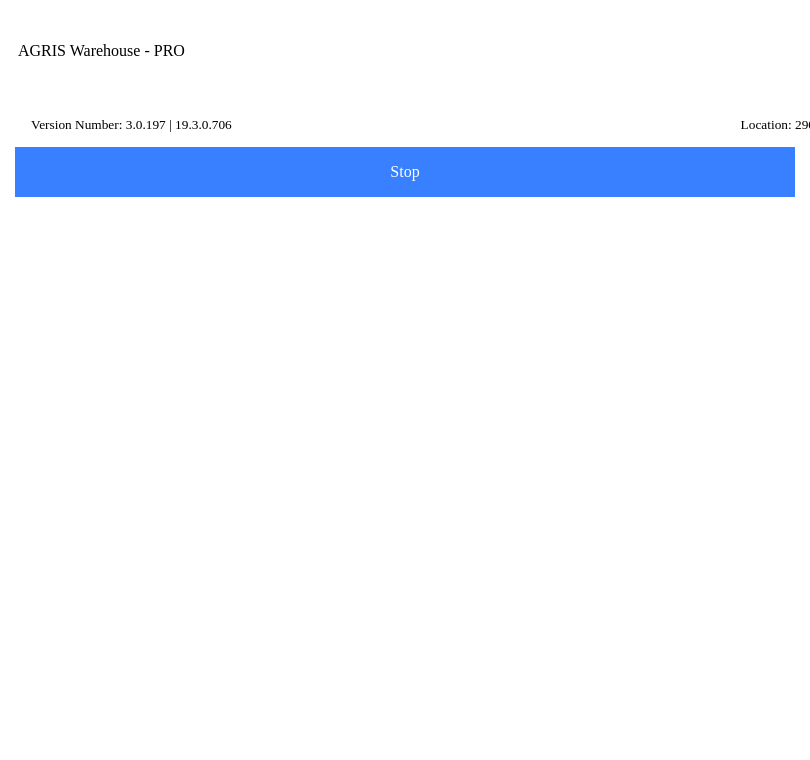 click on "City" at bounding box center (390, 367) 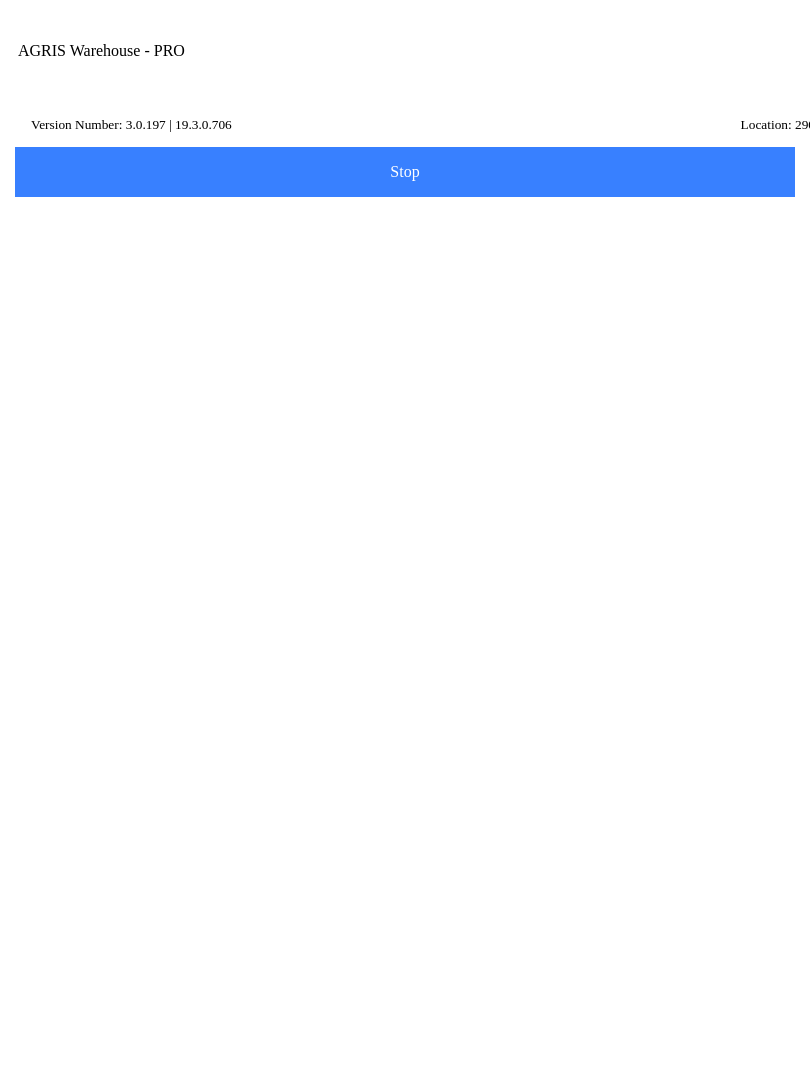type on "[PERSON_NAME]" 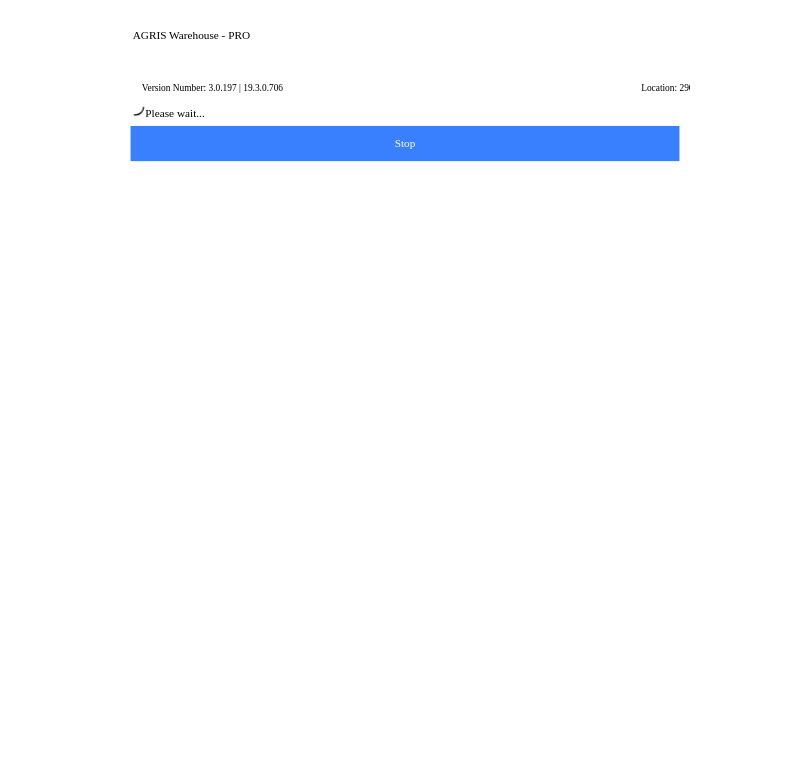 scroll, scrollTop: 1, scrollLeft: 0, axis: vertical 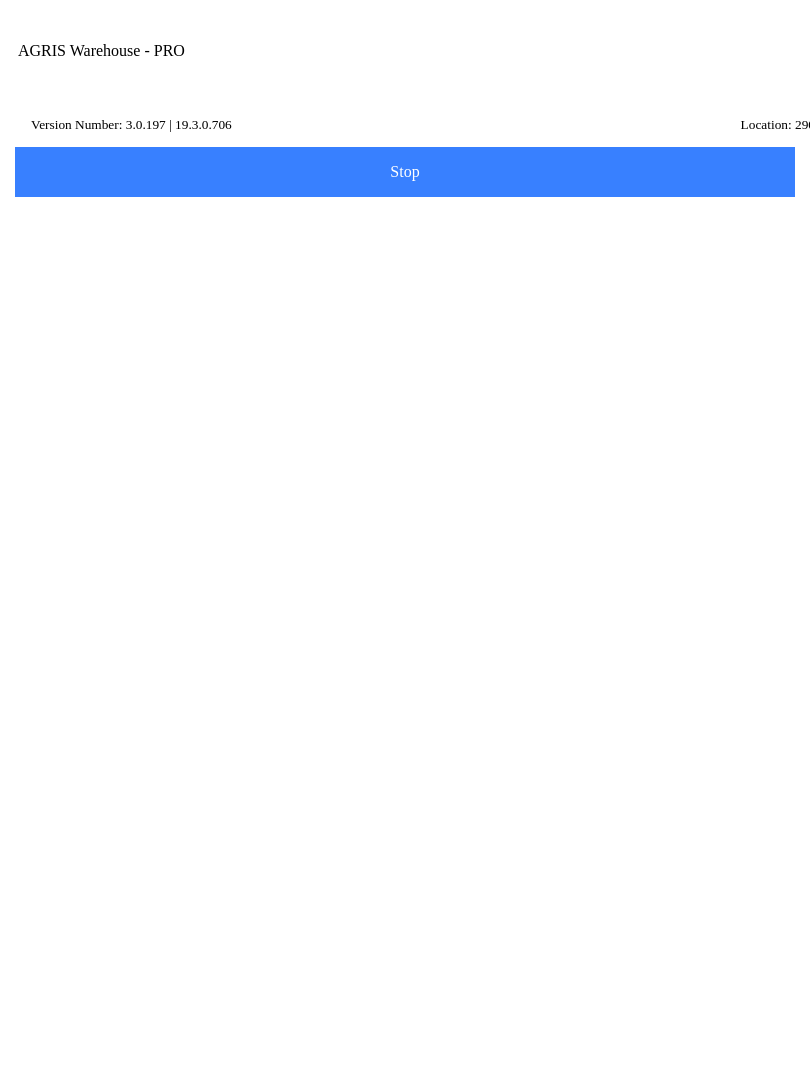 click on "Next" at bounding box center [405, 423] 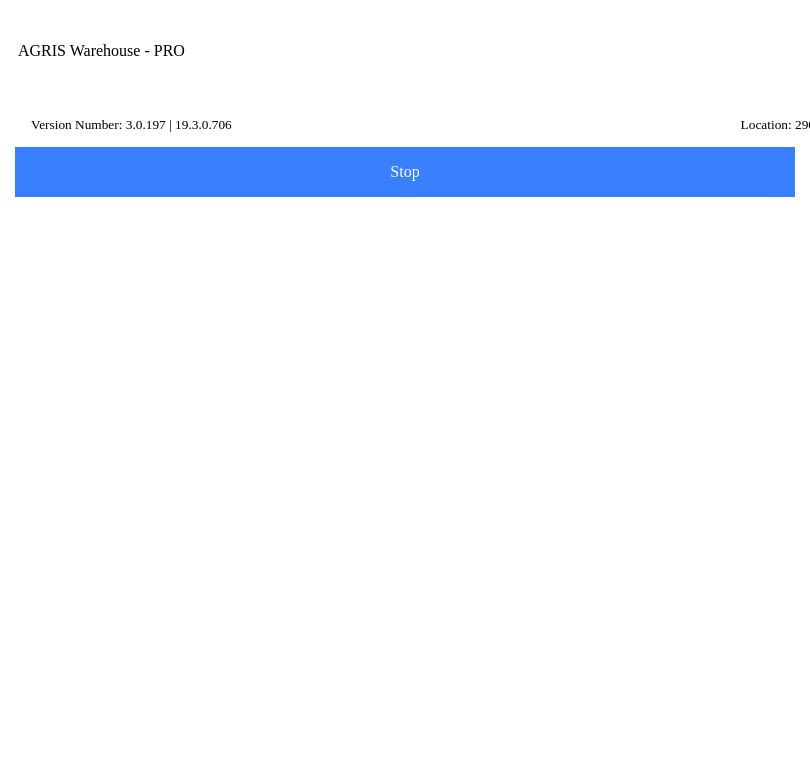 scroll, scrollTop: 156, scrollLeft: 0, axis: vertical 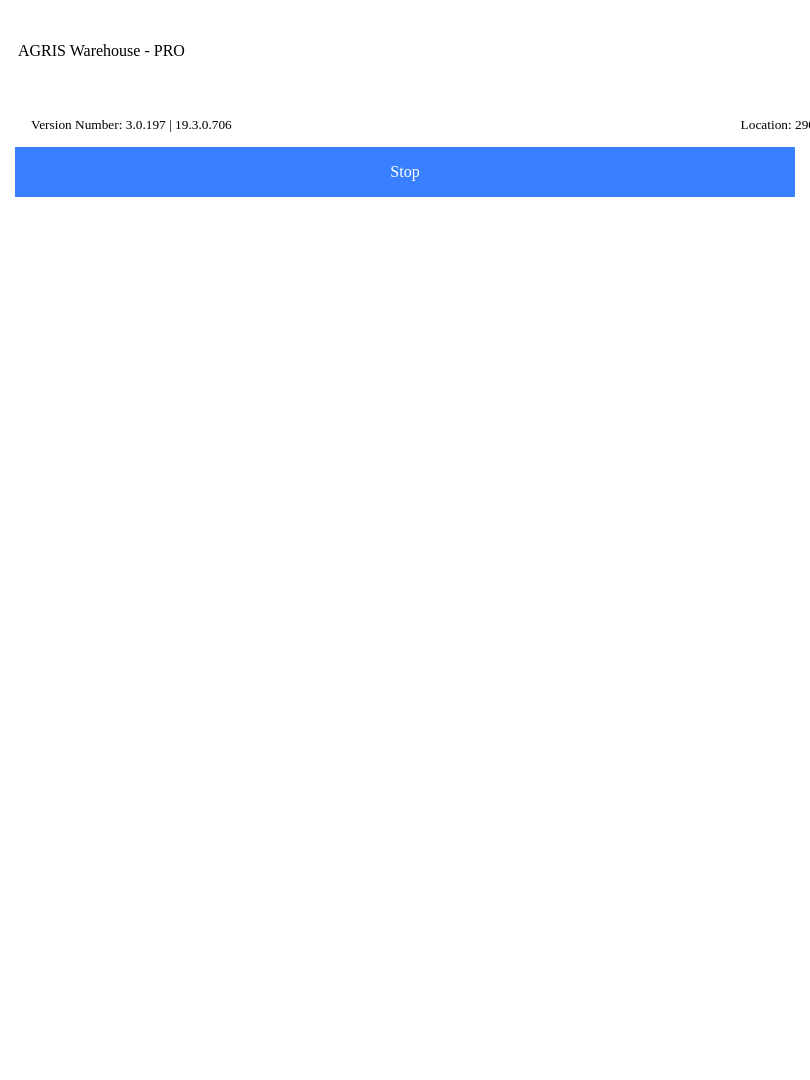click on "Exit to Main" at bounding box center [405, 300] 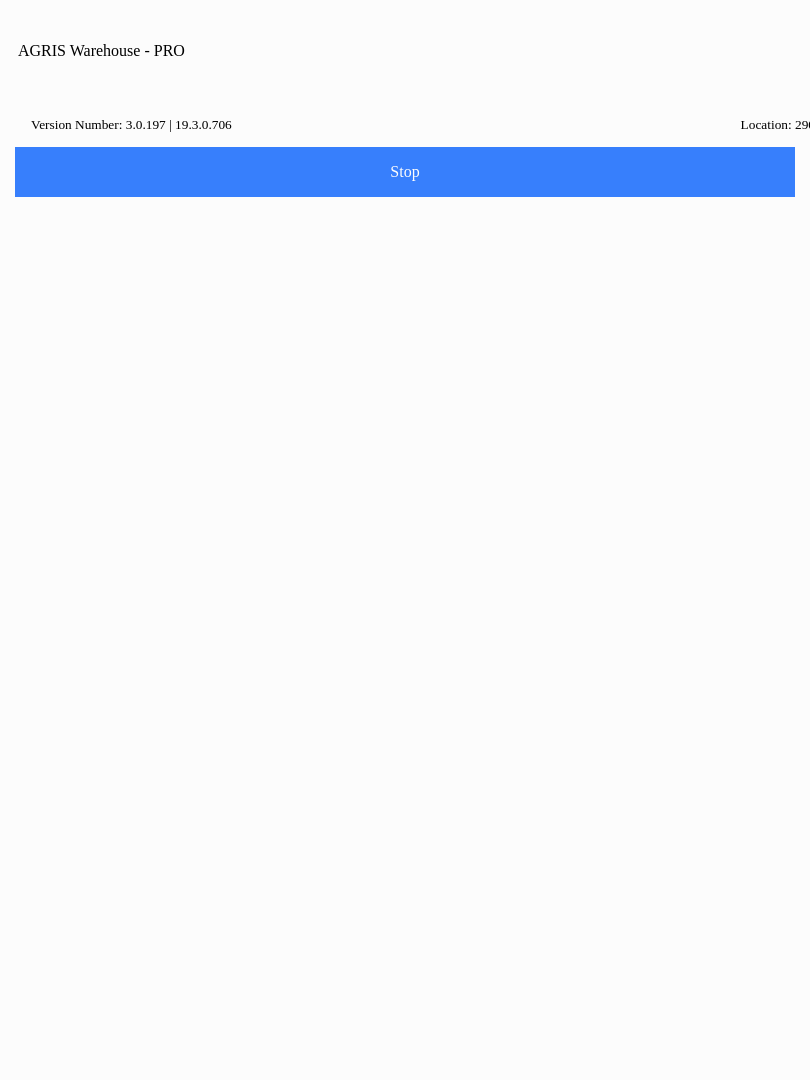 click on "Ok" at bounding box center (405, 622) 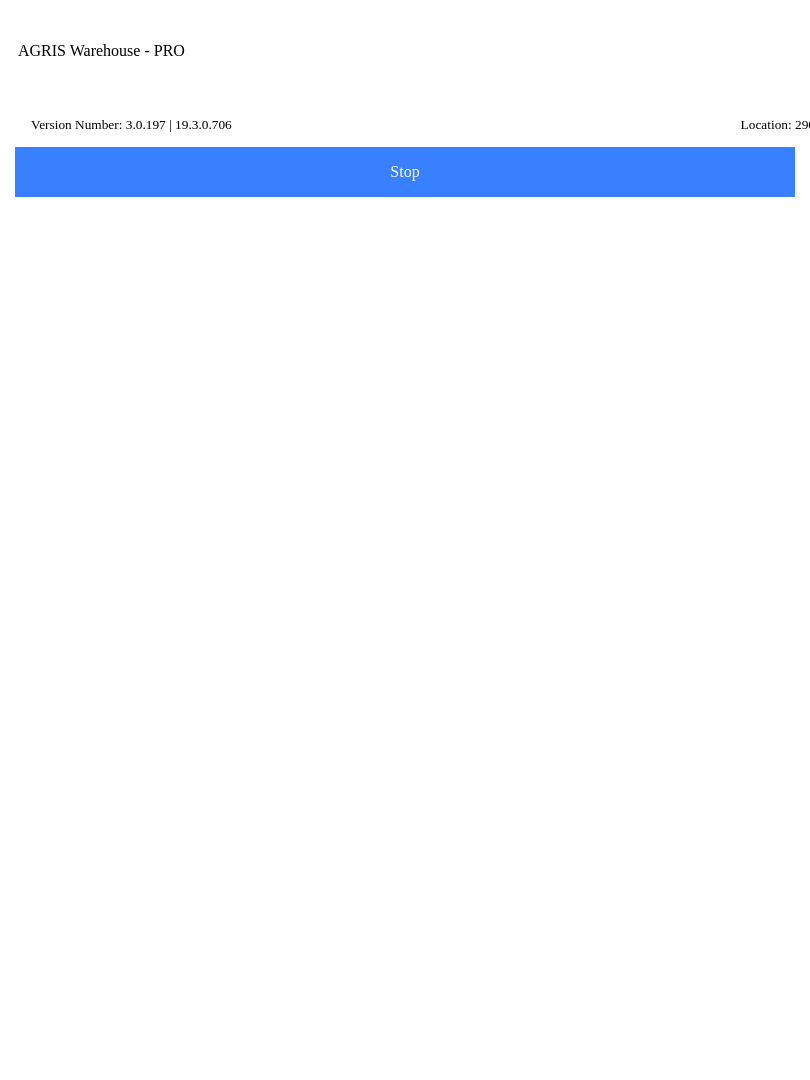 click 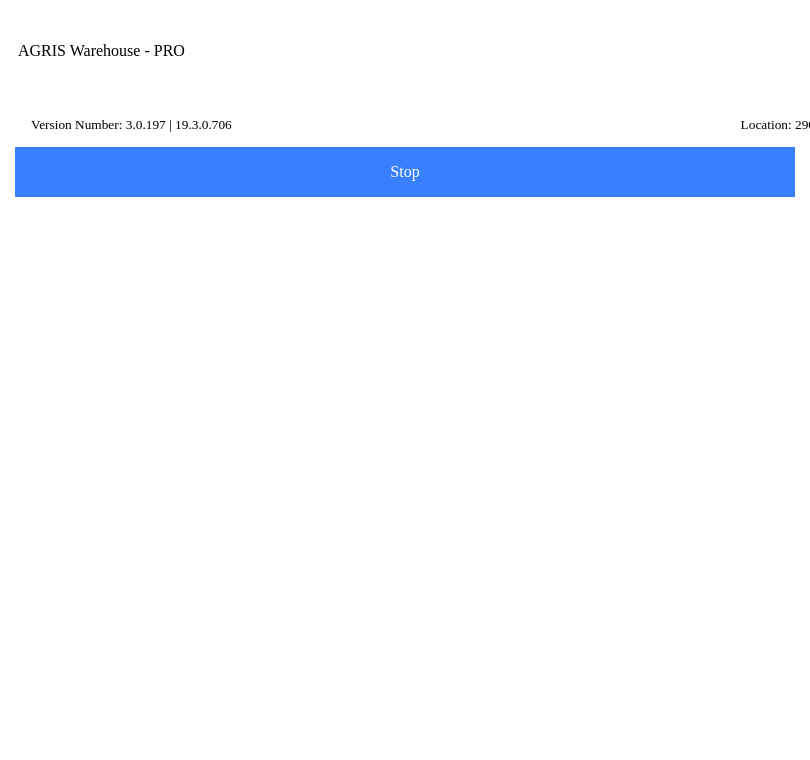 click on "Transfer Location" at bounding box center (390, 233) 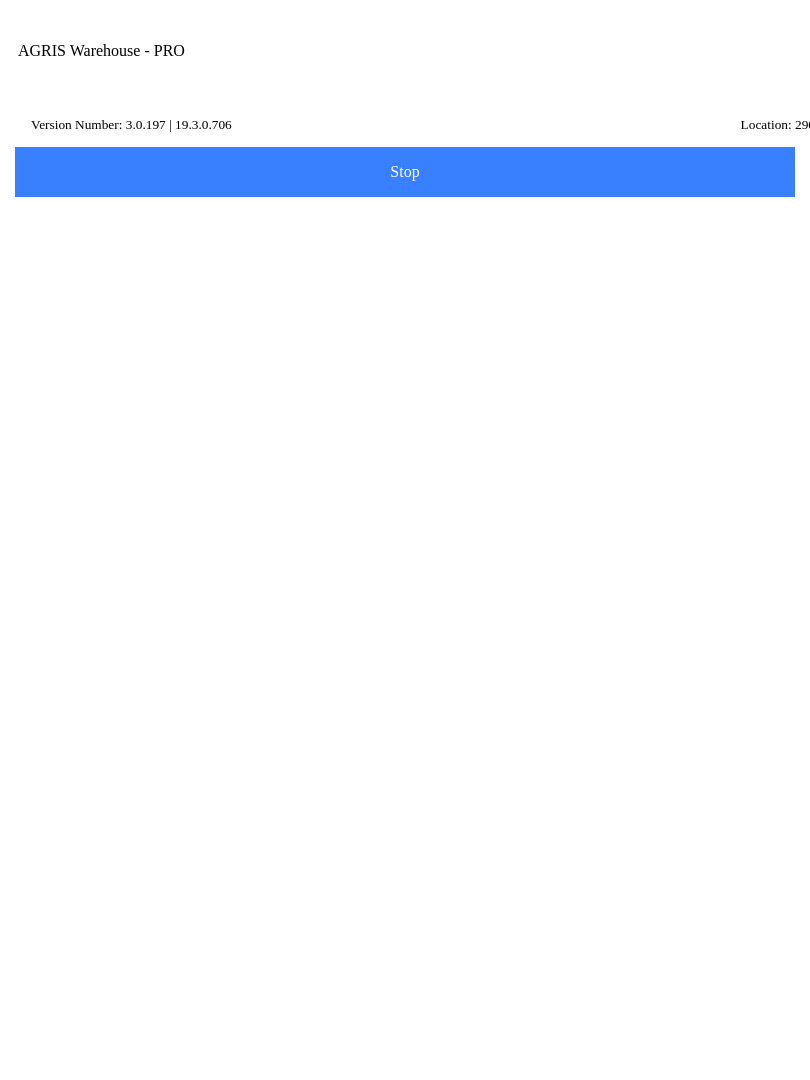 click on "Next" at bounding box center (405, 300) 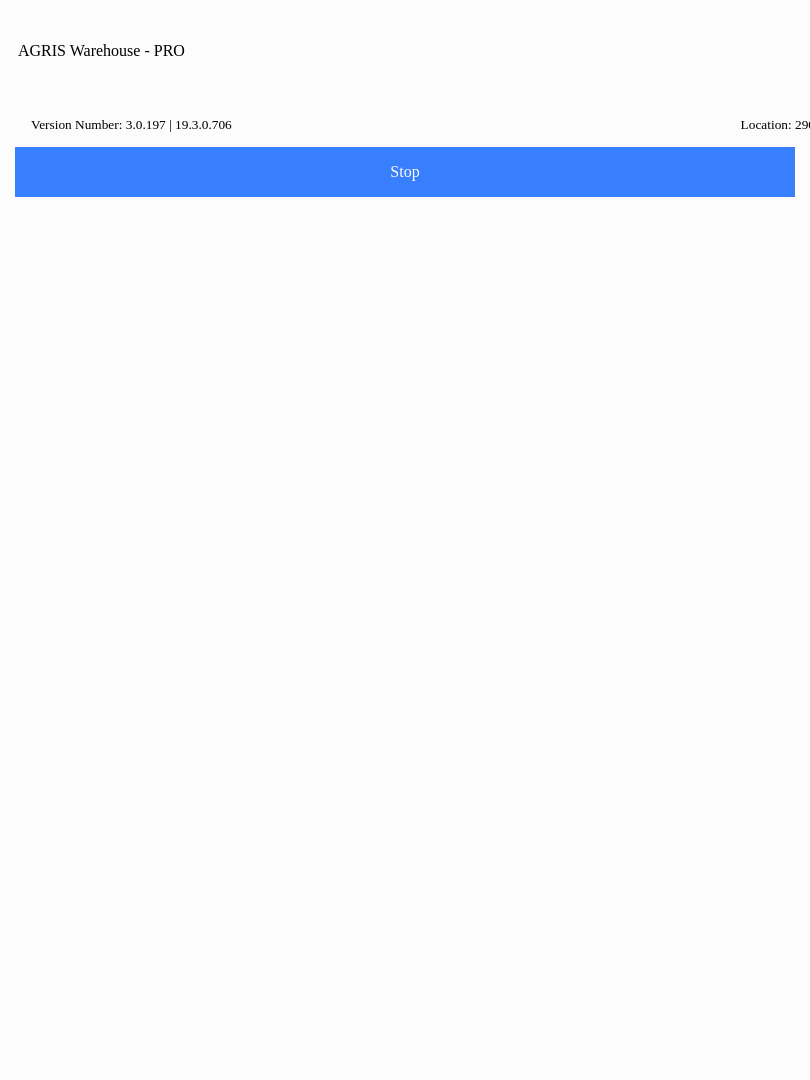 click on "Dismiss" at bounding box center (405, 580) 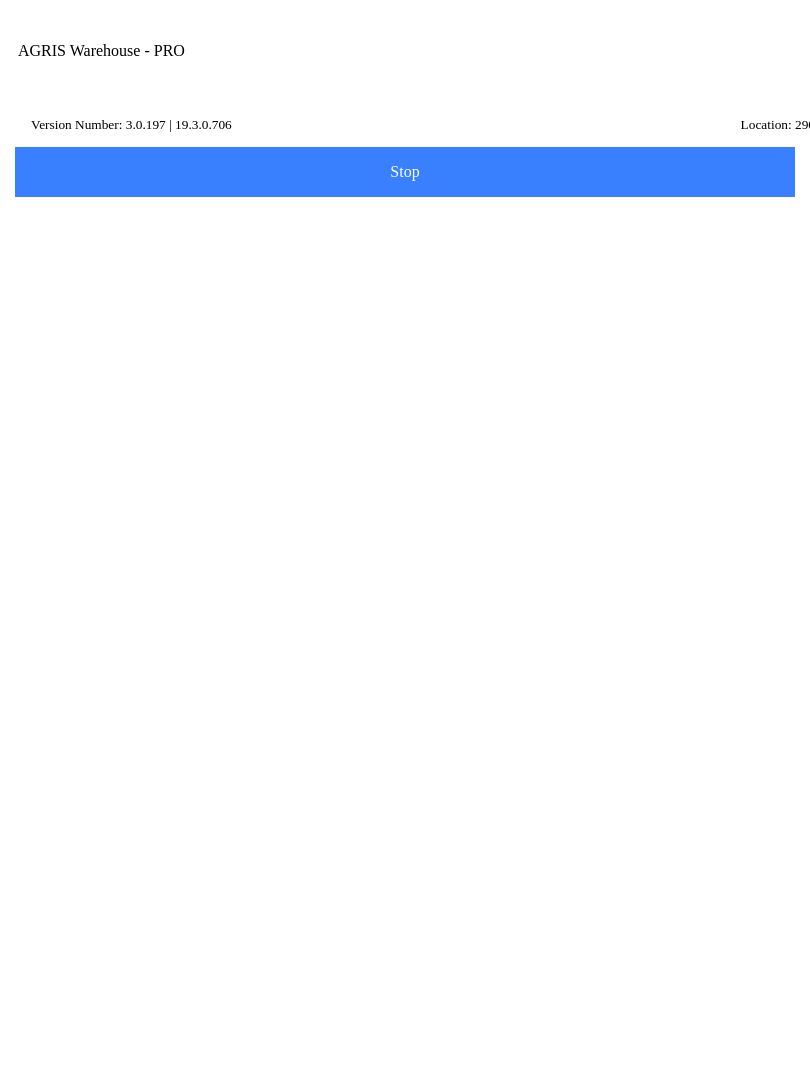 click on "Item Number" at bounding box center (390, 347) 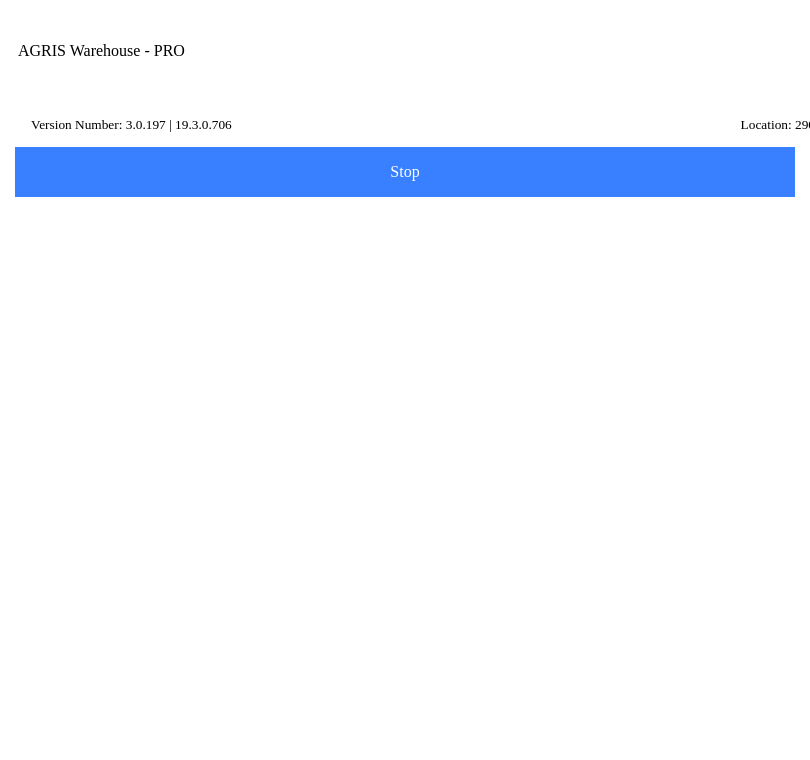 type on "434209" 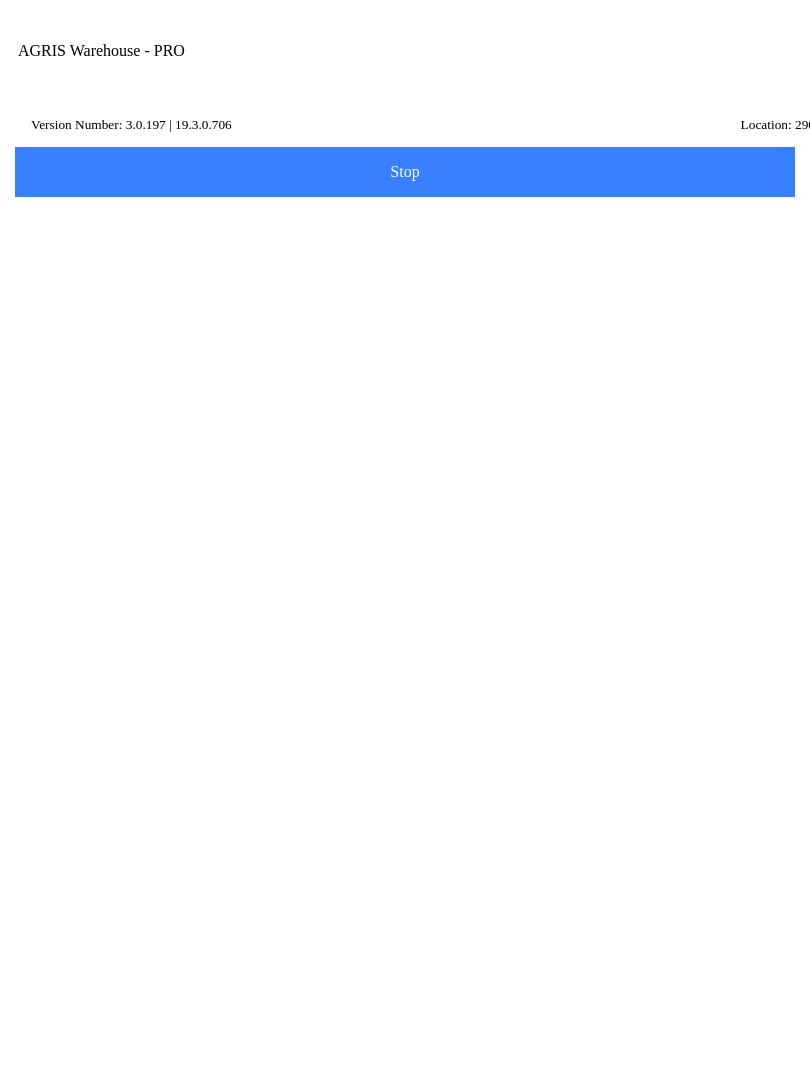 click on "Position: 28" at bounding box center (405, 607) 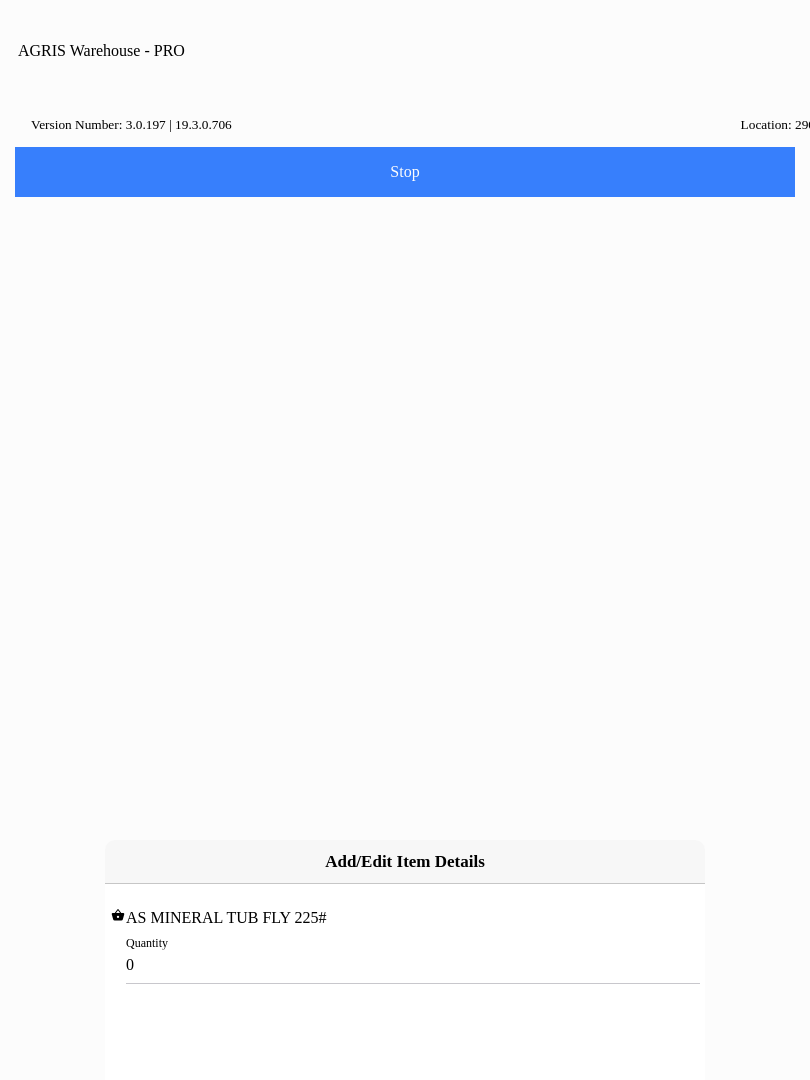 click on "0" at bounding box center (405, 964) 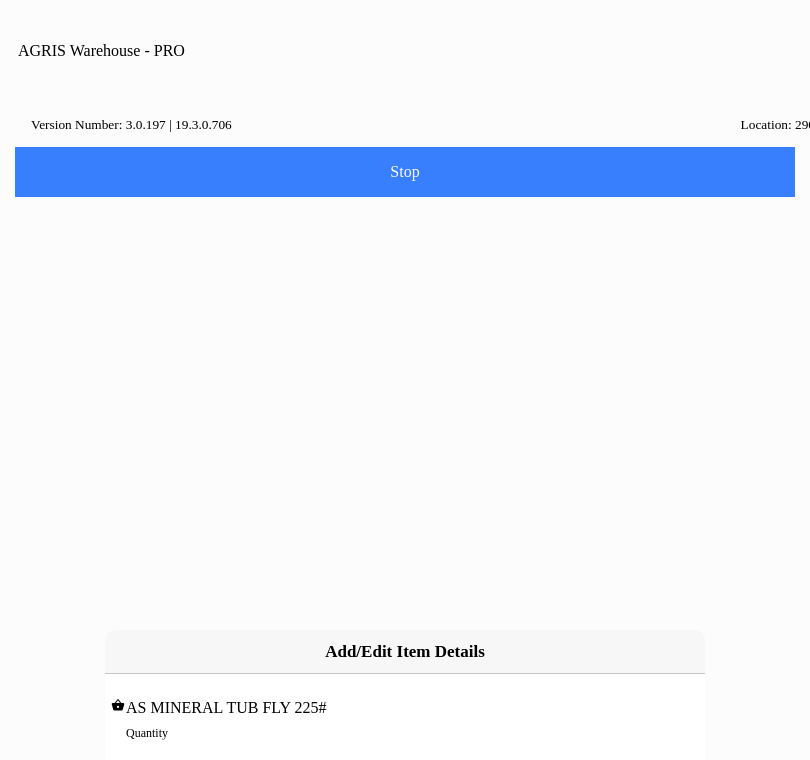 type on "8" 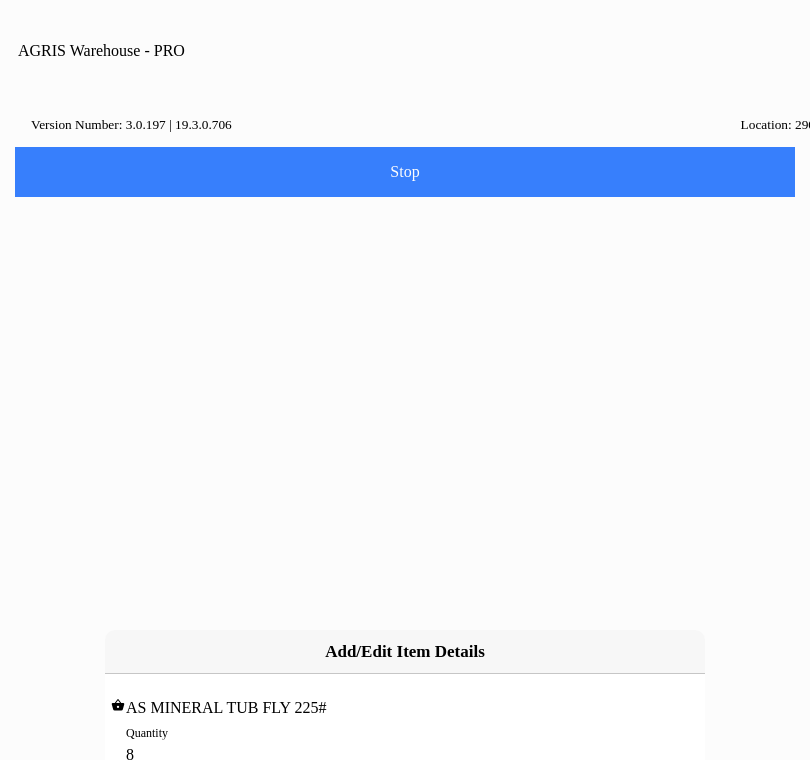 click on "Add" at bounding box center (0, 0) 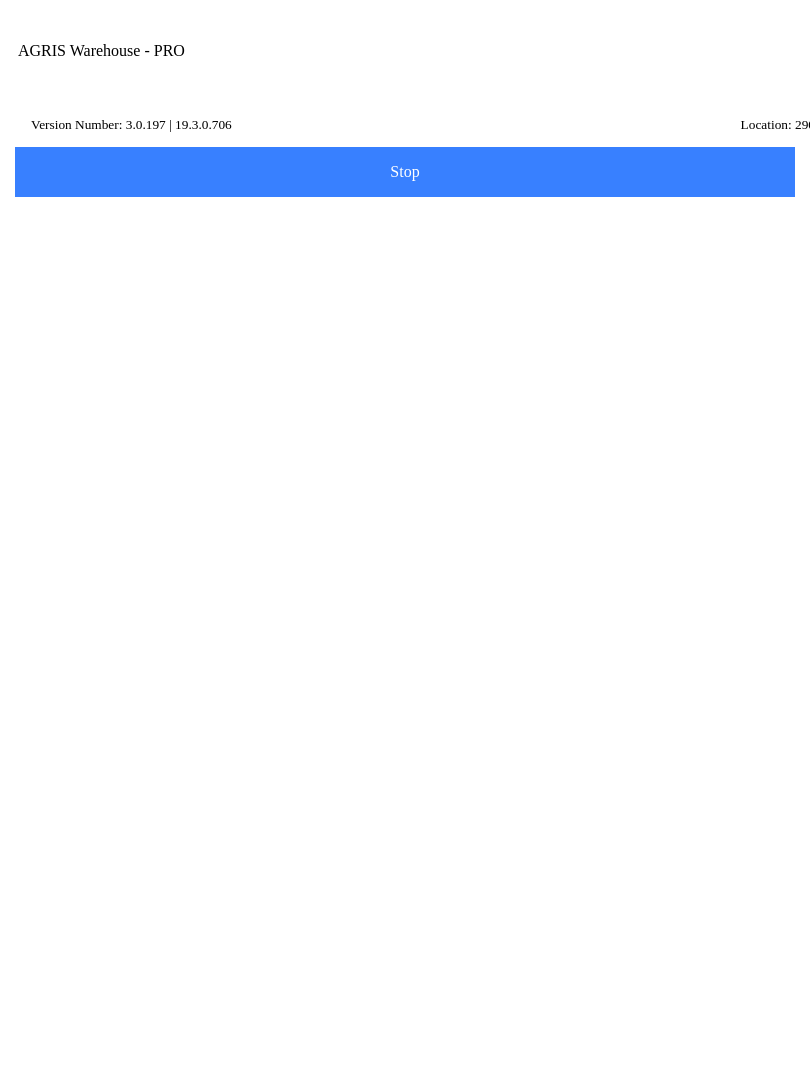 click on "Add Item" at bounding box center [405, 416] 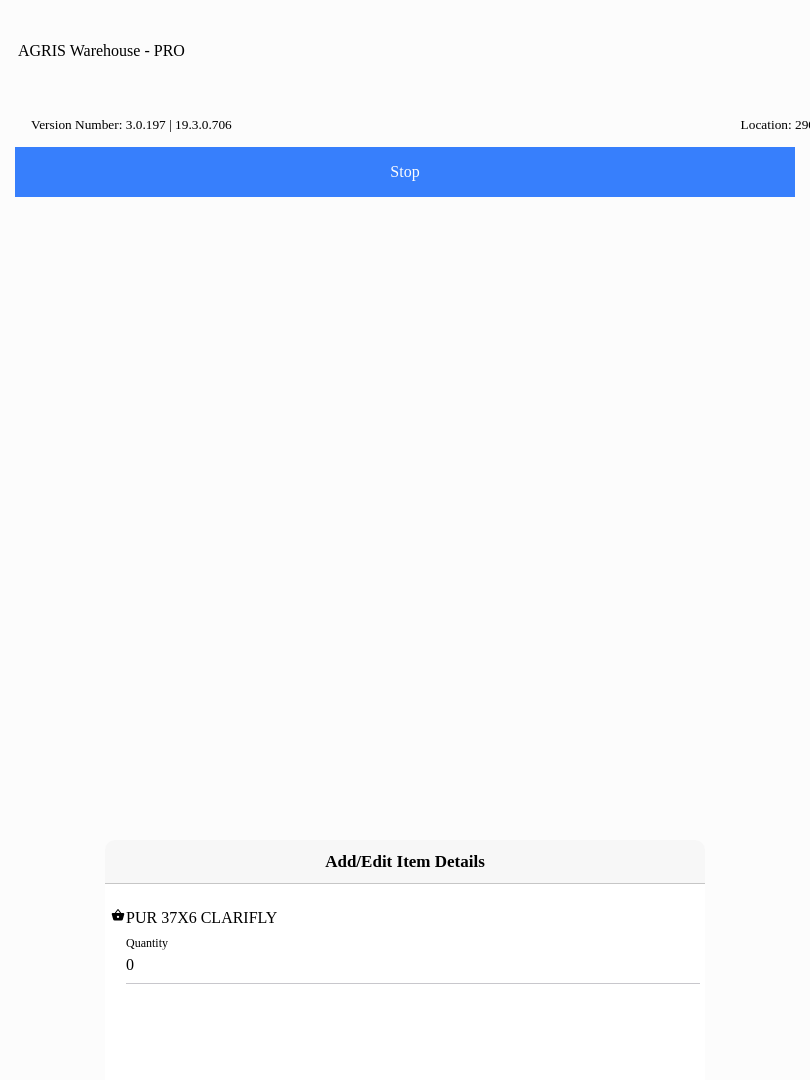 click on "0" at bounding box center [405, 964] 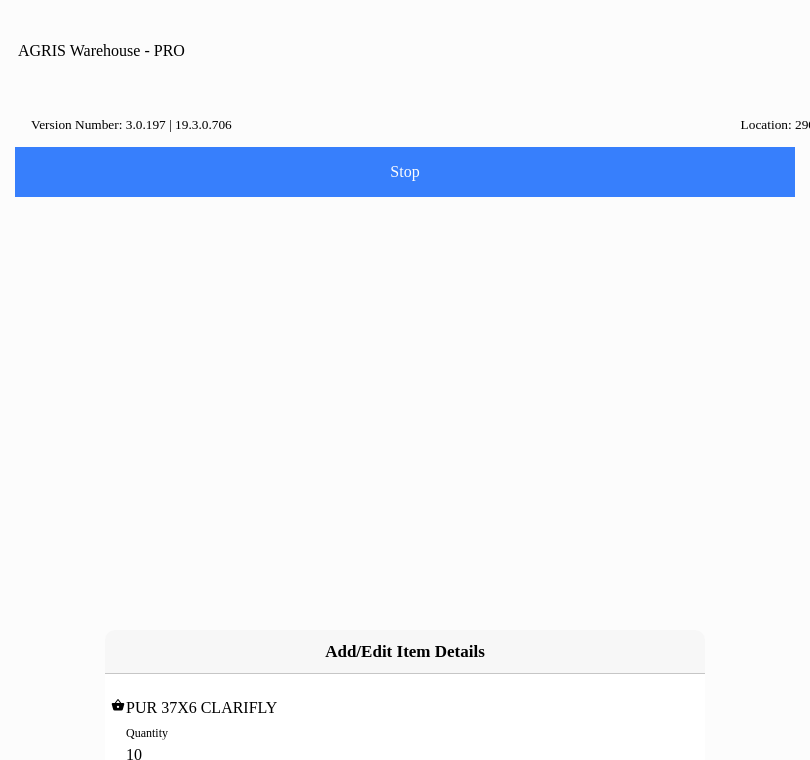 type on "10" 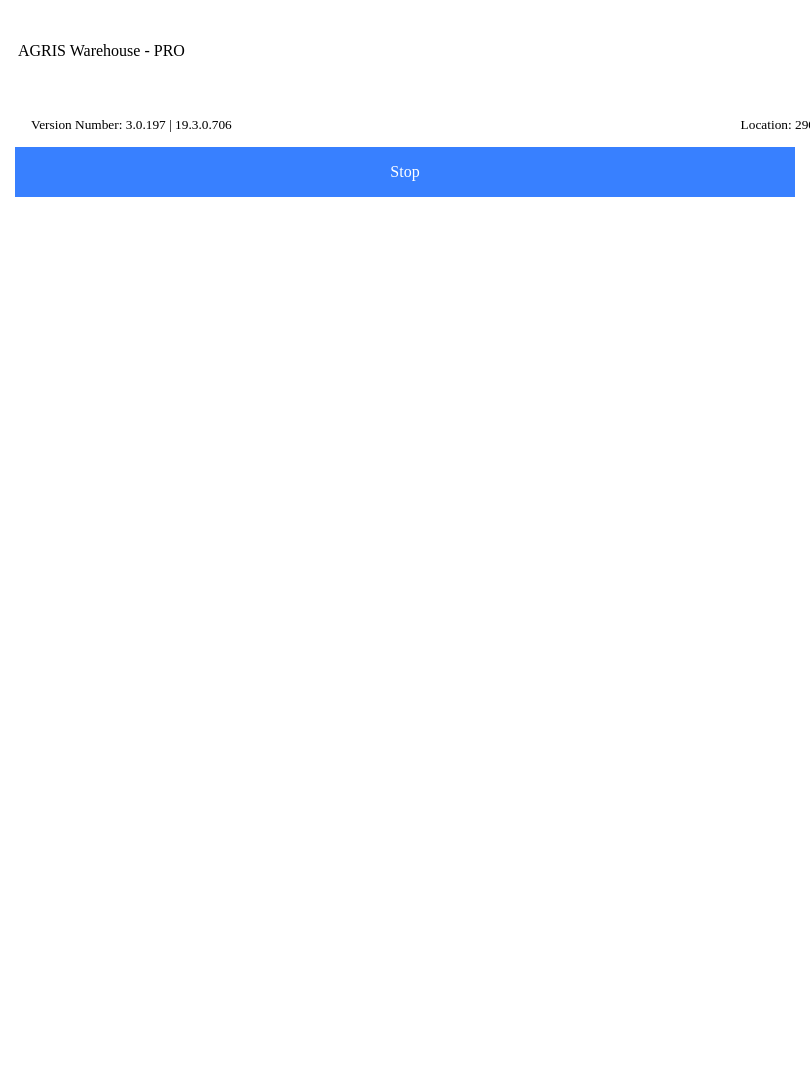 click on "Add Item" at bounding box center [405, 587] 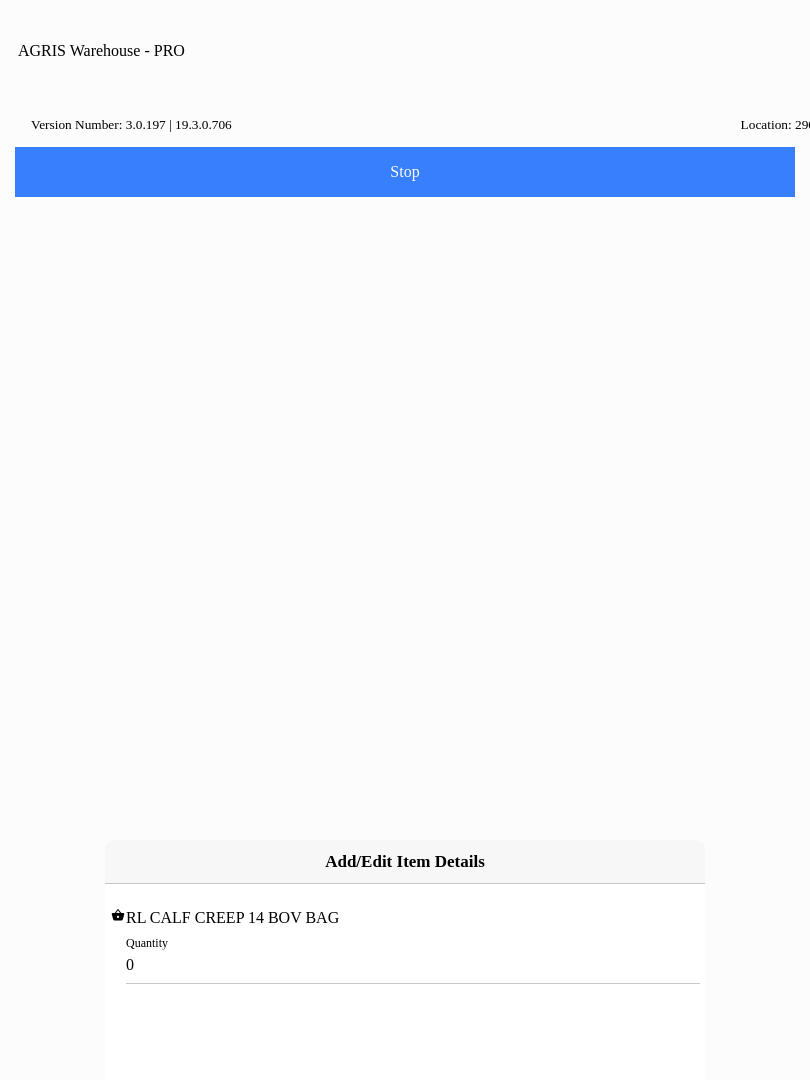 click on "Quantity 0" at bounding box center (405, 955) 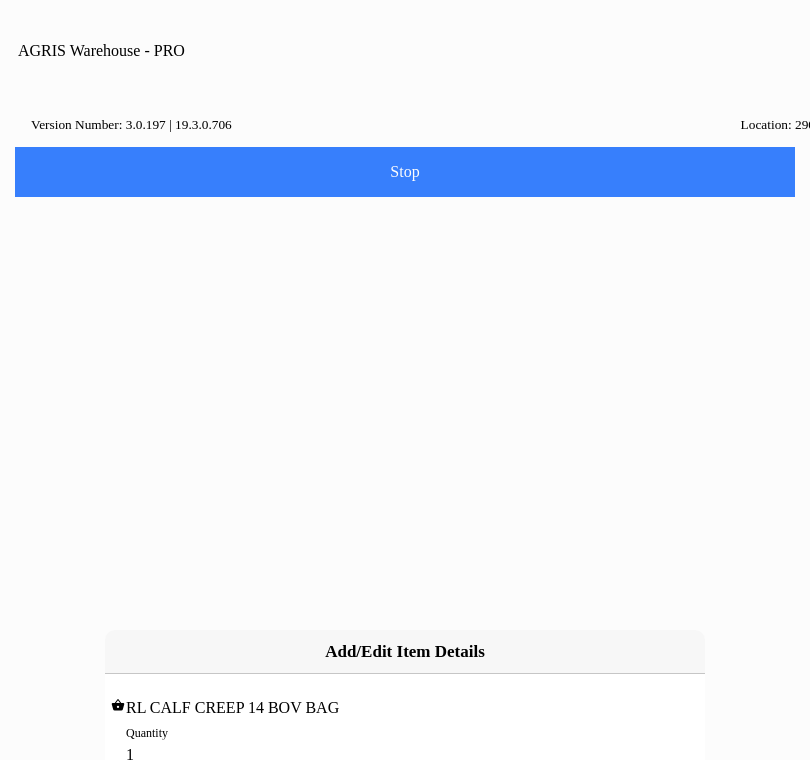 type on "10" 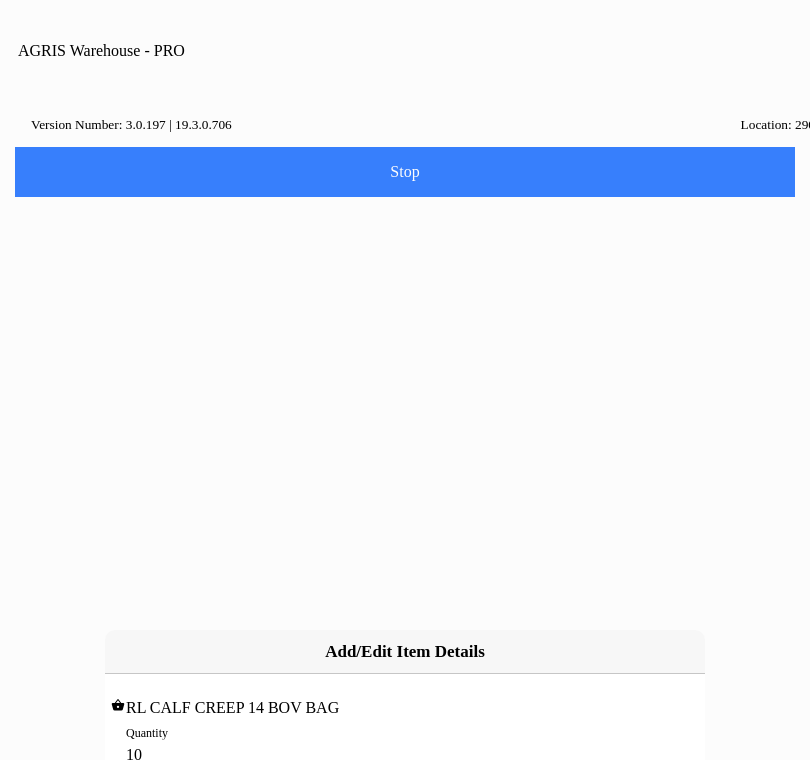 click on "Add" at bounding box center [0, 0] 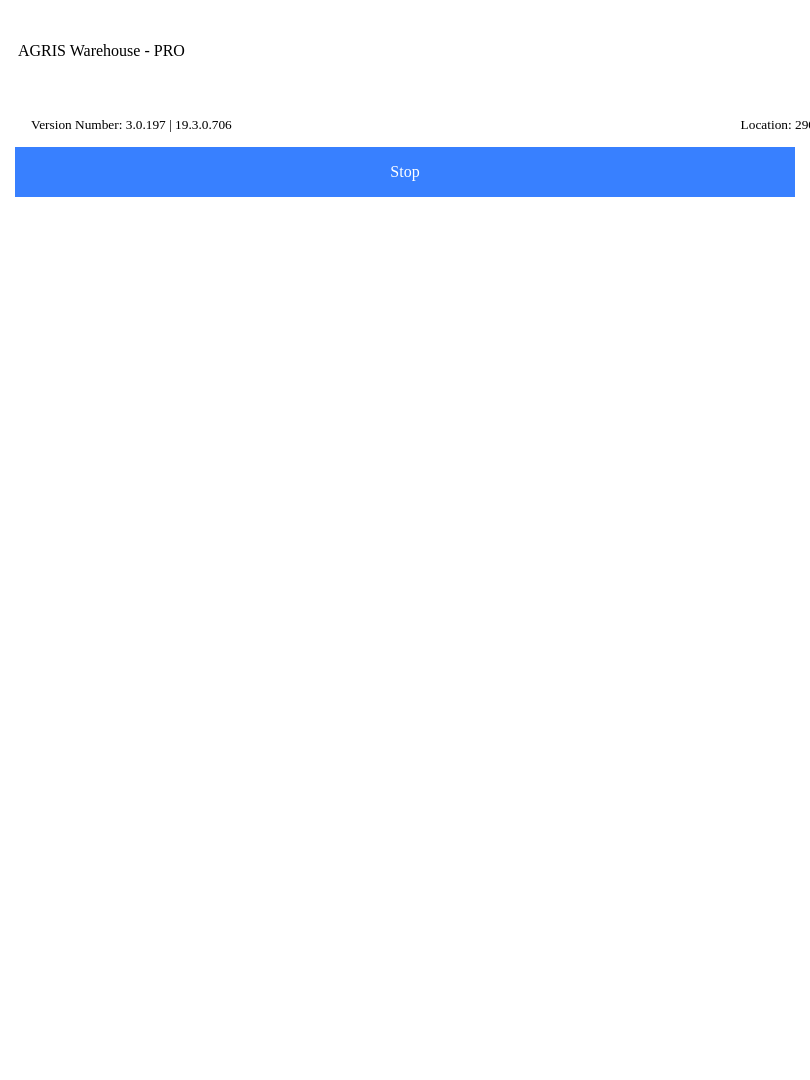 click on "Add Item" at bounding box center (405, 758) 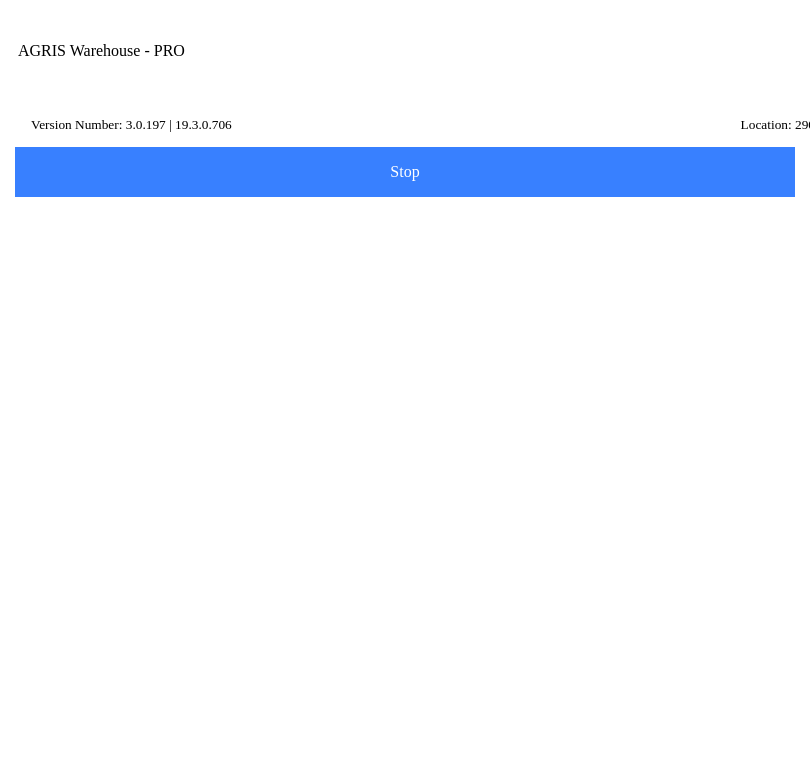 type on "434648" 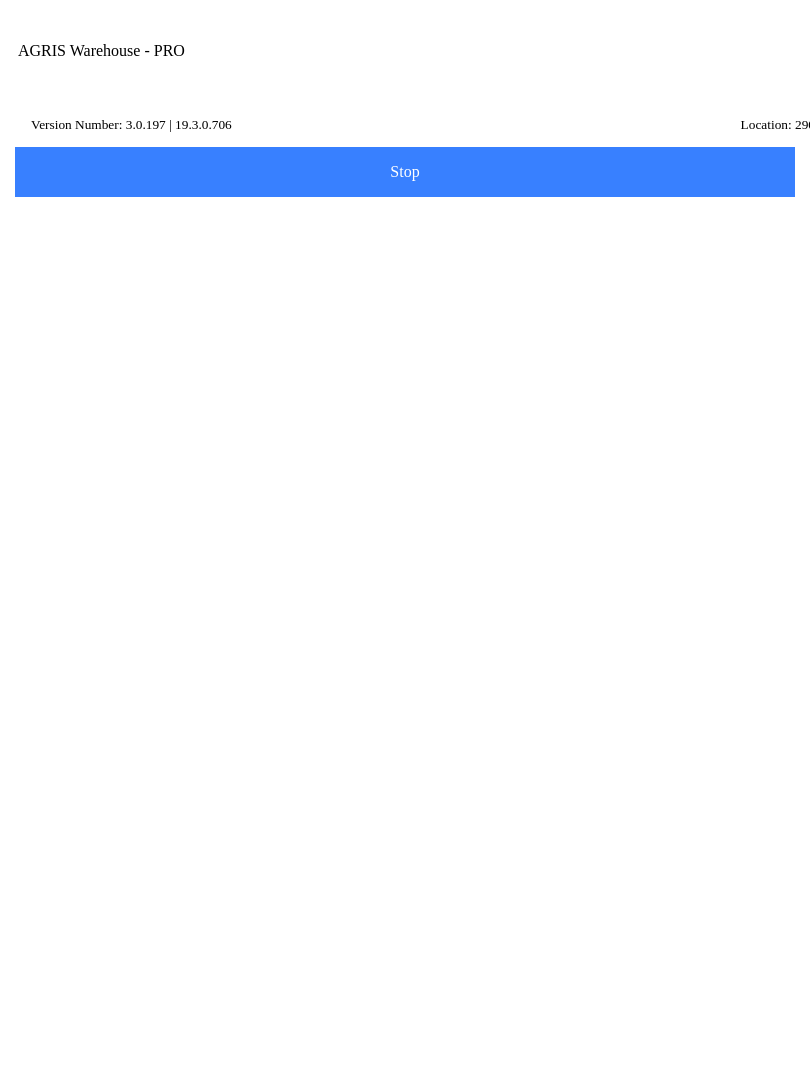 click on "On Hand: 51" at bounding box center [87, 584] 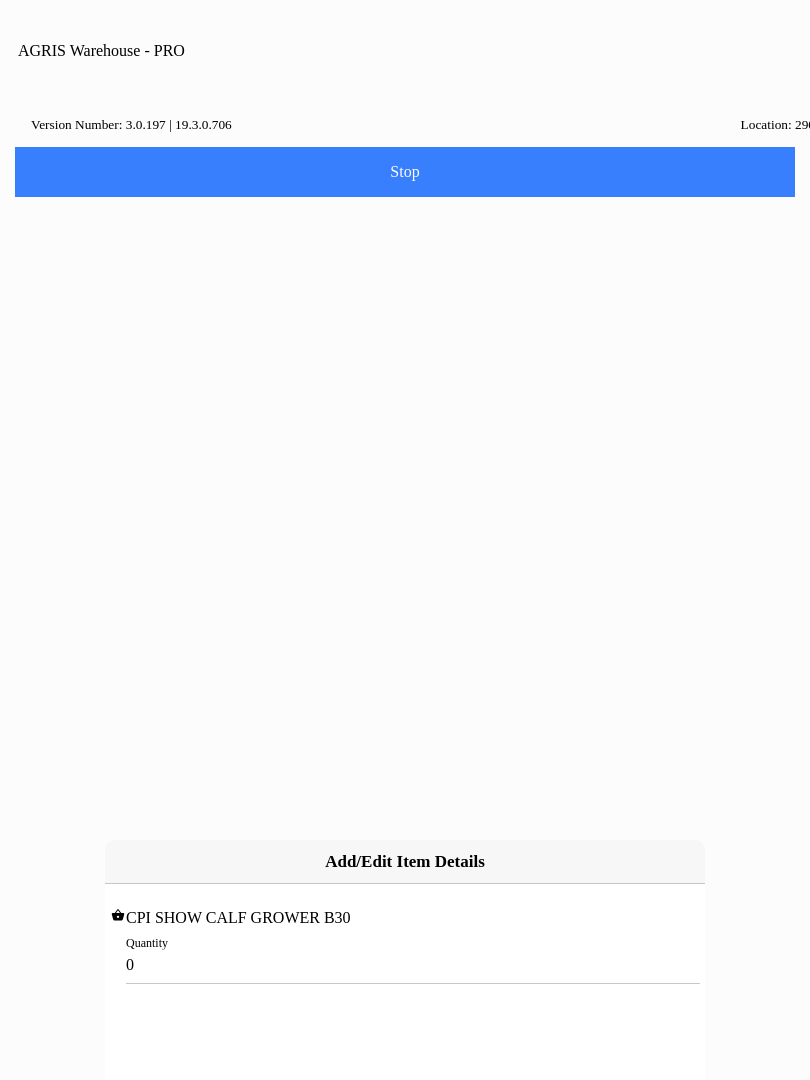 click on "0" at bounding box center [405, 964] 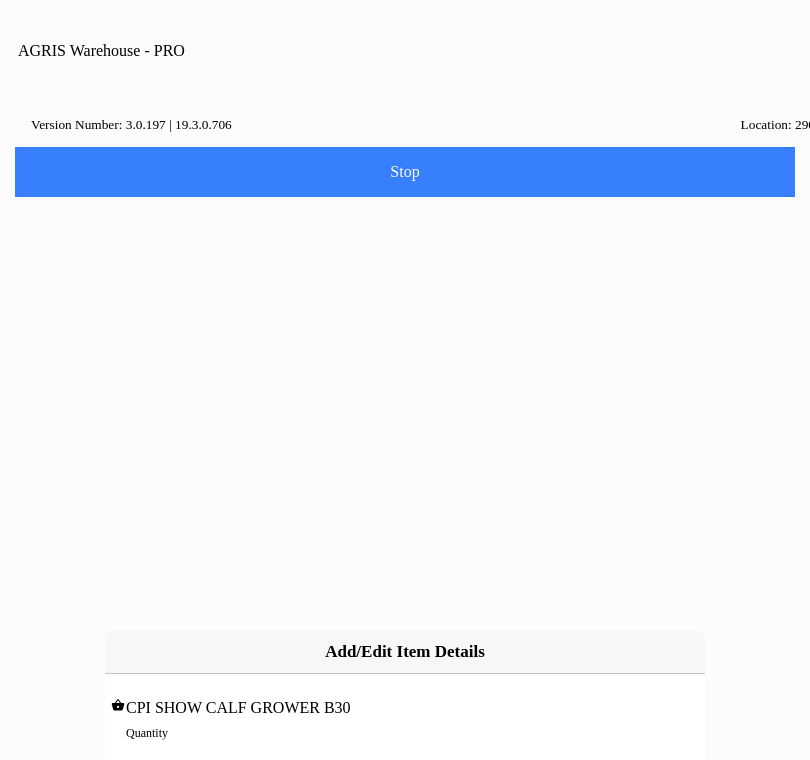 type on "2" 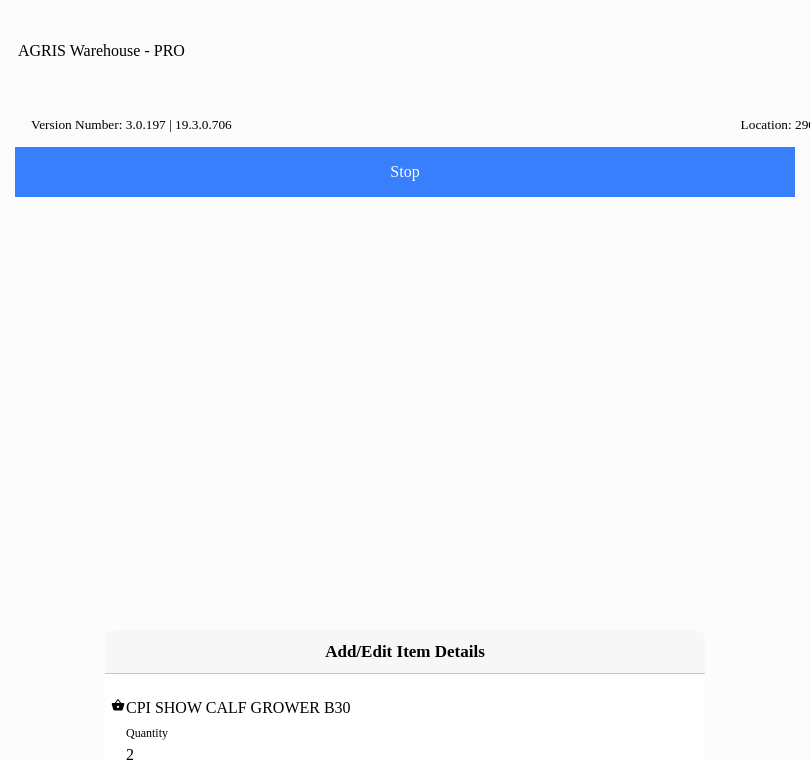 click on "Add" at bounding box center [0, 0] 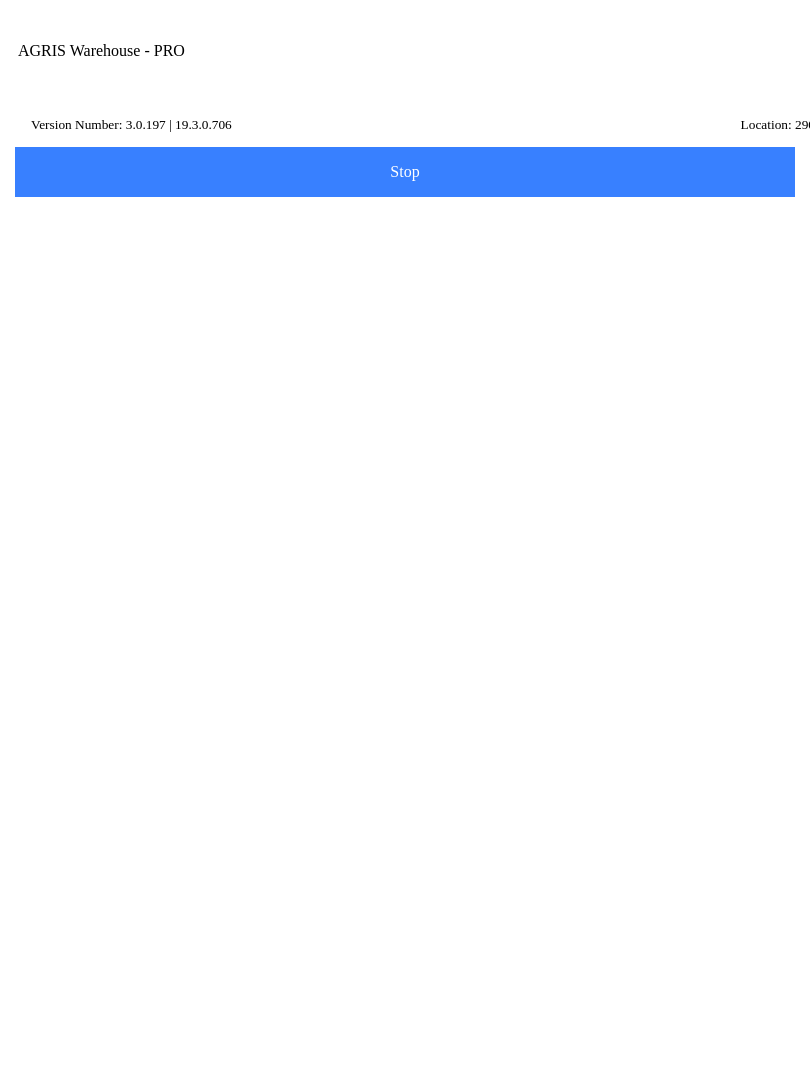 click on "Next" at bounding box center (405, 983) 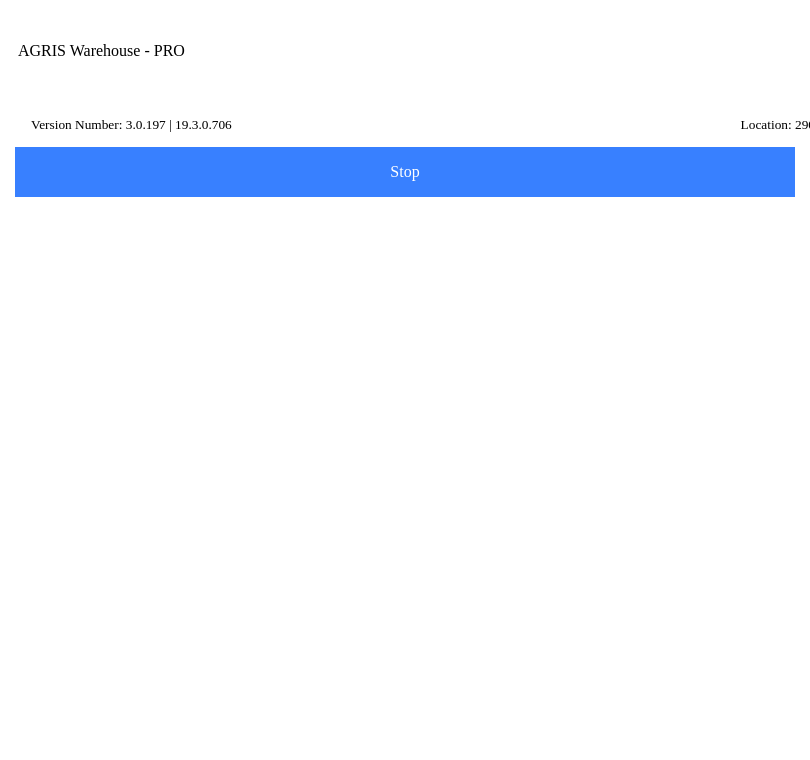 type on "hc1" 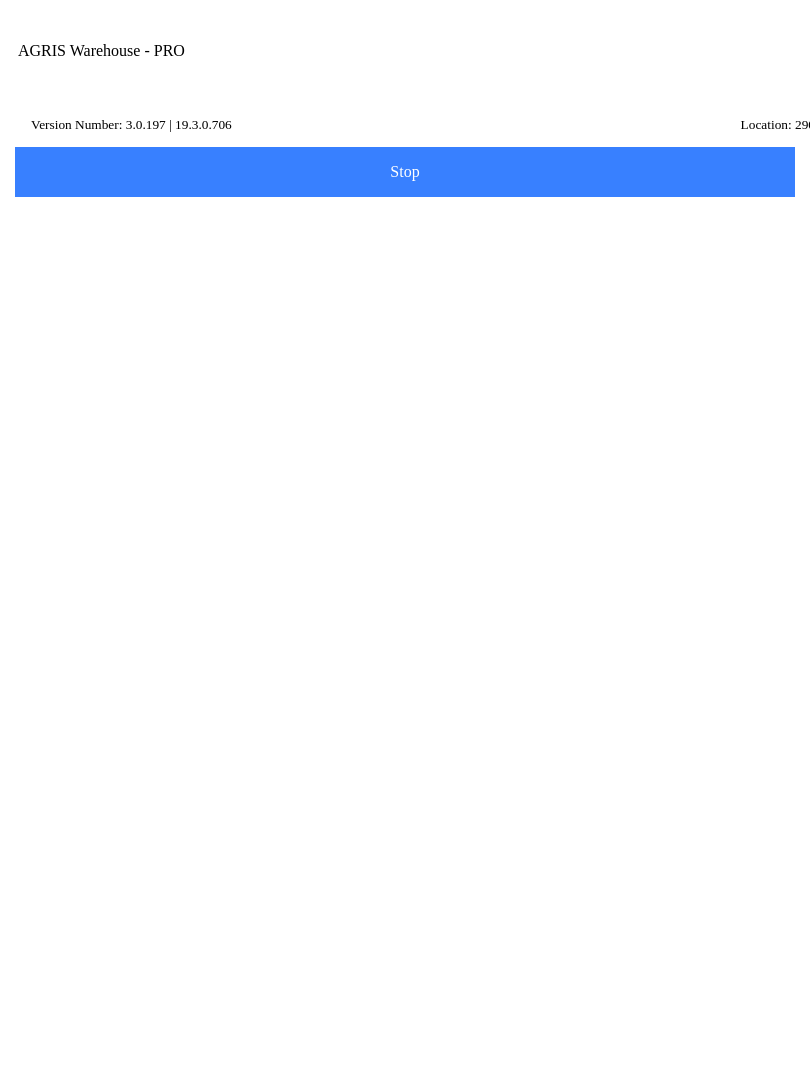 click on "[PERSON_NAME]," at bounding box center [405, 587] 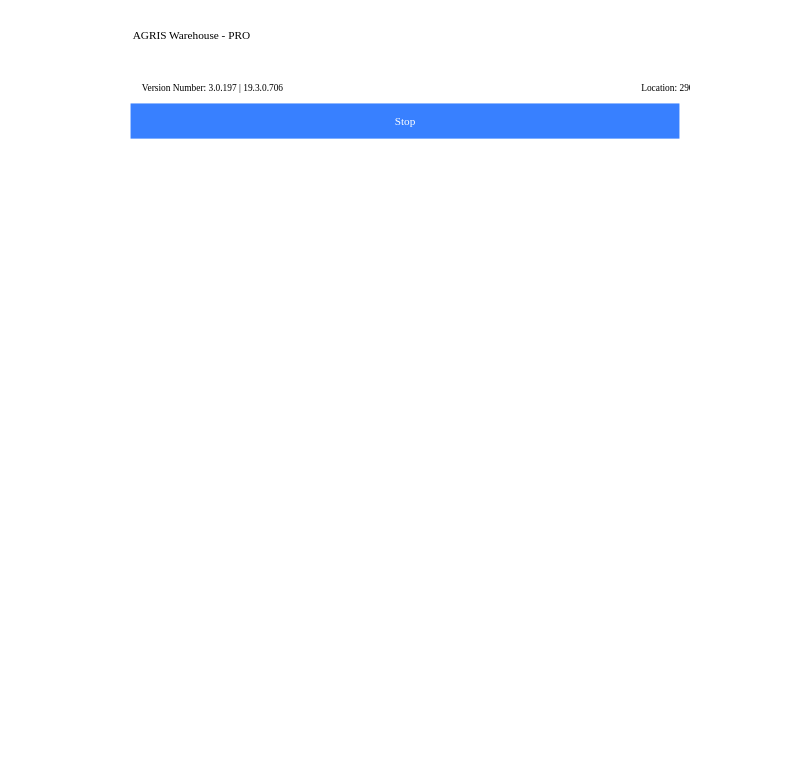 scroll, scrollTop: 27, scrollLeft: 0, axis: vertical 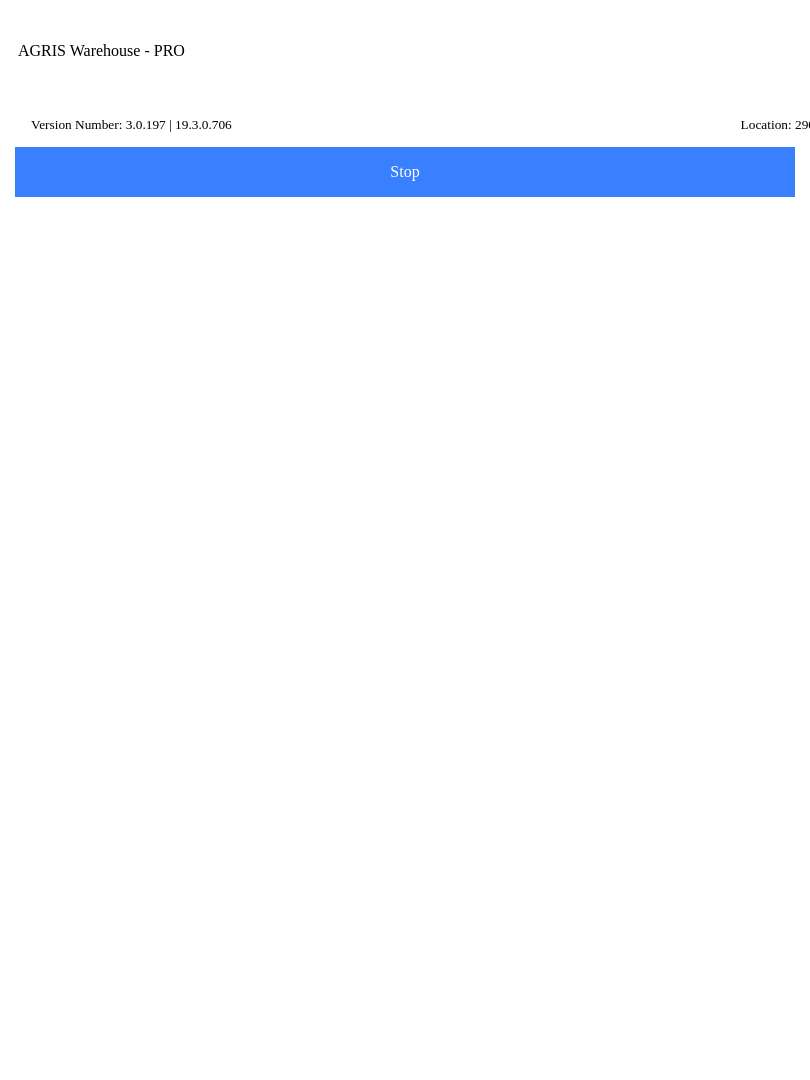 click on "Note" 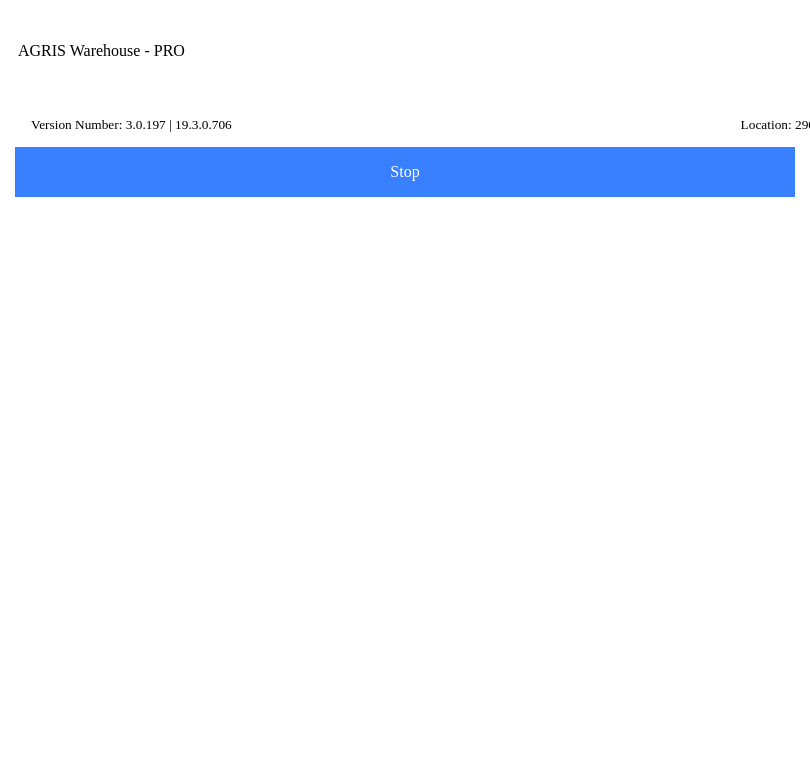 scroll, scrollTop: 200, scrollLeft: 0, axis: vertical 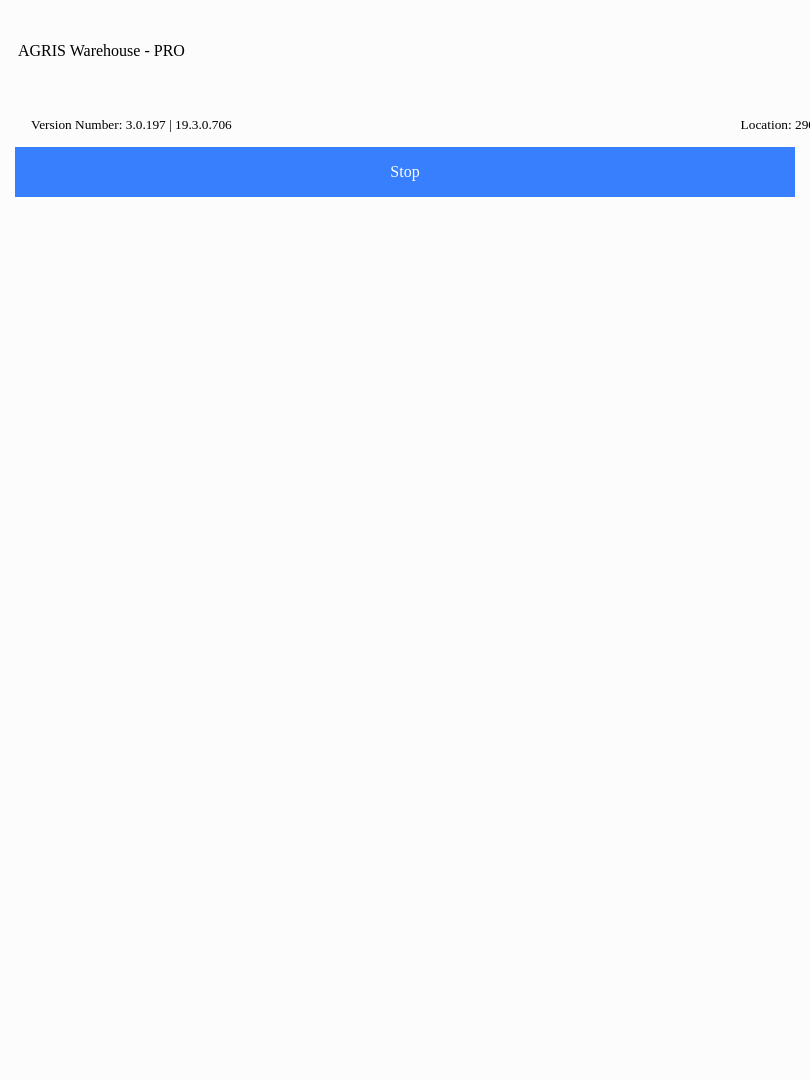 click on "Ok" at bounding box center (405, 598) 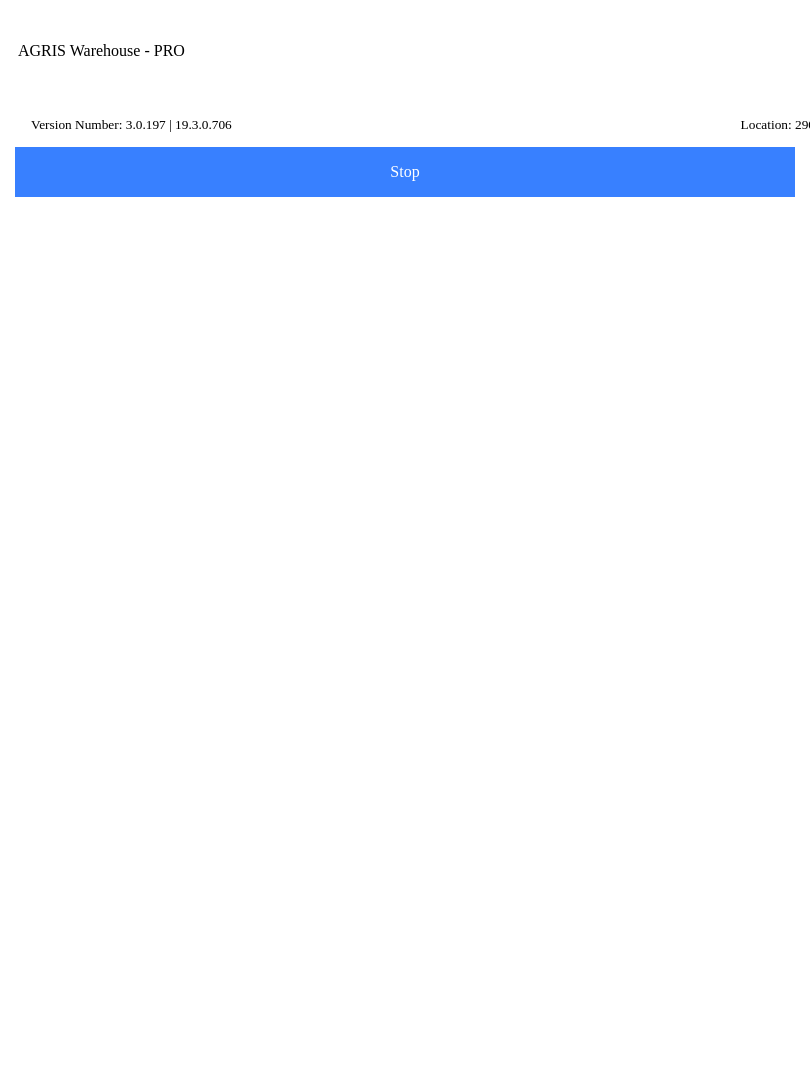 click on "Pending Transfer" 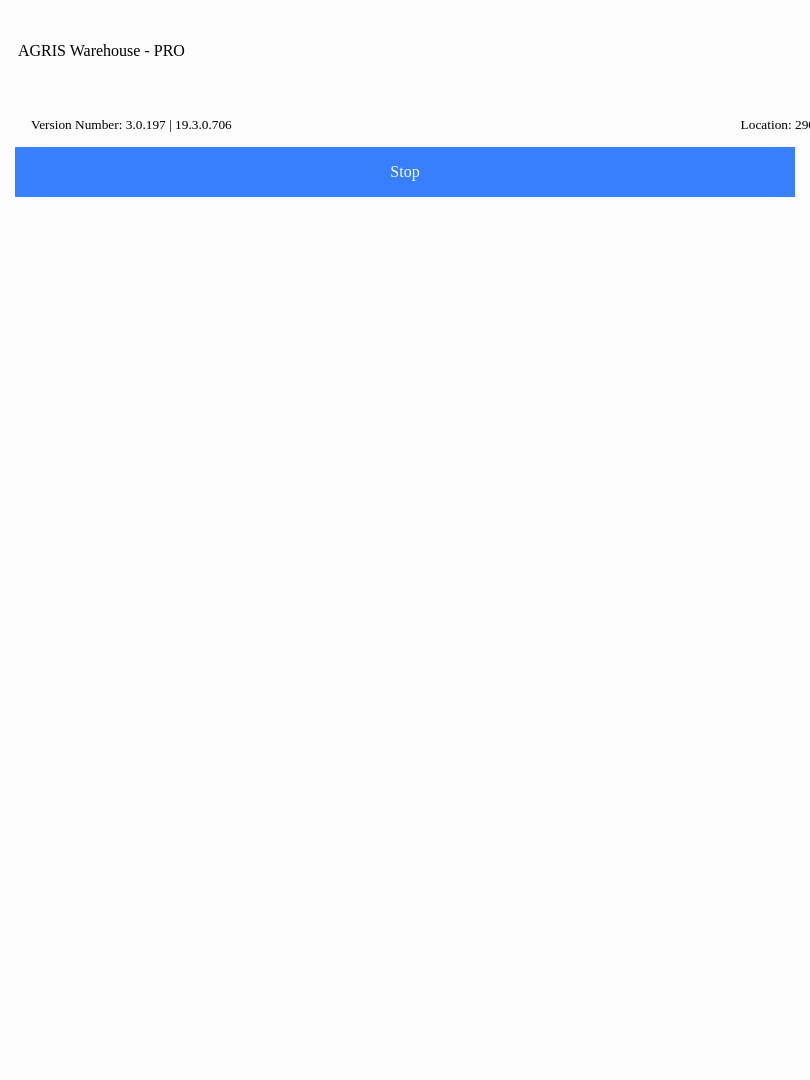 click on "Home" at bounding box center (405, 1161) 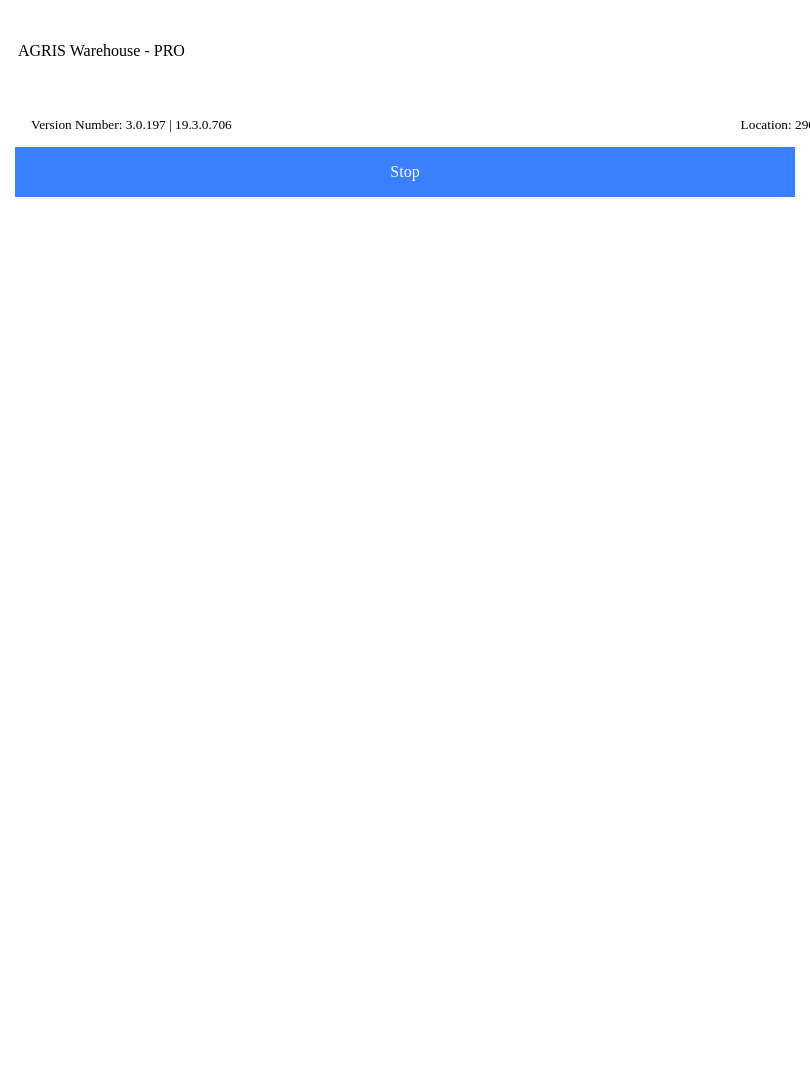 click on "Transfer" at bounding box center [405, 536] 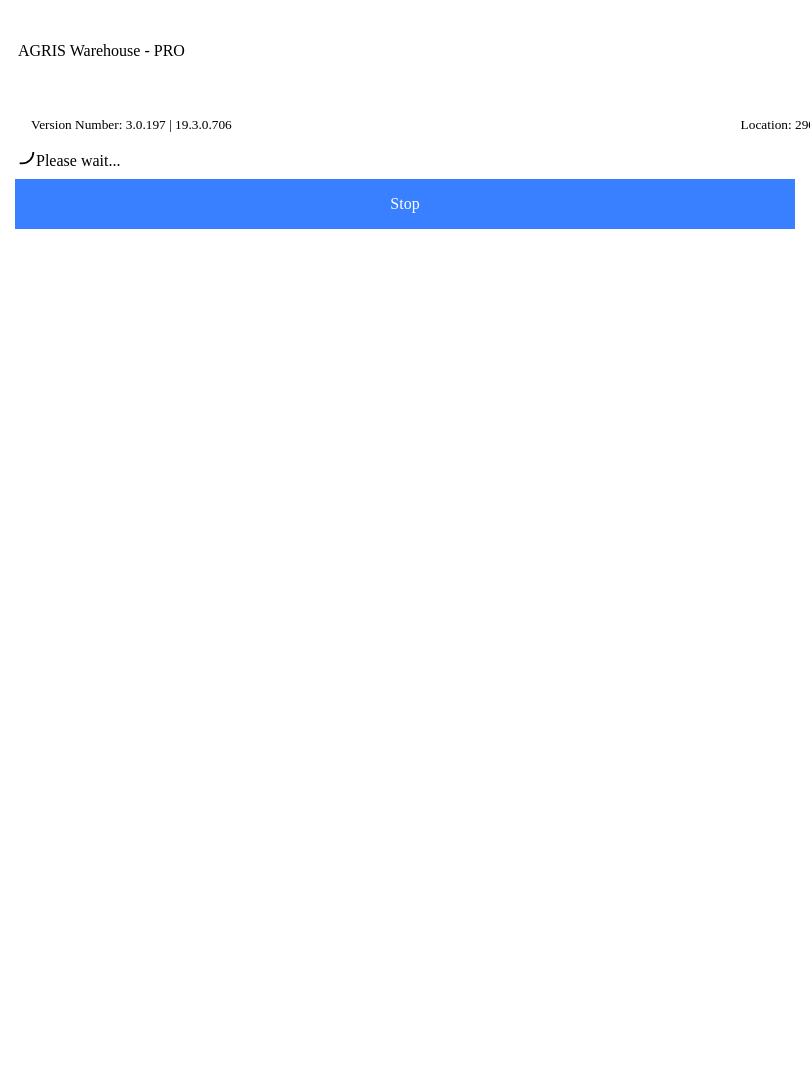 click on "Please wait..." at bounding box center (405, 154) 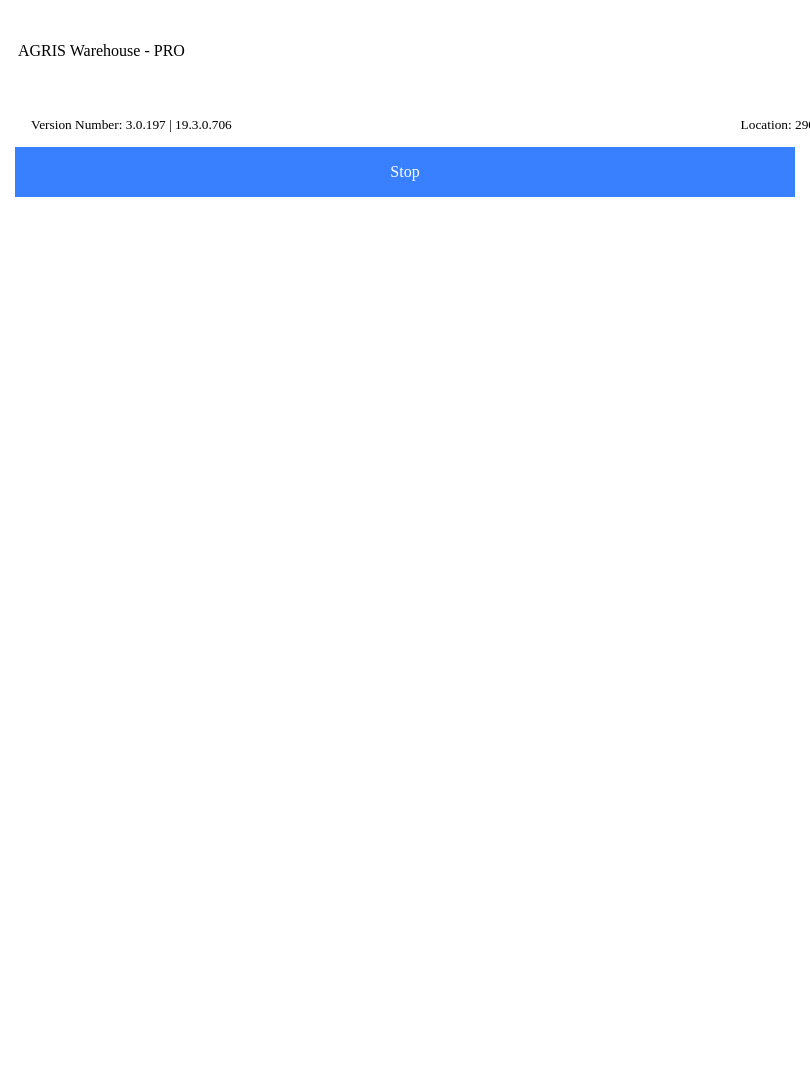 click on "Transfer Location" at bounding box center (390, 233) 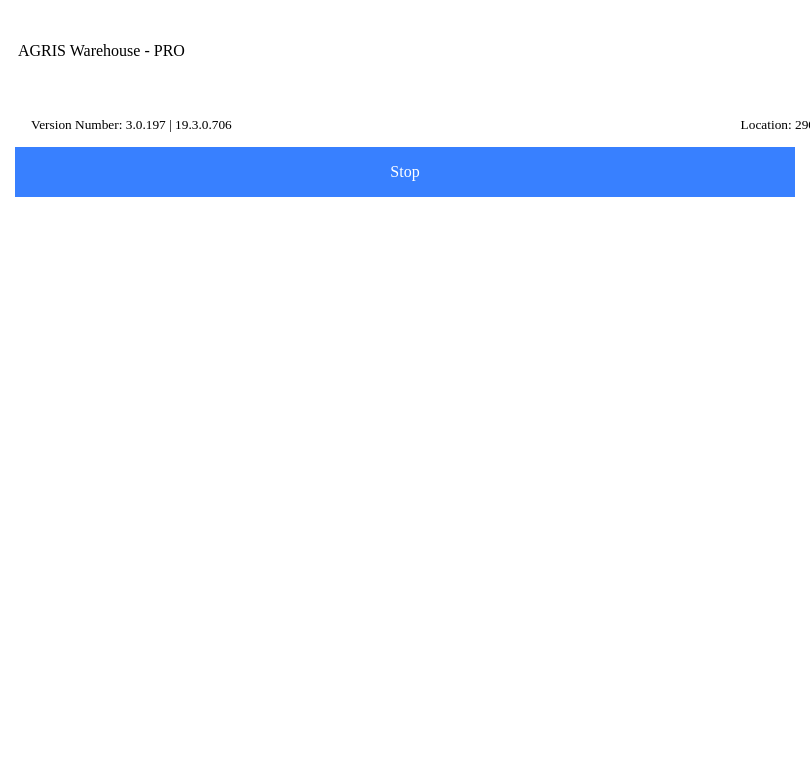 type on "@" 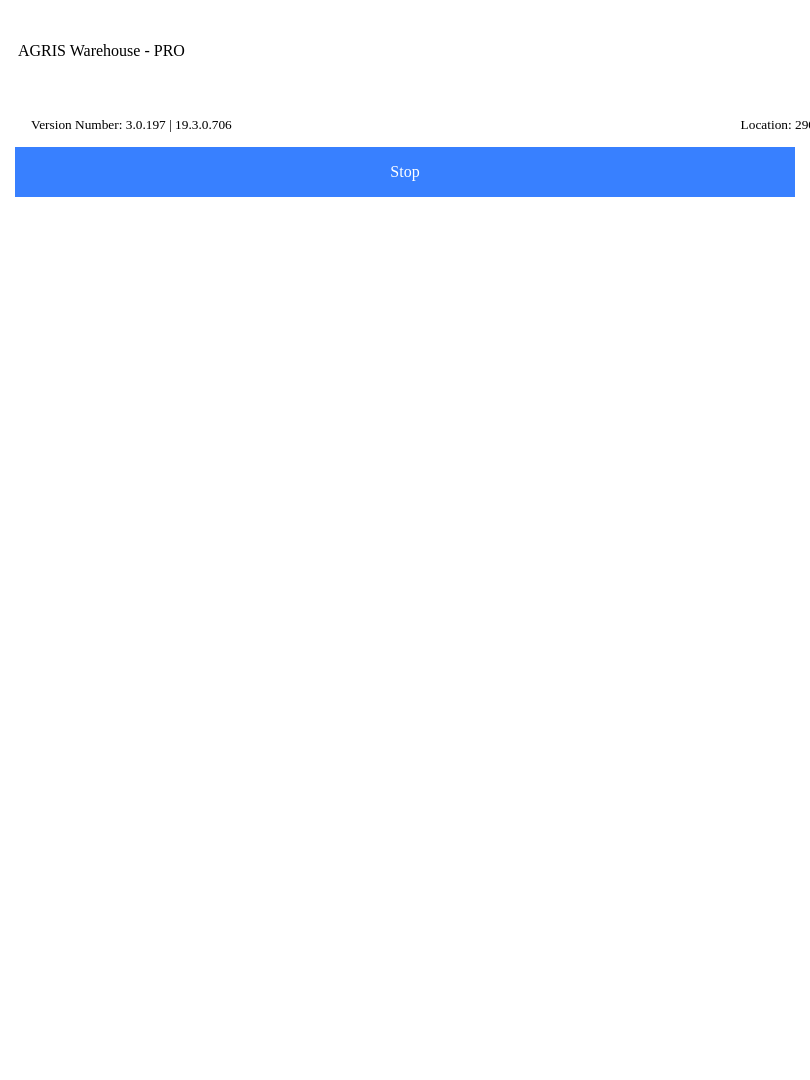 click on "Next" at bounding box center [405, 300] 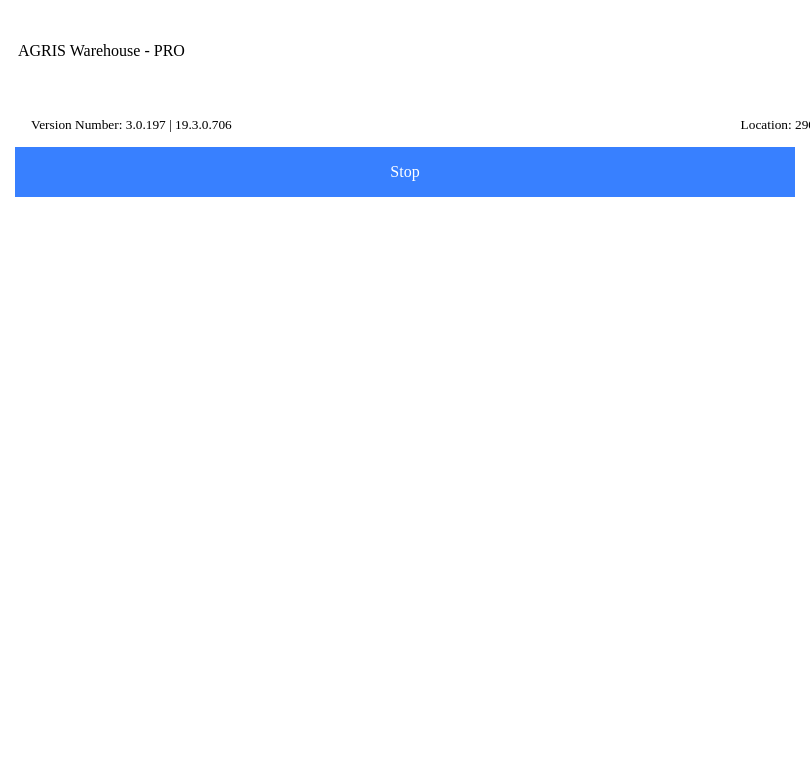 type on "434209" 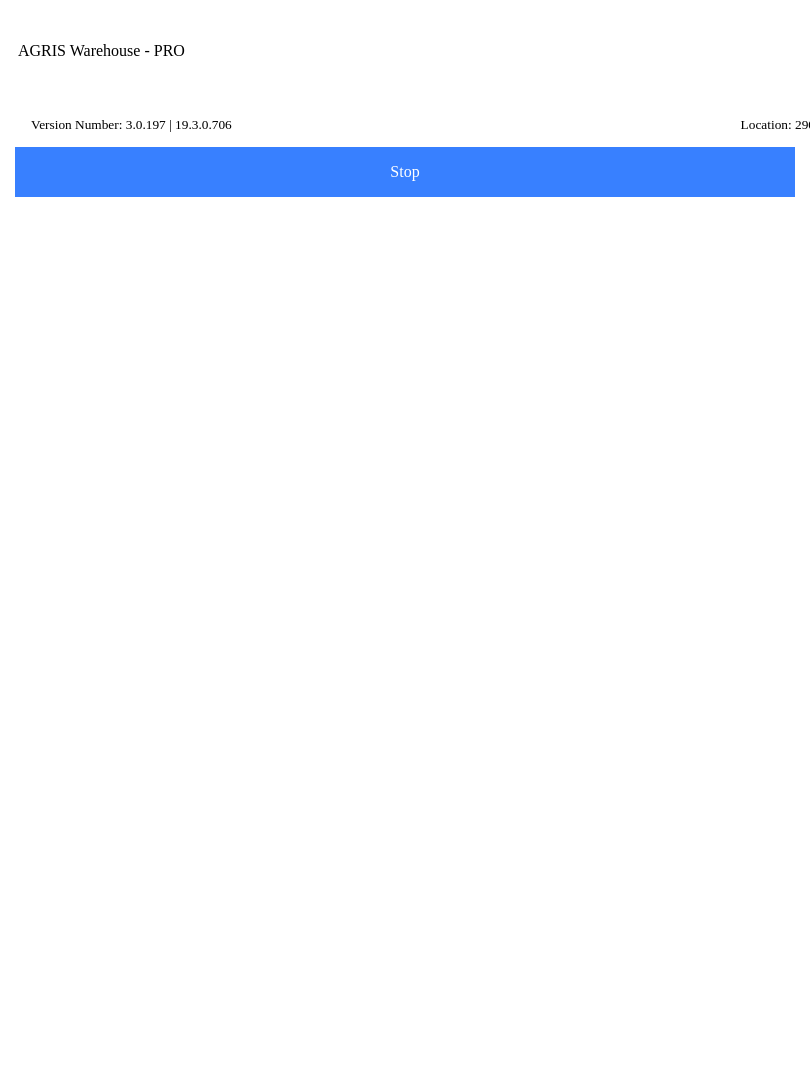 click on "AS MINERAL TUB FLY 225#  - (434209)  Price: 156.6 /EACH On Hand: 31  Position: 28" at bounding box center (405, 574) 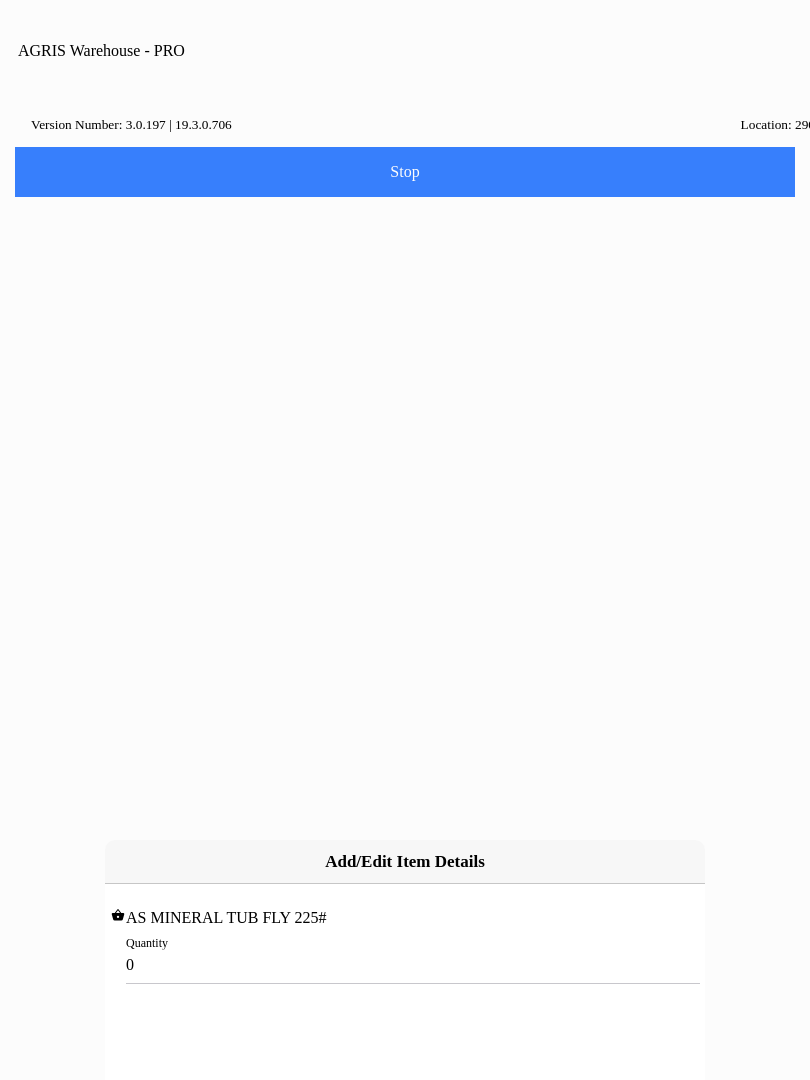 click on "0" at bounding box center (405, 964) 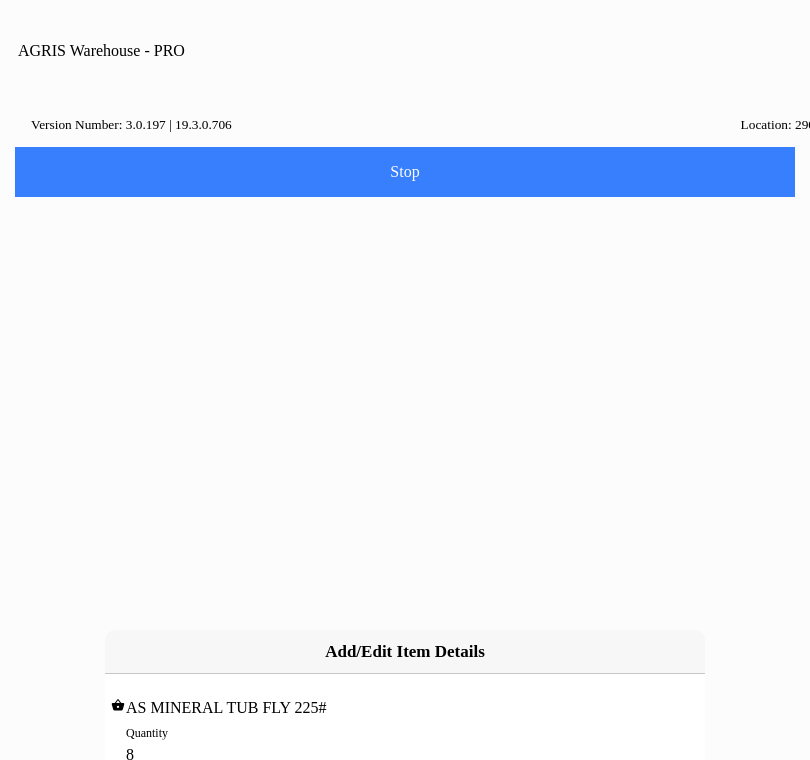 type on "8" 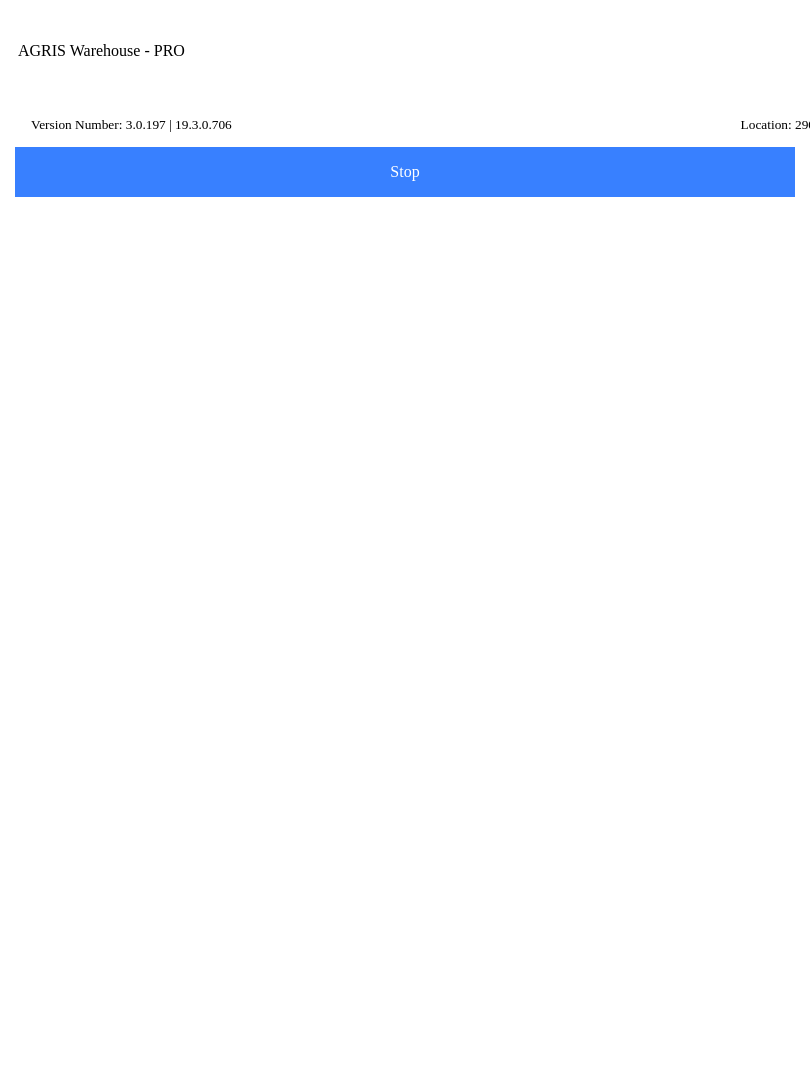 click on "Add Item" at bounding box center [405, 416] 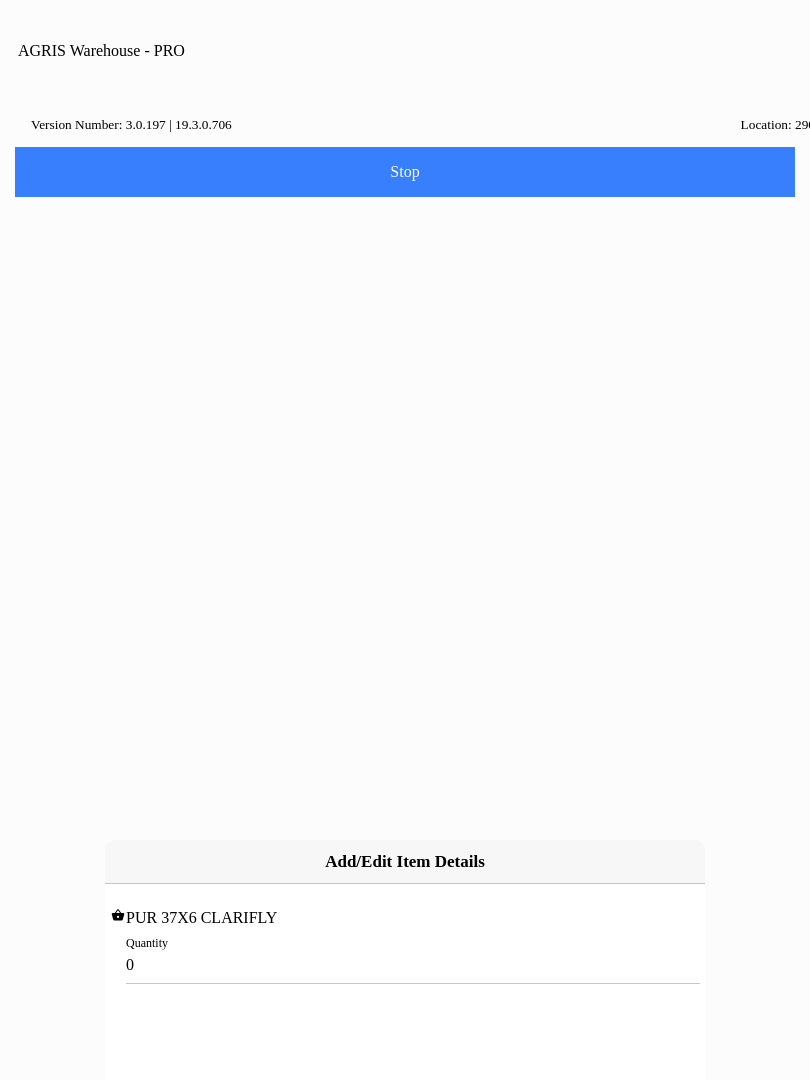 click on "0" at bounding box center [405, 964] 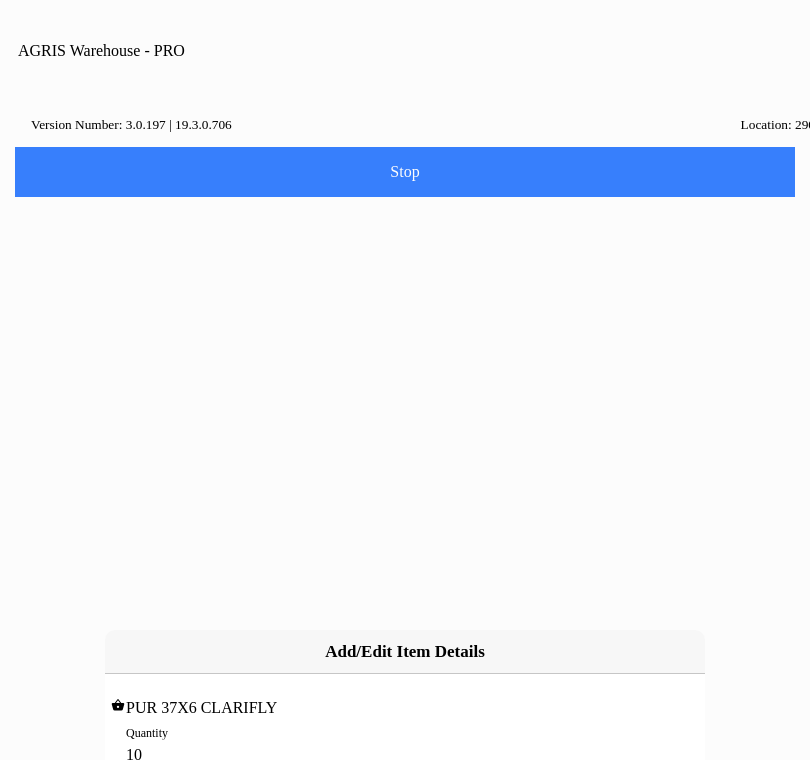 type on "10" 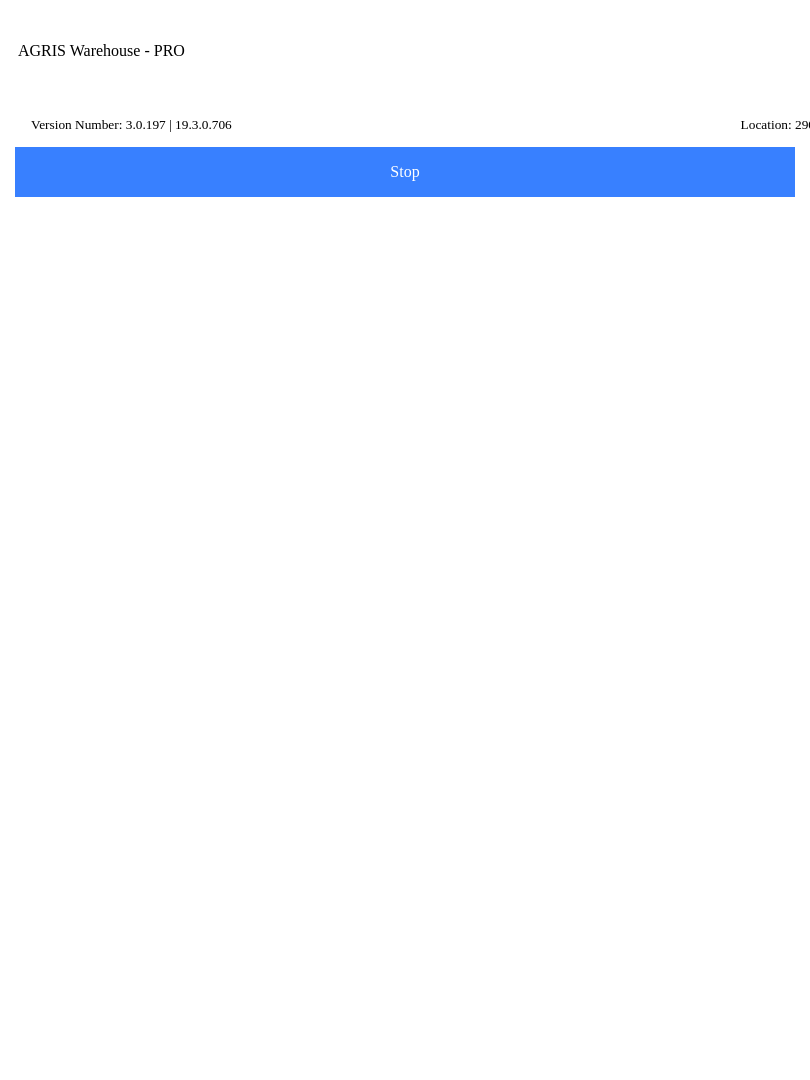 click on "Add Item" at bounding box center (405, 587) 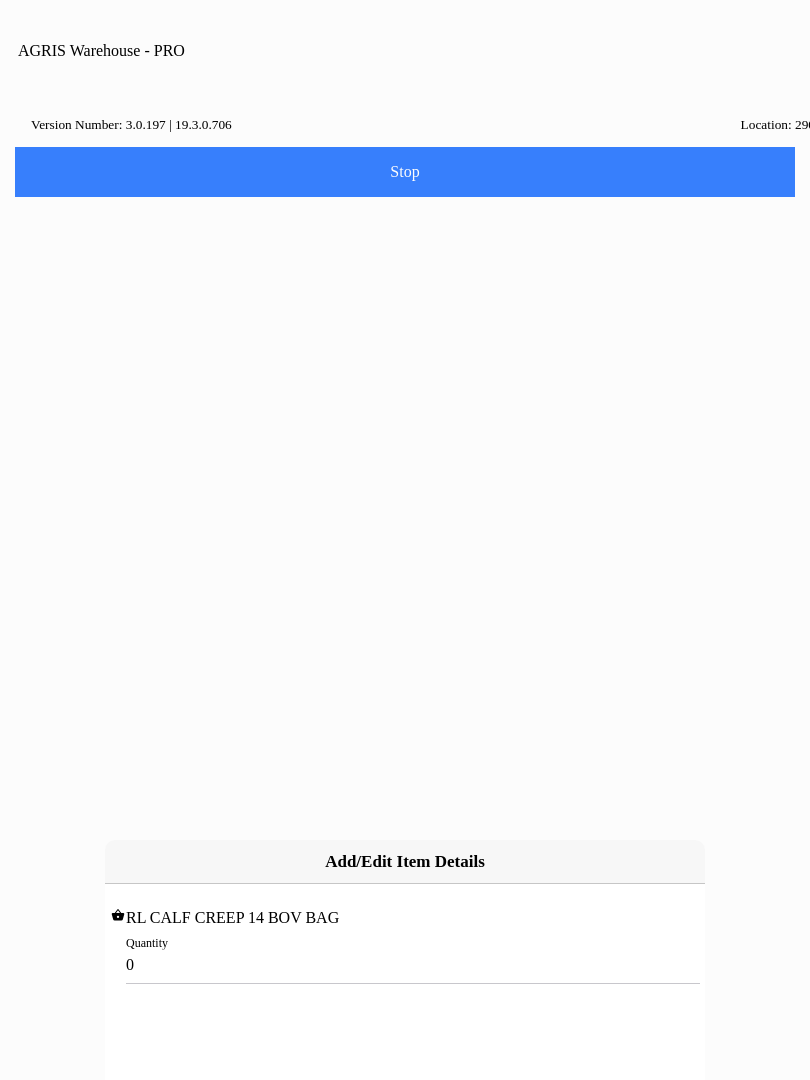 click on "0" at bounding box center (405, 964) 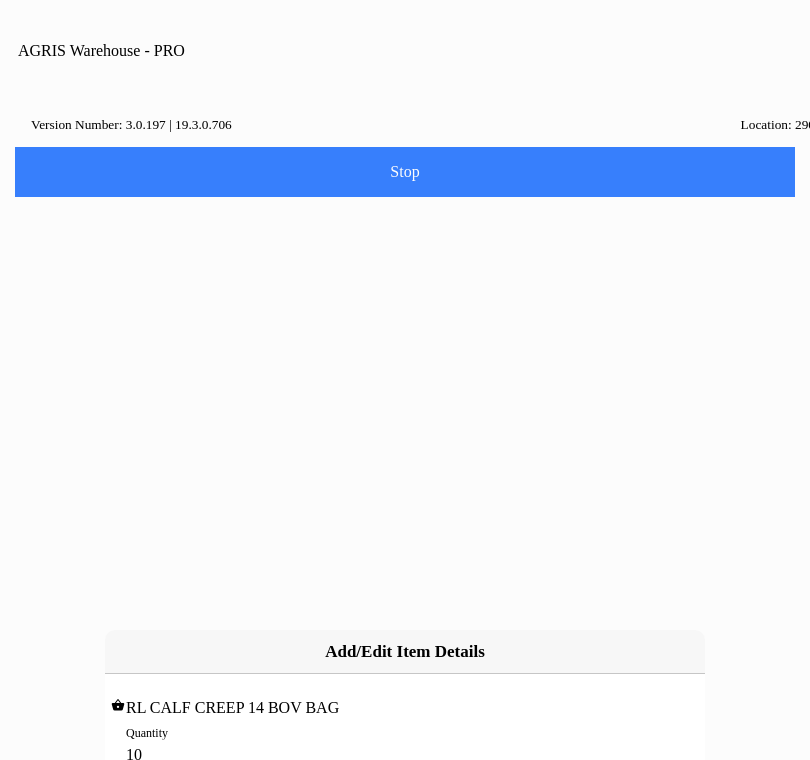 type on "10" 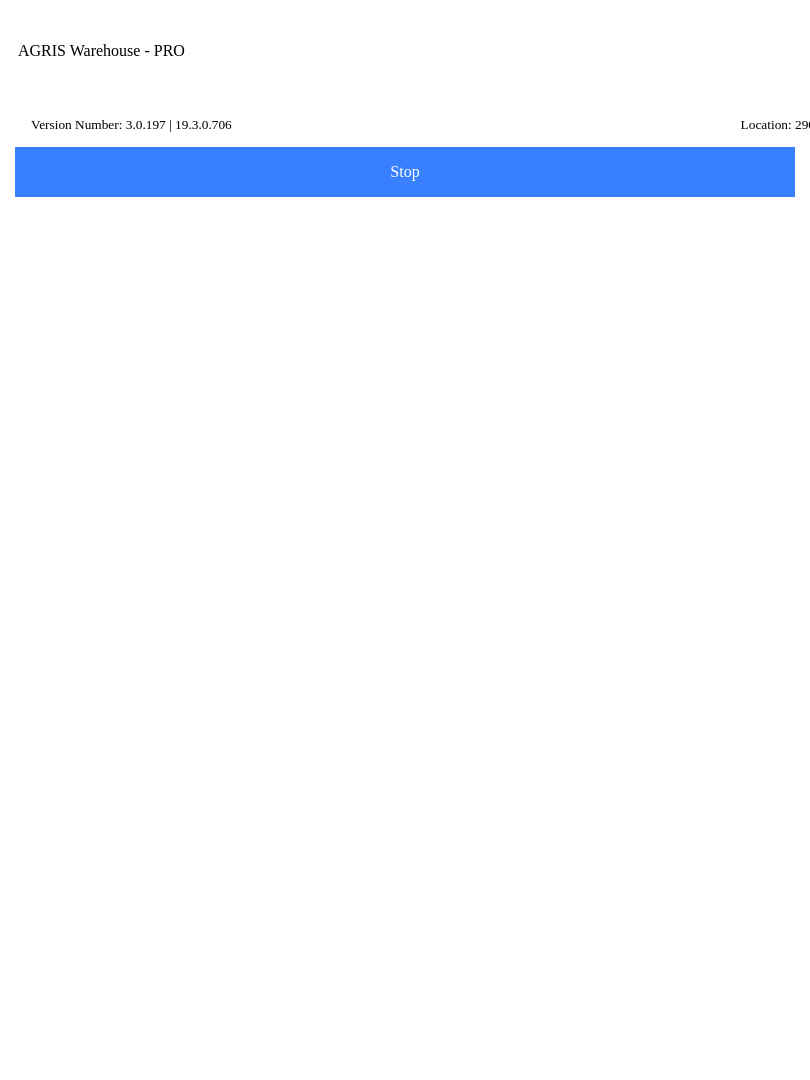 click on "Add Item" at bounding box center [405, 758] 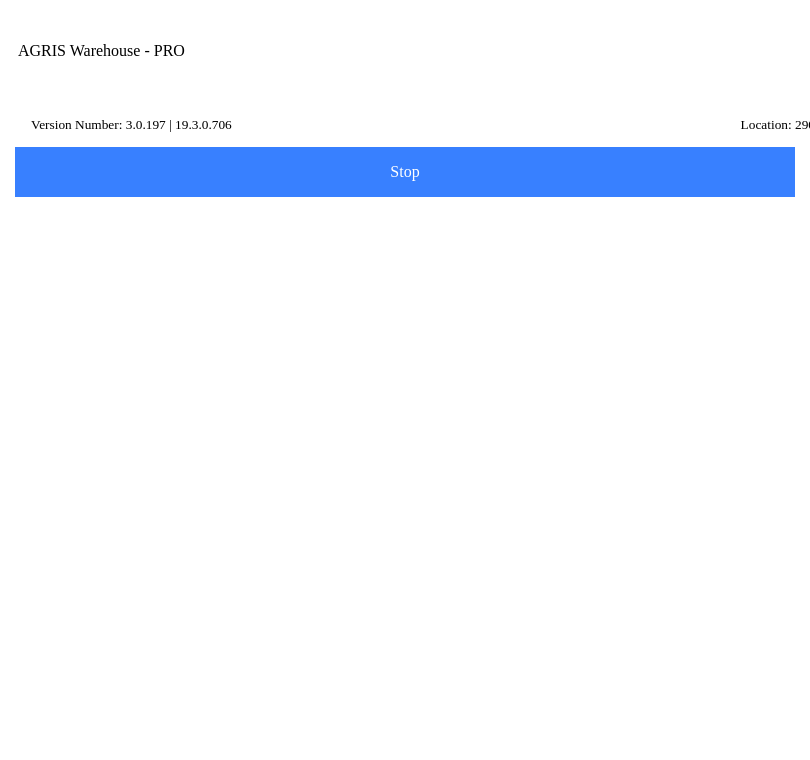 type on "4" 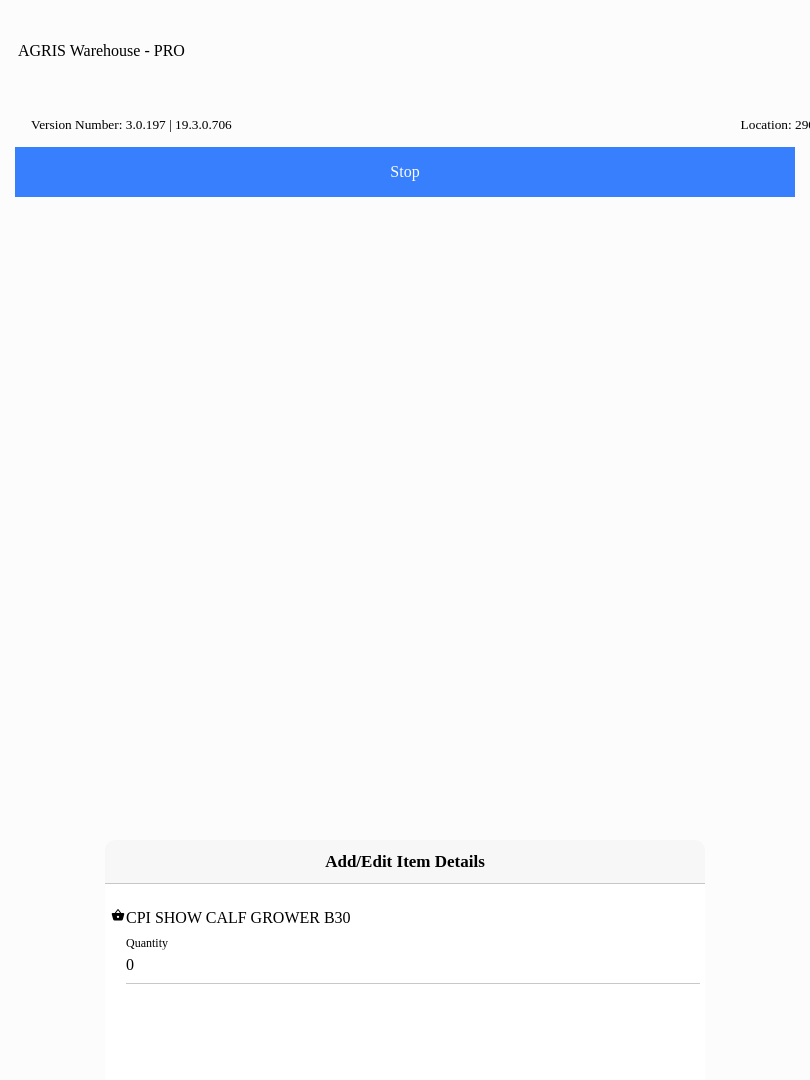 click on "0" at bounding box center (405, 964) 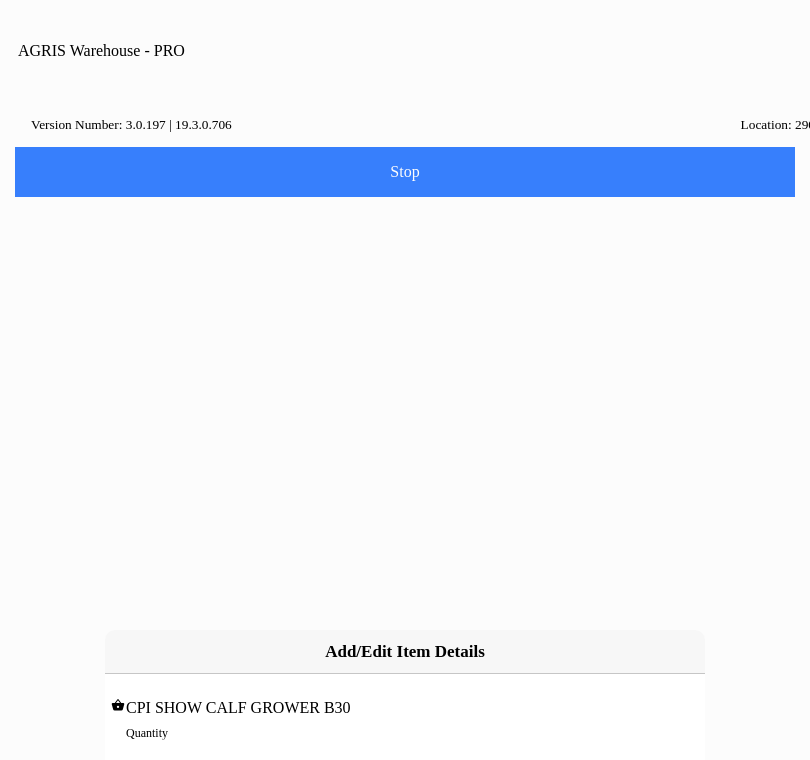 type on "2" 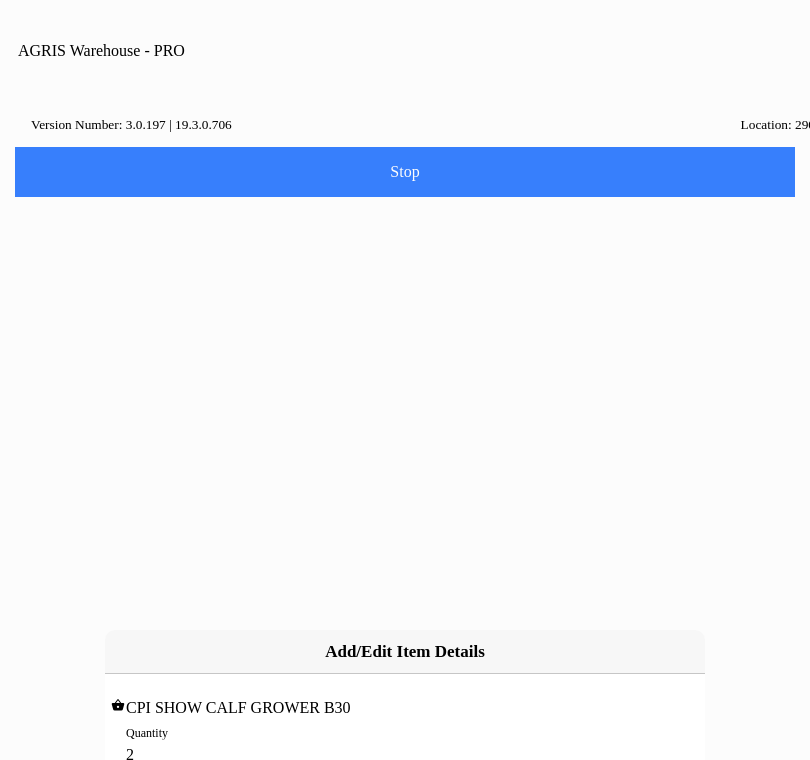 click on "Add" at bounding box center [0, 0] 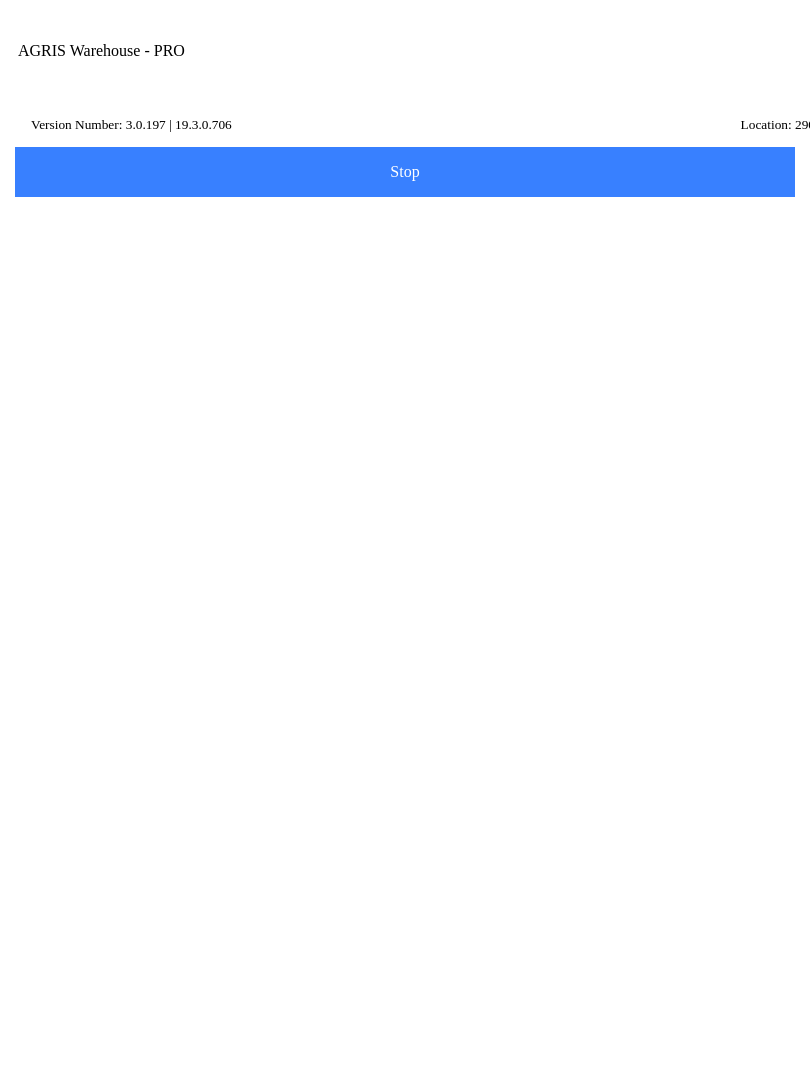 click on "Next" at bounding box center [405, 983] 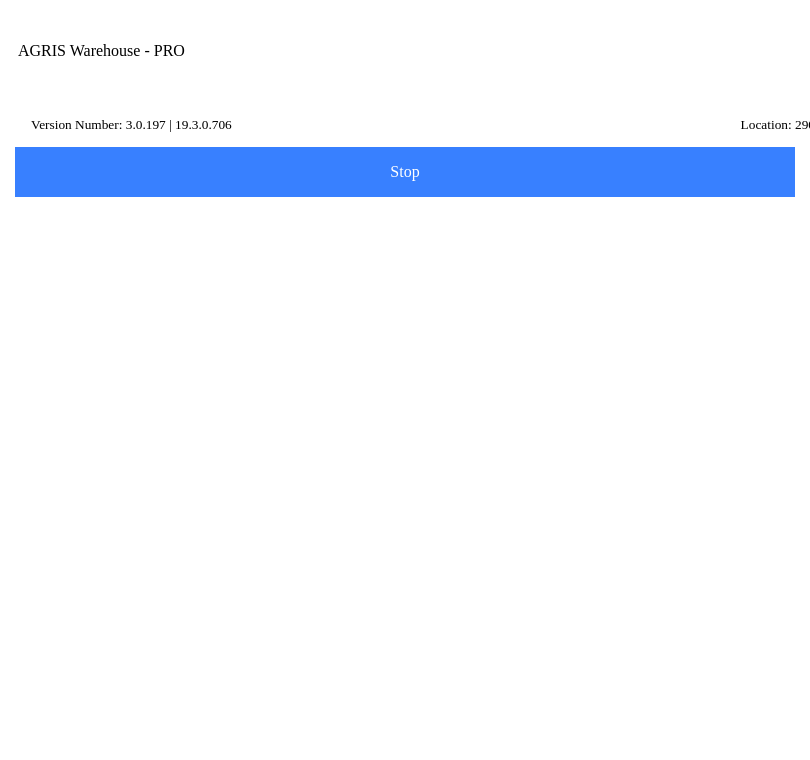 type on "hc1" 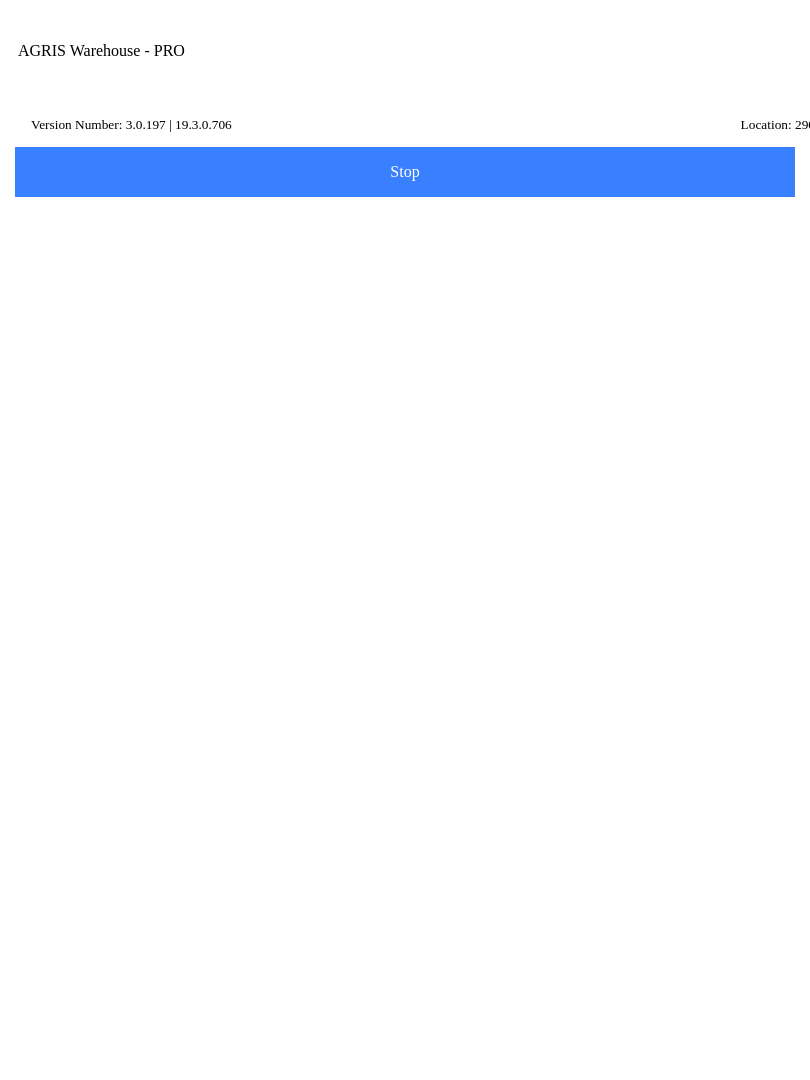 click on "CPI/[PERSON_NAME] - (HC1)" at bounding box center (405, 565) 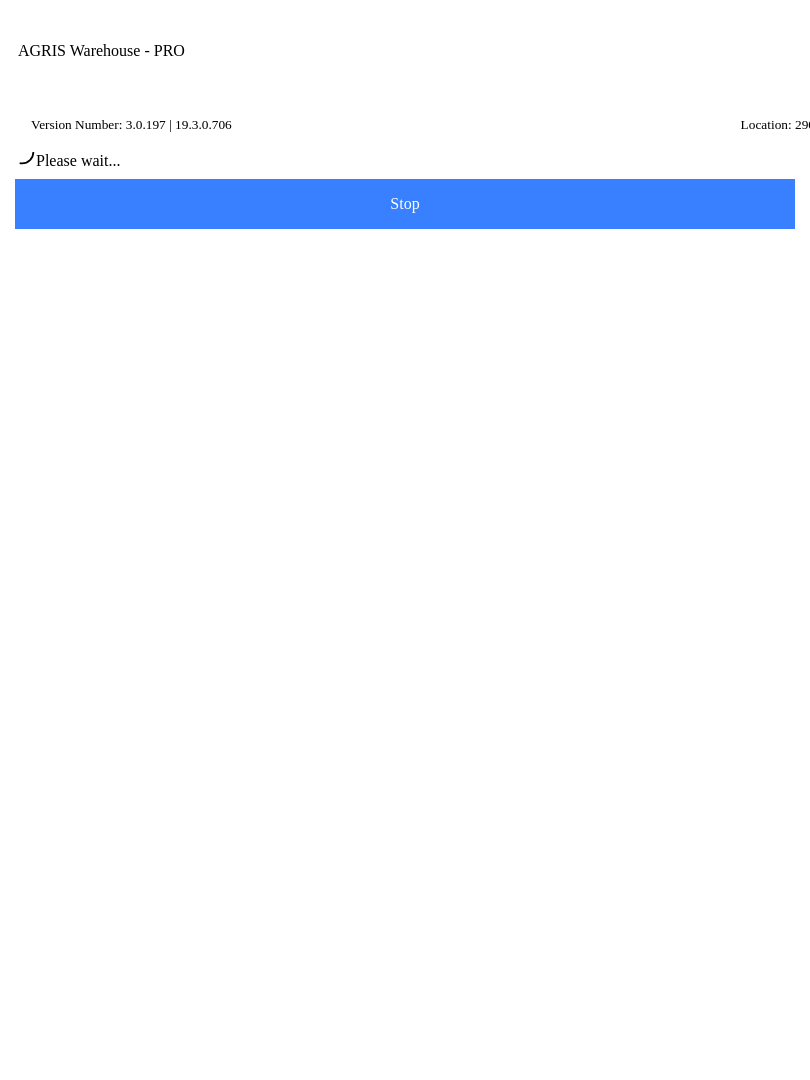 type on "HC1" 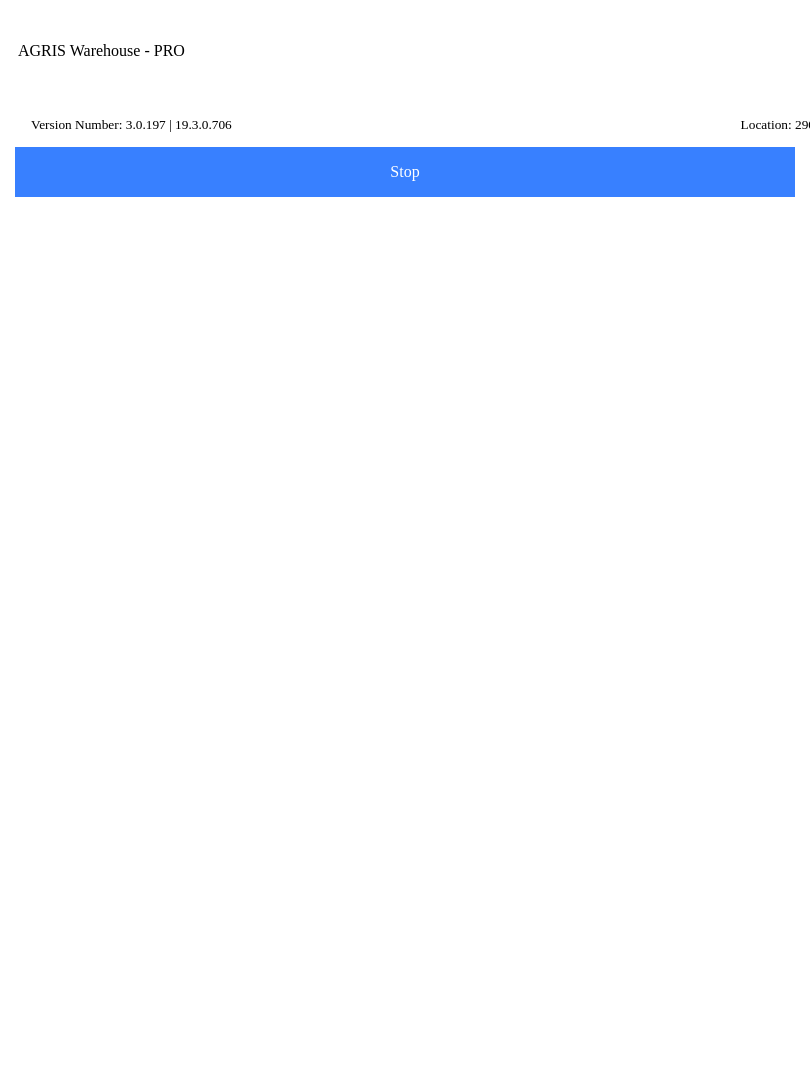 click on "Next" at bounding box center [405, 424] 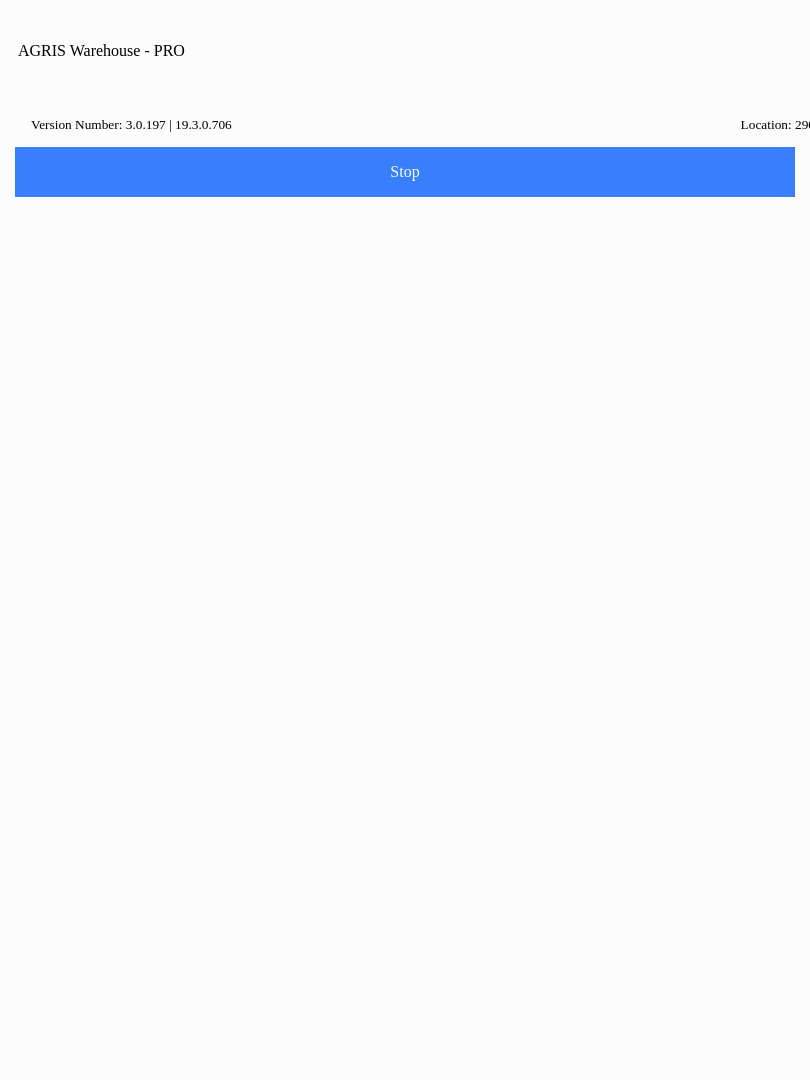 click on "Ok" at bounding box center (405, 598) 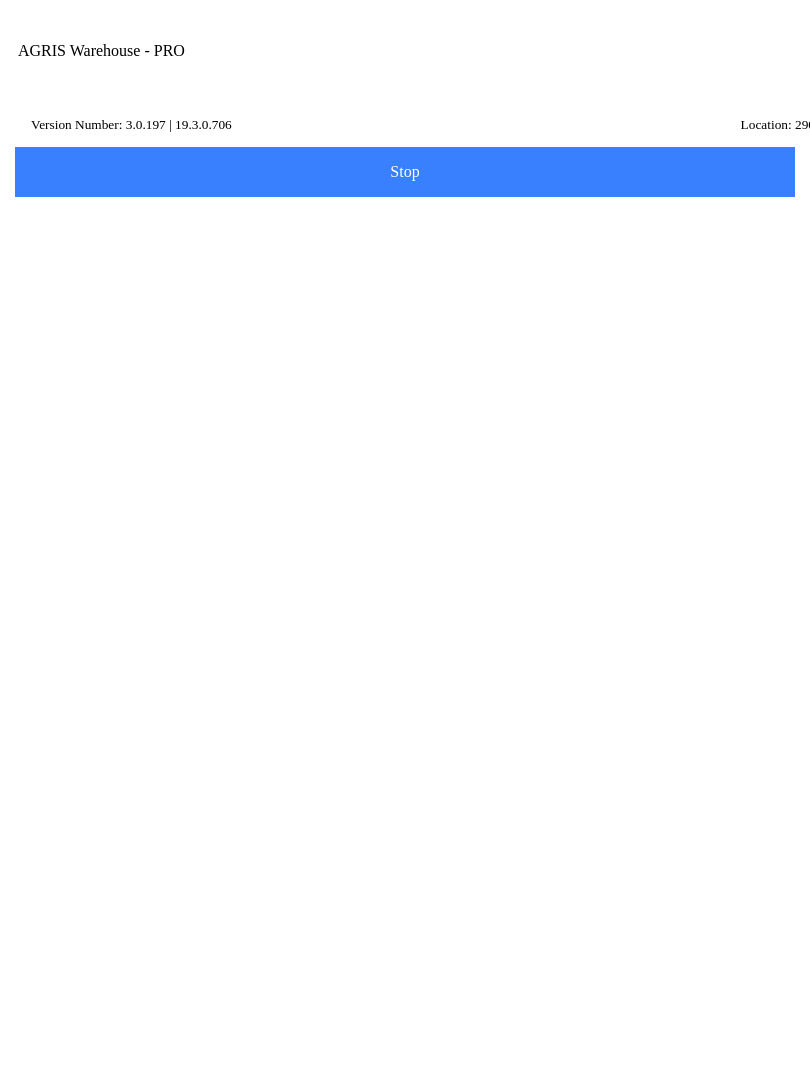 click on "Delete All" at bounding box center [210, 285] 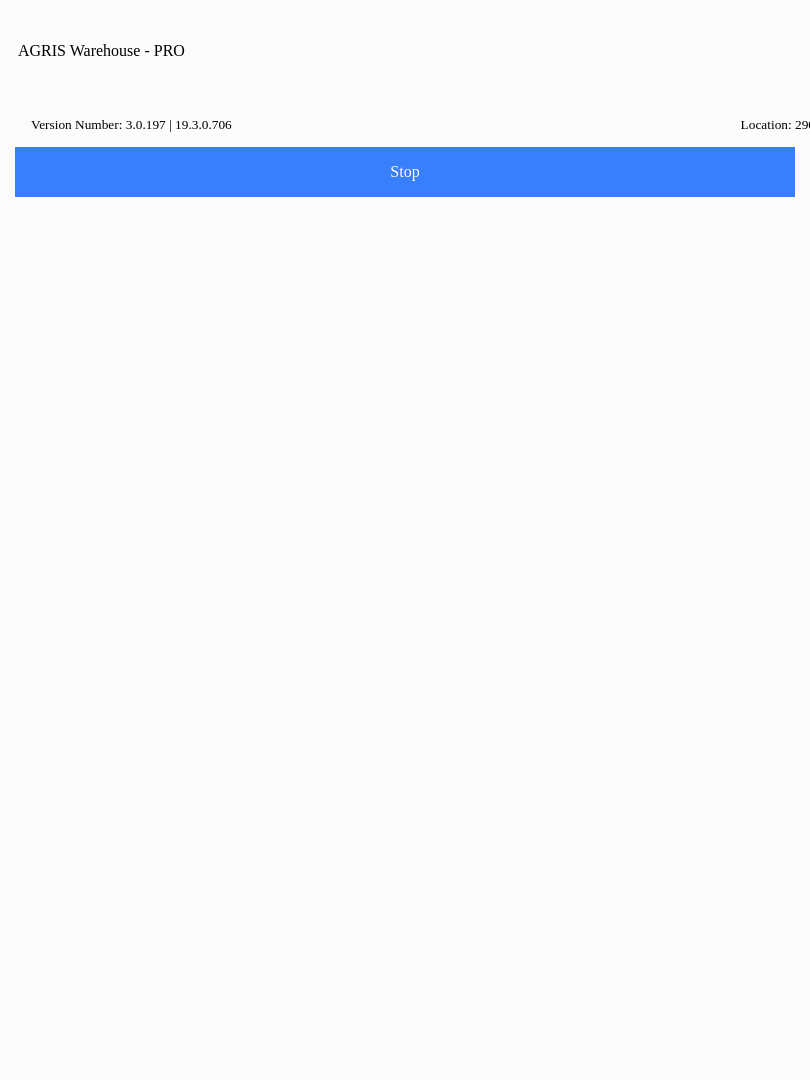 click on "Cancel" at bounding box center [472, 576] 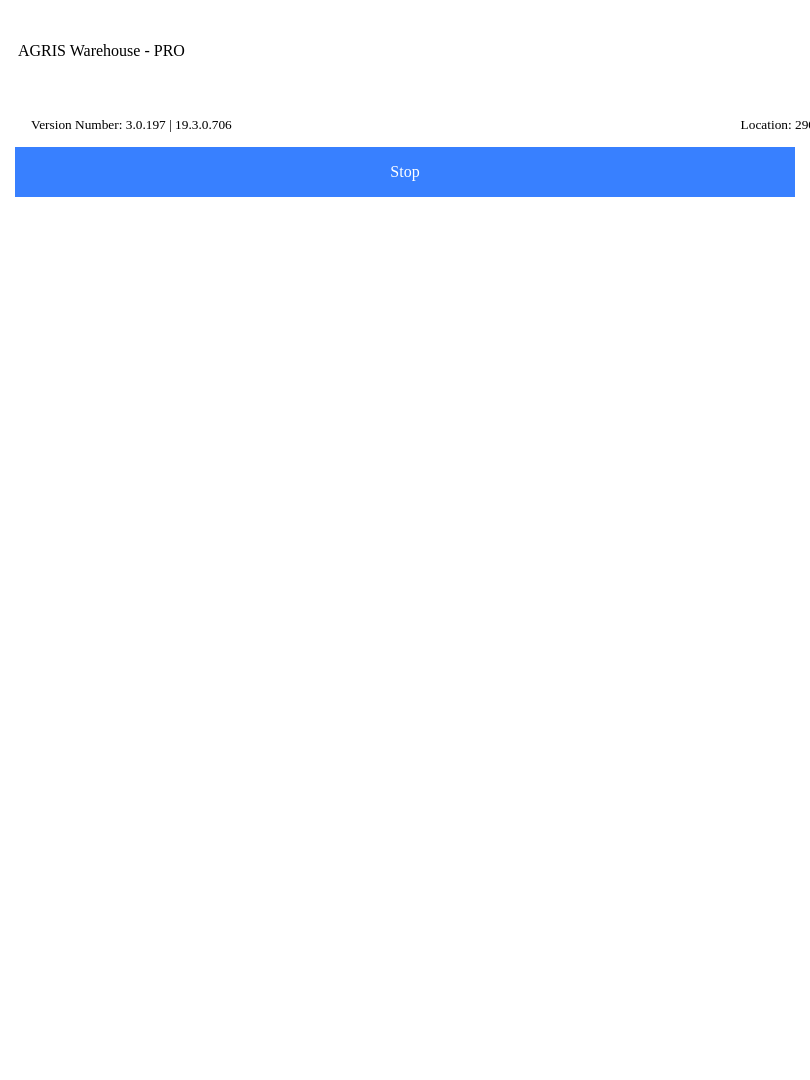 click 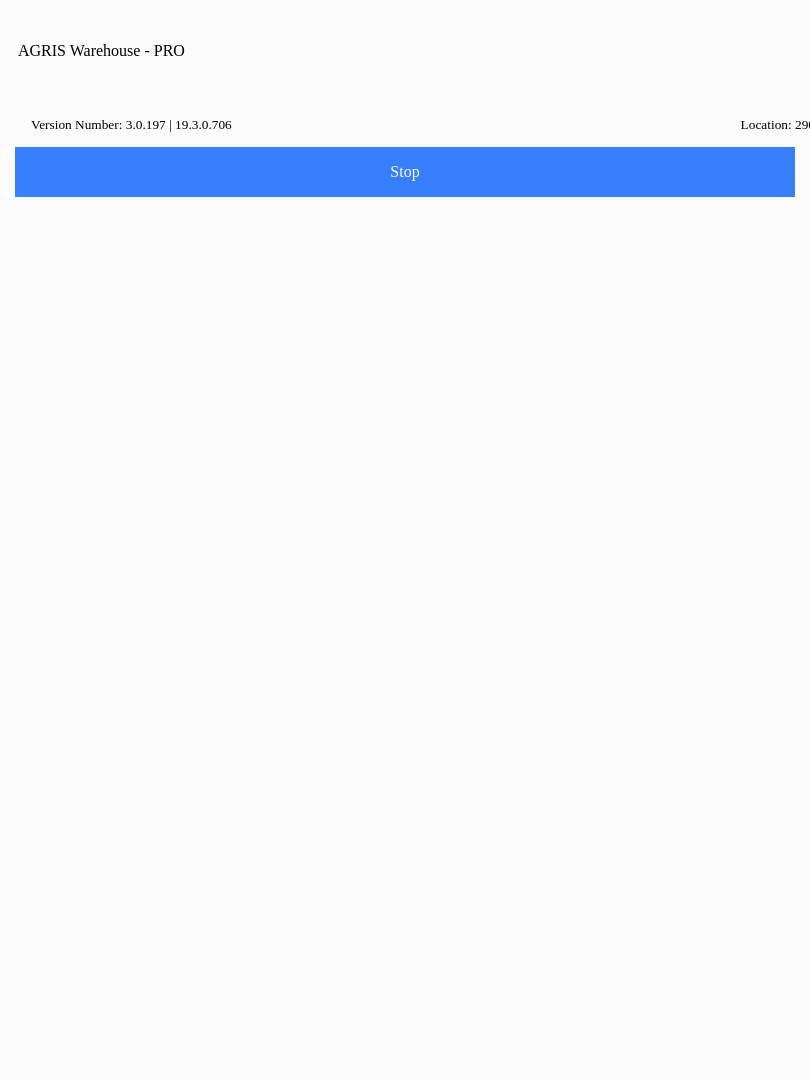 click on "Delete" at bounding box center [337, 576] 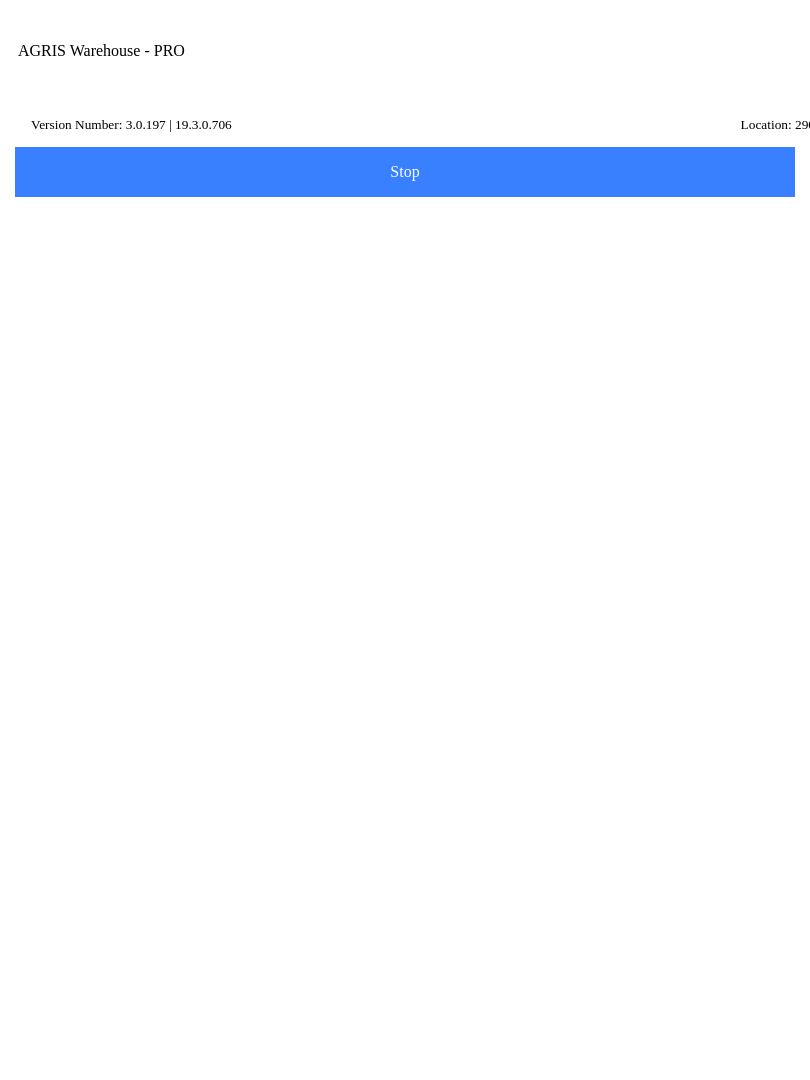click on "Pending Transfer" 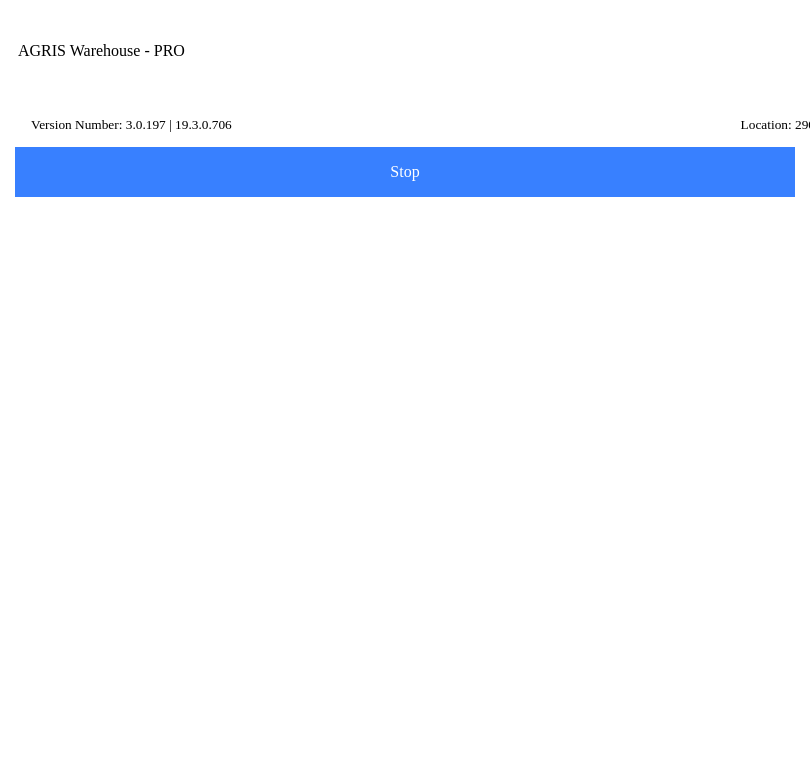 click on "490 - [GEOGRAPHIC_DATA]" at bounding box center (405, 308) 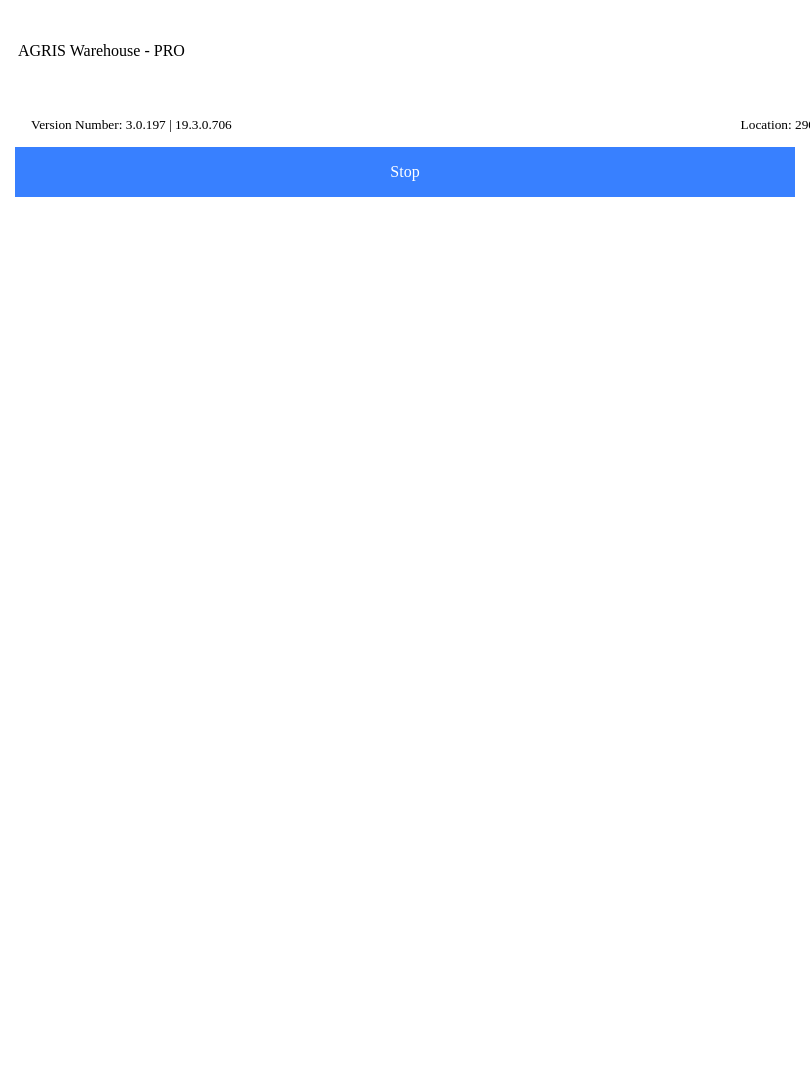 click on "Next" at bounding box center (405, 300) 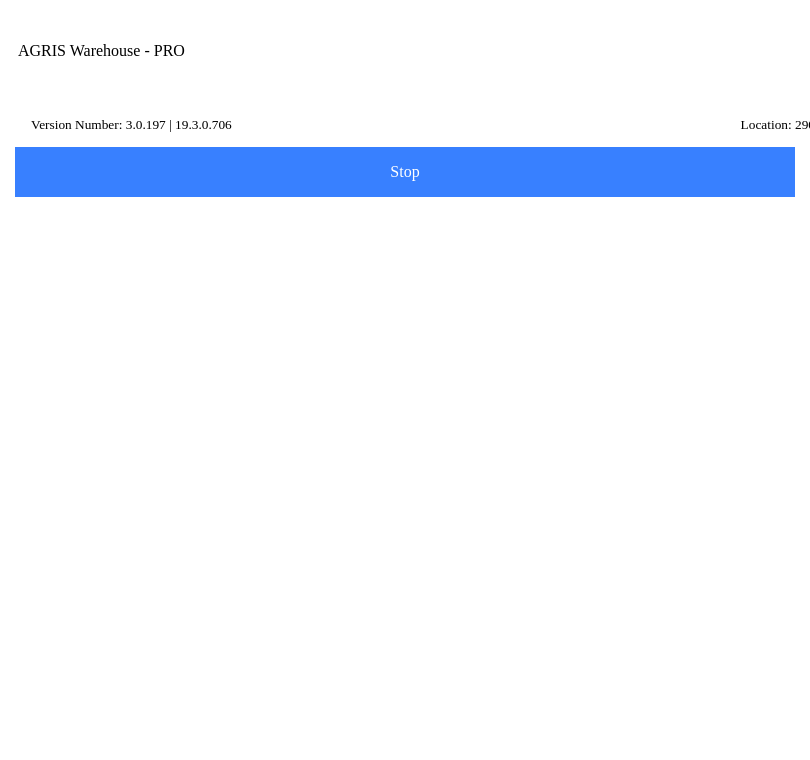 click on "Scan Item" at bounding box center [0, 0] 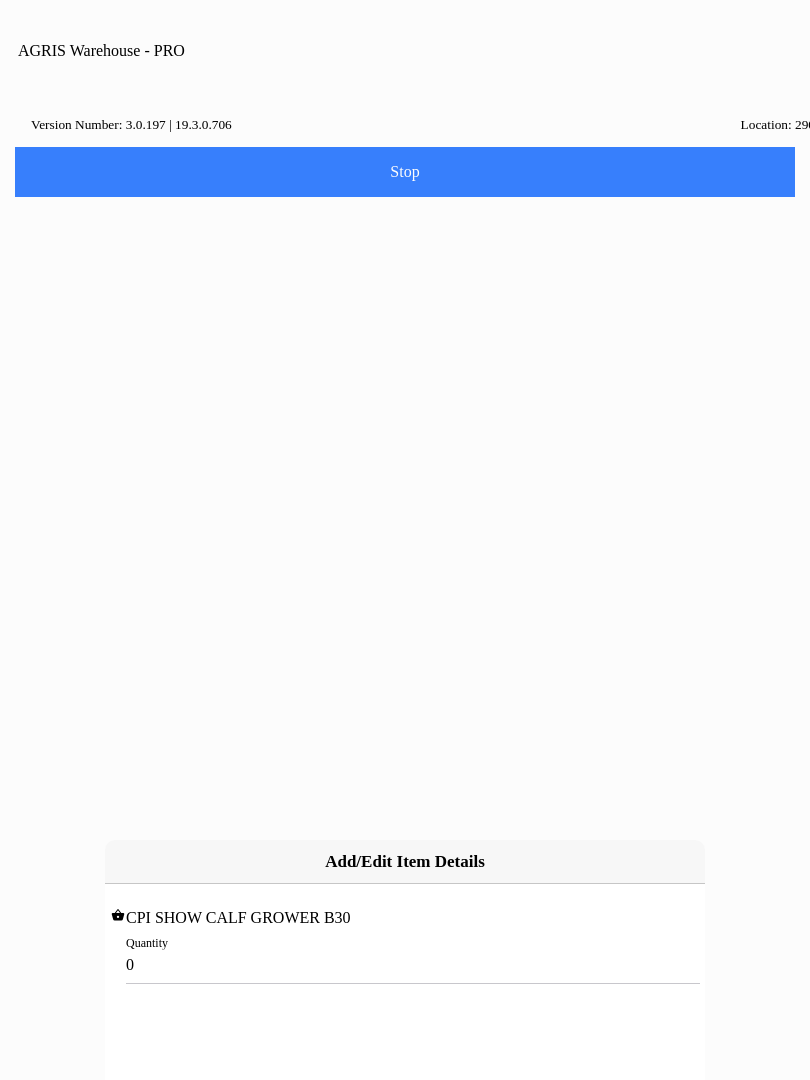 click on "Quantity 0" at bounding box center [405, 955] 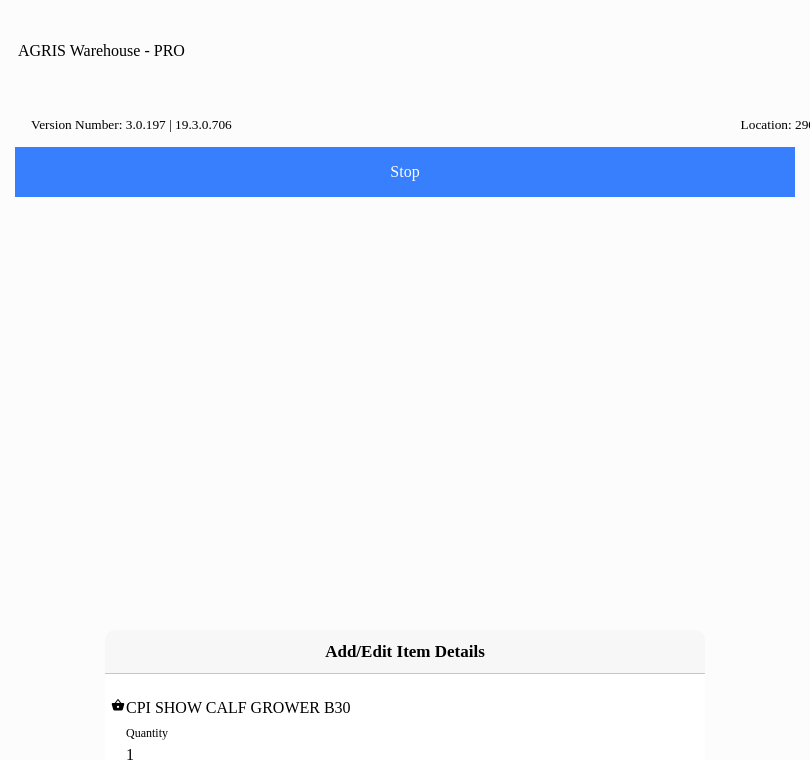 type on "10" 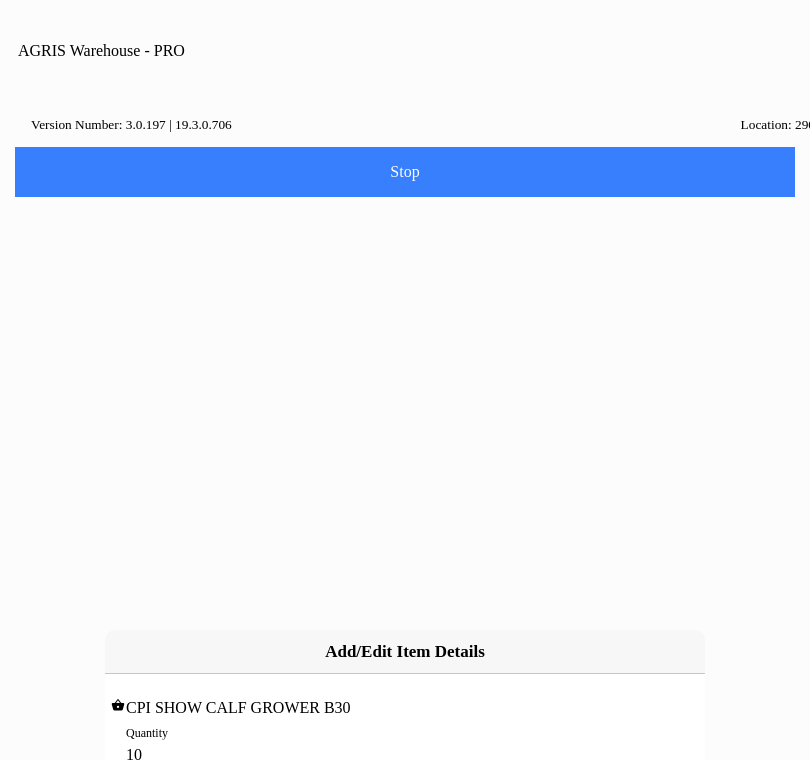 click on "Add" at bounding box center [258, 803] 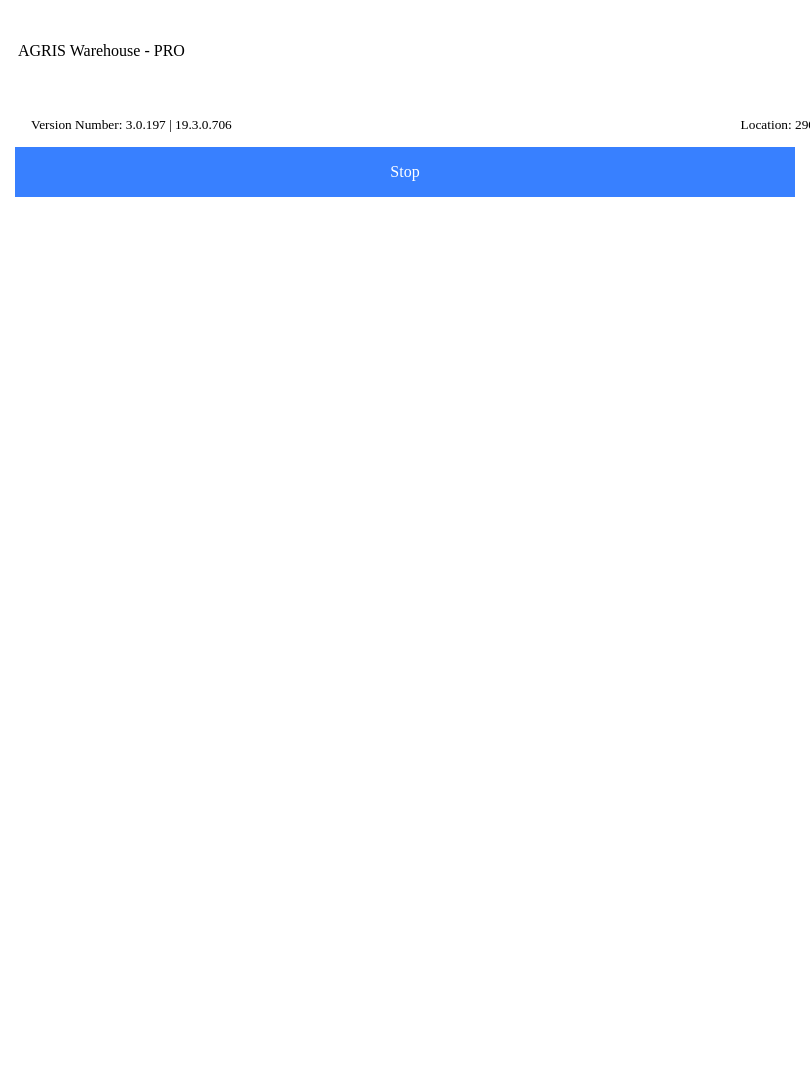 click on "Add Item" at bounding box center (405, 416) 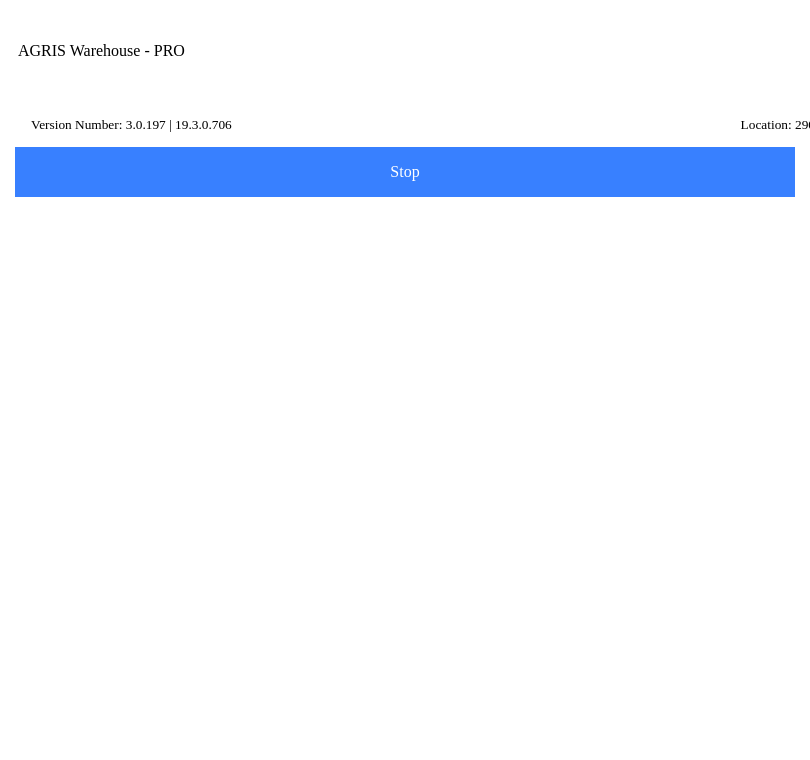 type on "wheat" 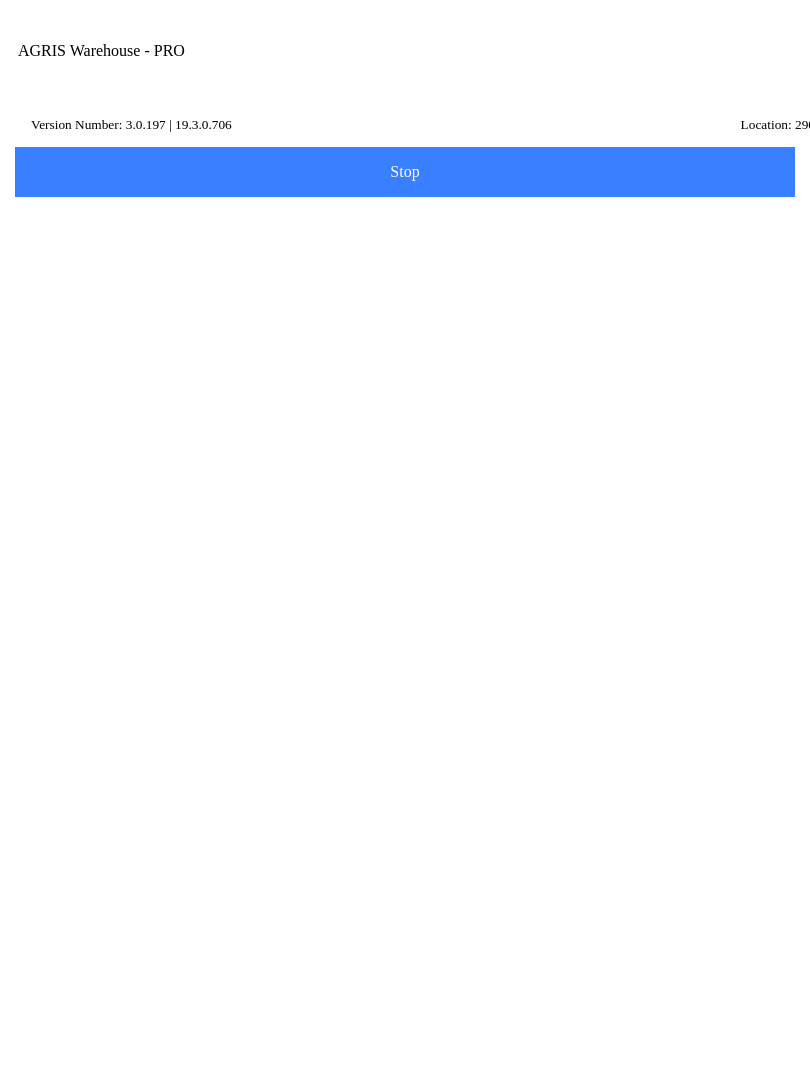 scroll, scrollTop: 279, scrollLeft: 0, axis: vertical 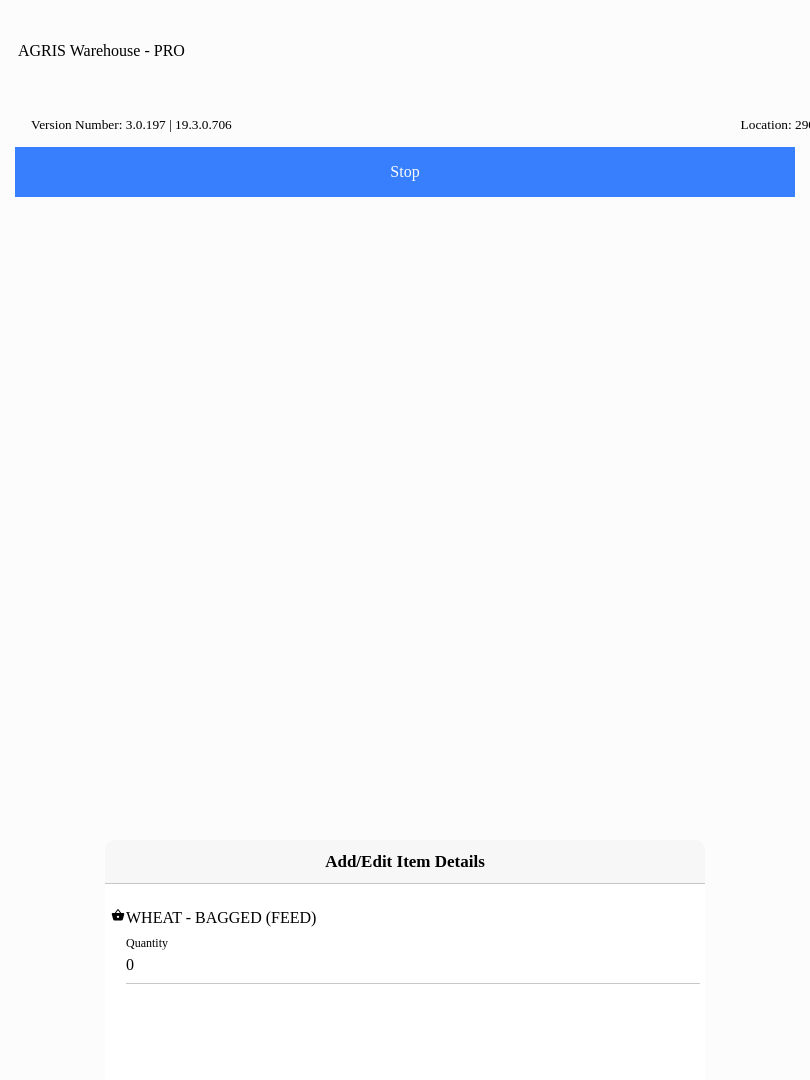 click on "0" at bounding box center (405, 964) 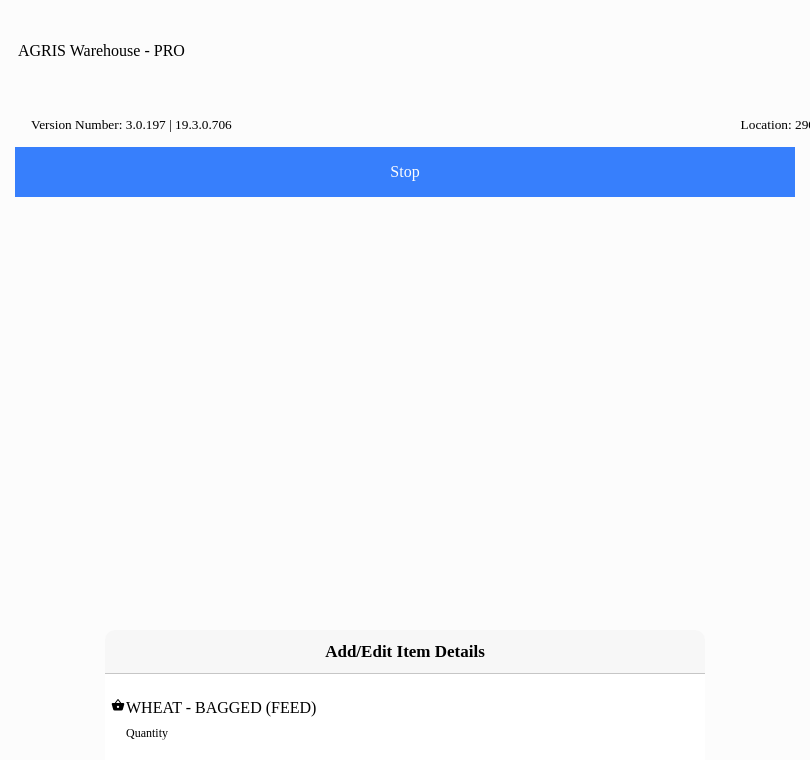 type on "4" 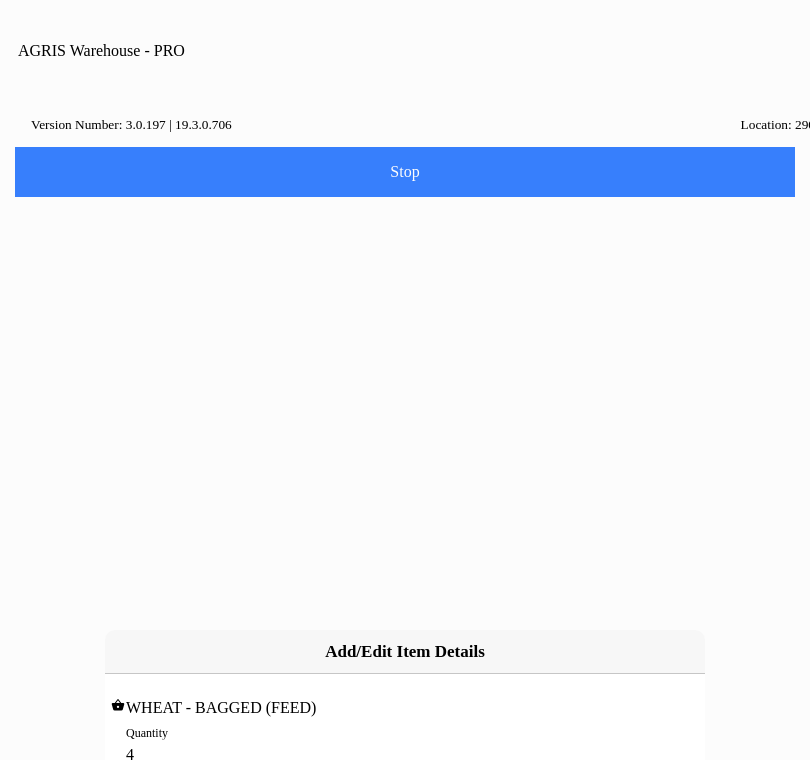 click on "Add" at bounding box center (258, 803) 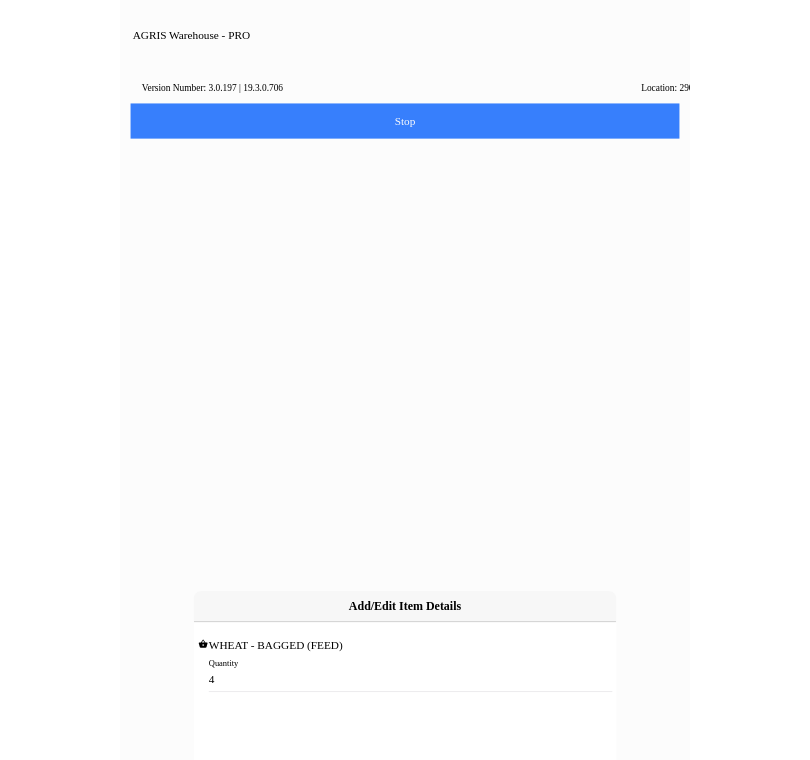 scroll, scrollTop: 1, scrollLeft: 0, axis: vertical 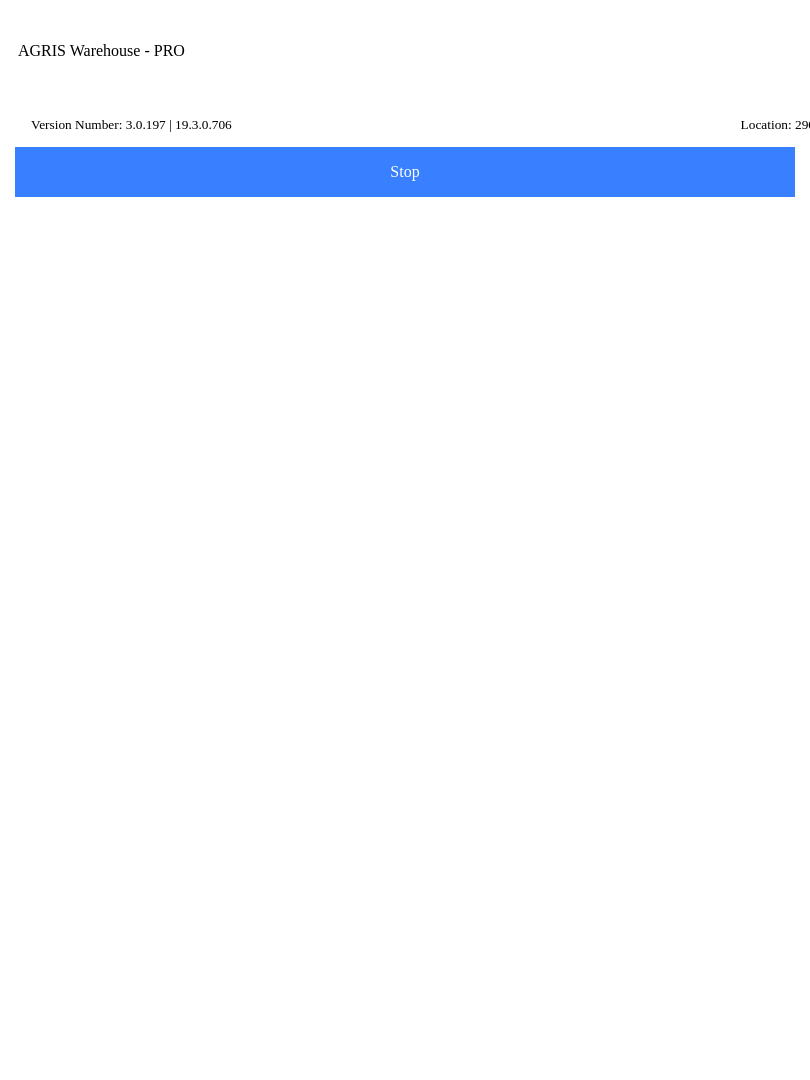 click on "Next" at bounding box center (405, 640) 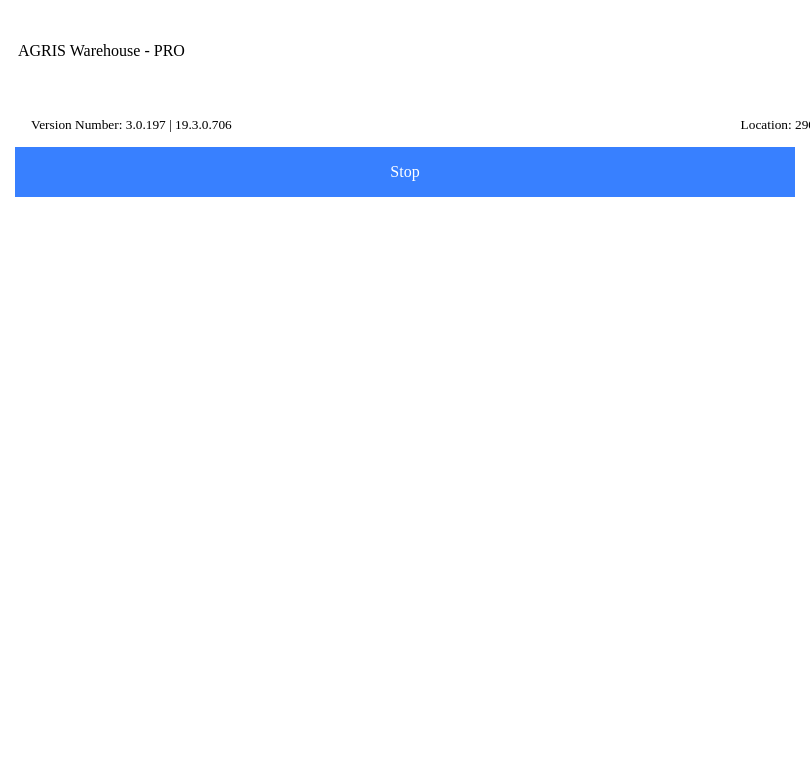 type on "hm1" 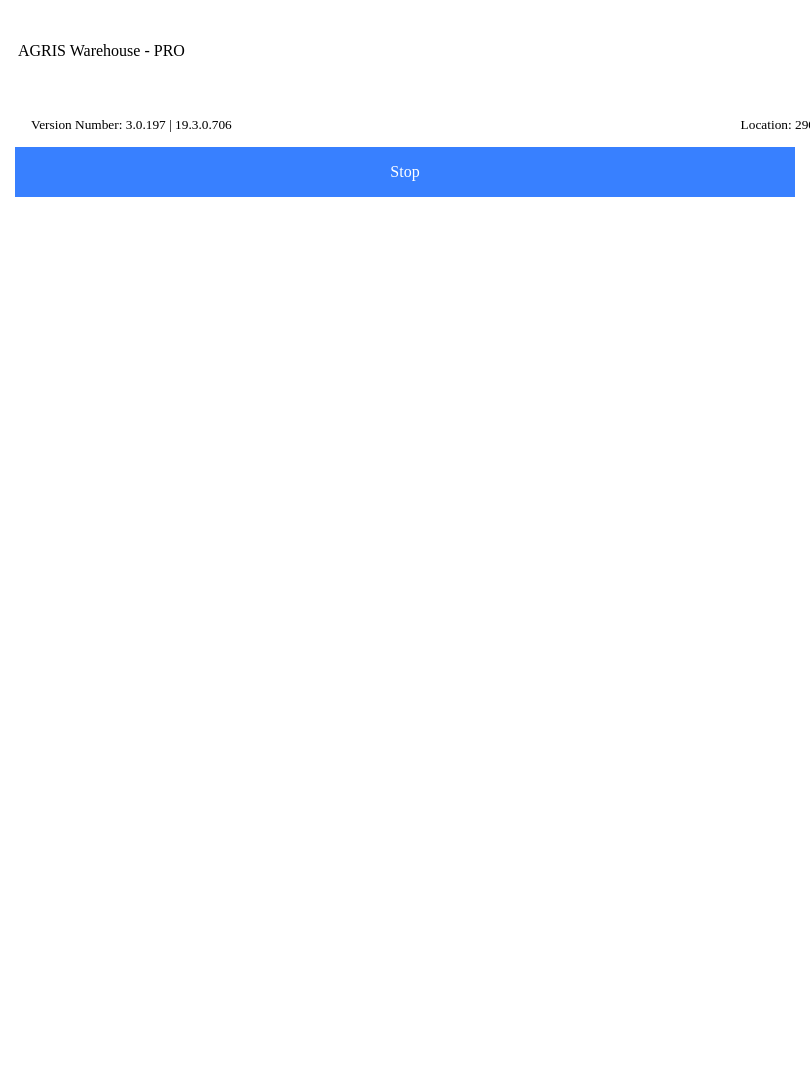 click on "FACILITIES" at bounding box center (405, 629) 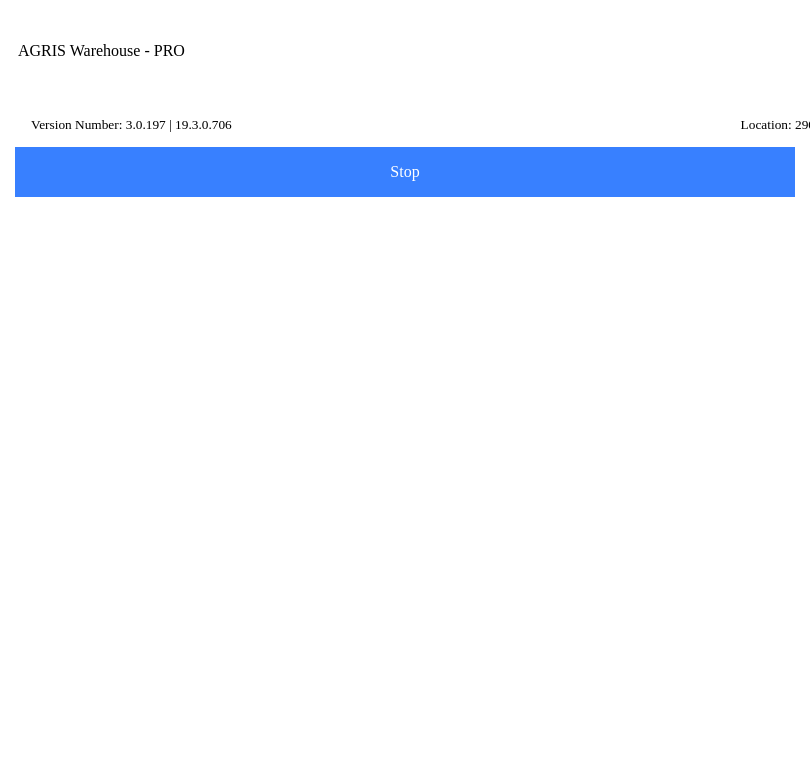 type on "hw1" 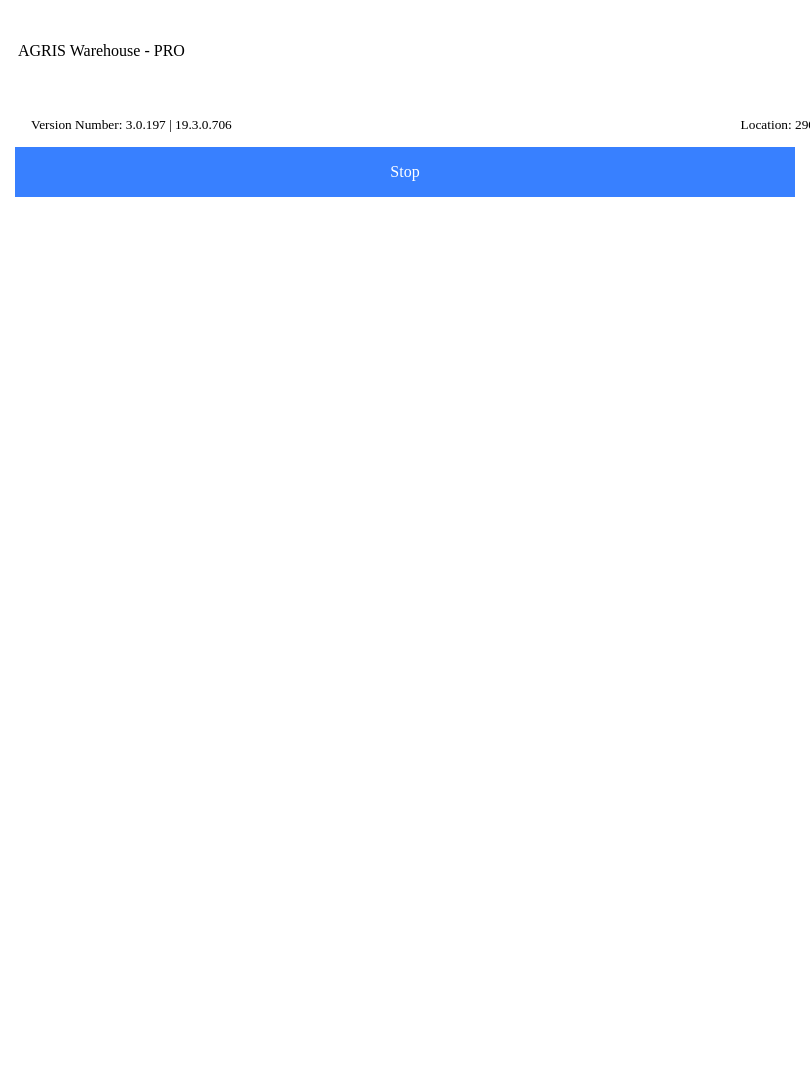 click on "[STREET_ADDRESS]" at bounding box center (405, 607) 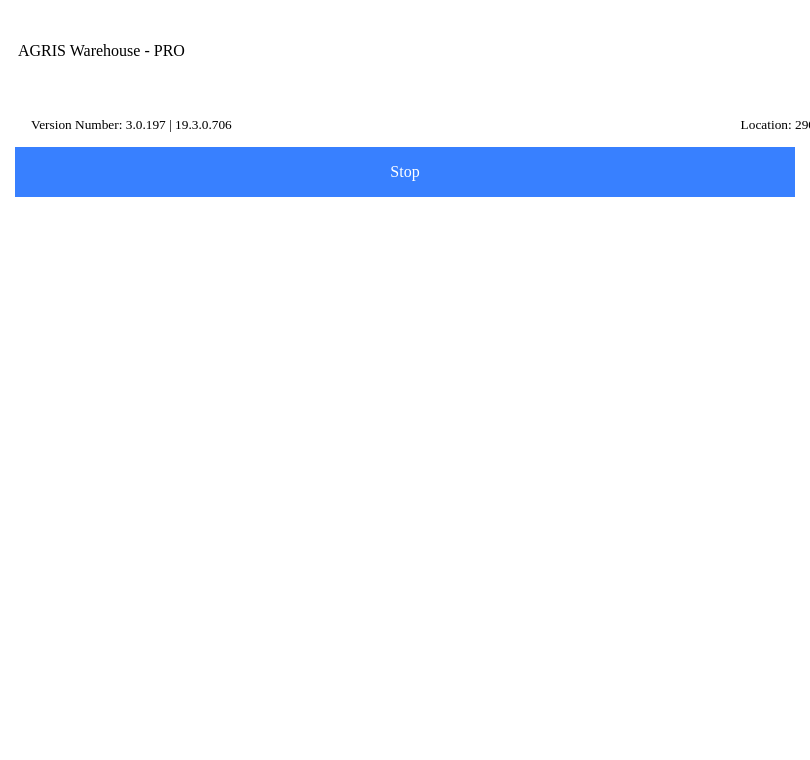 scroll, scrollTop: 156, scrollLeft: 0, axis: vertical 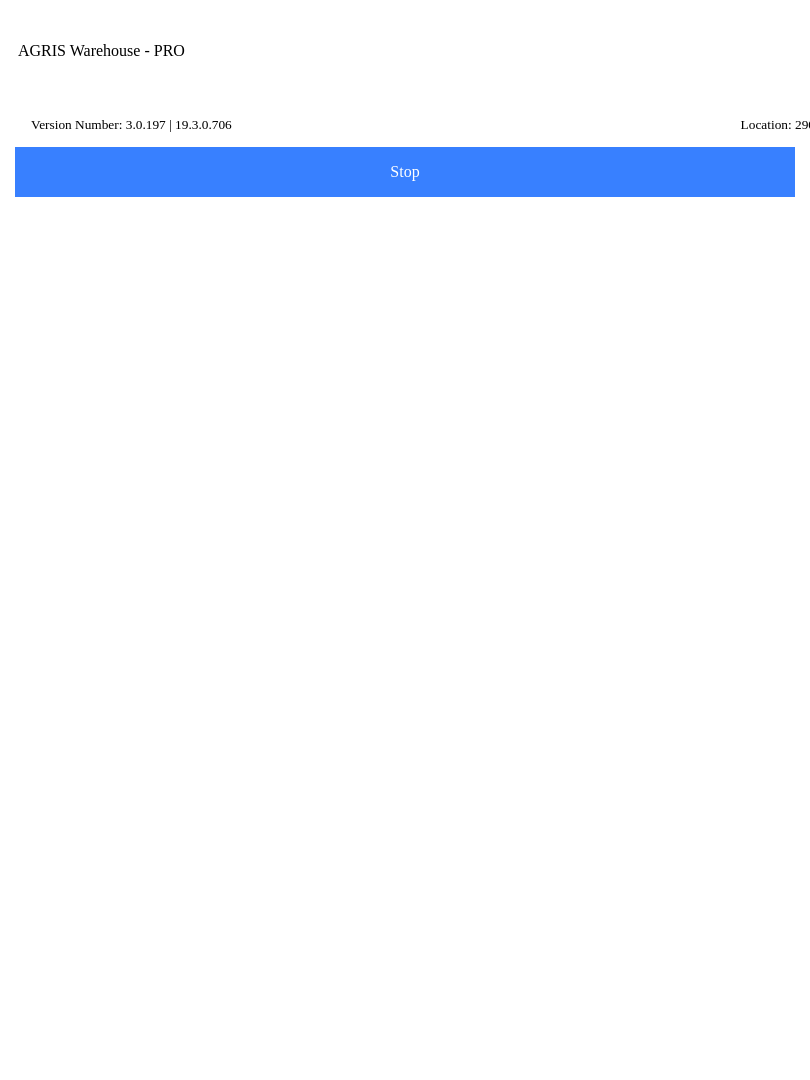 click on "Exit to Main" at bounding box center (0, 0) 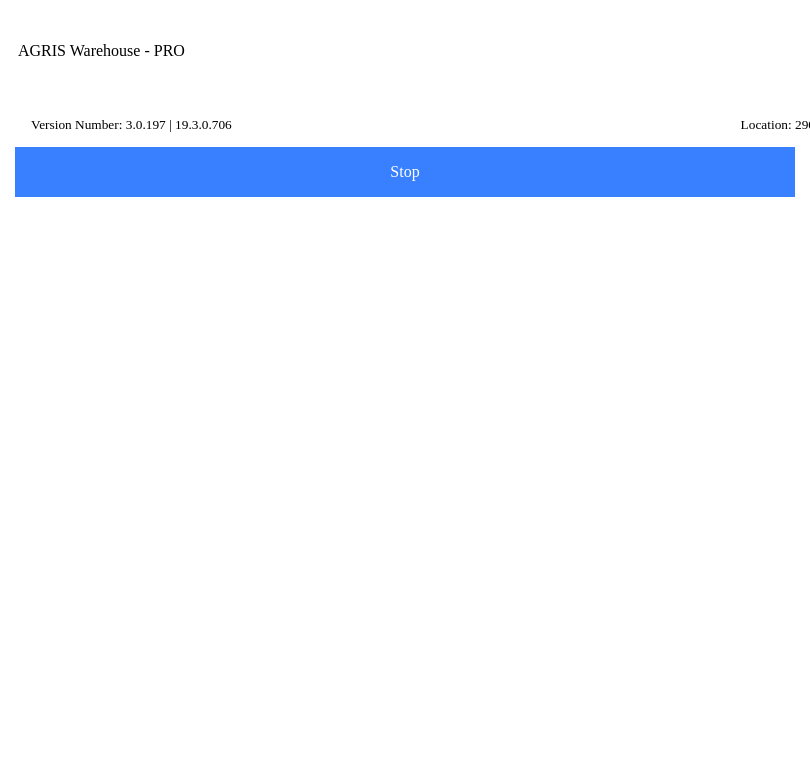 click on "380 - [PERSON_NAME]" at bounding box center (405, 308) 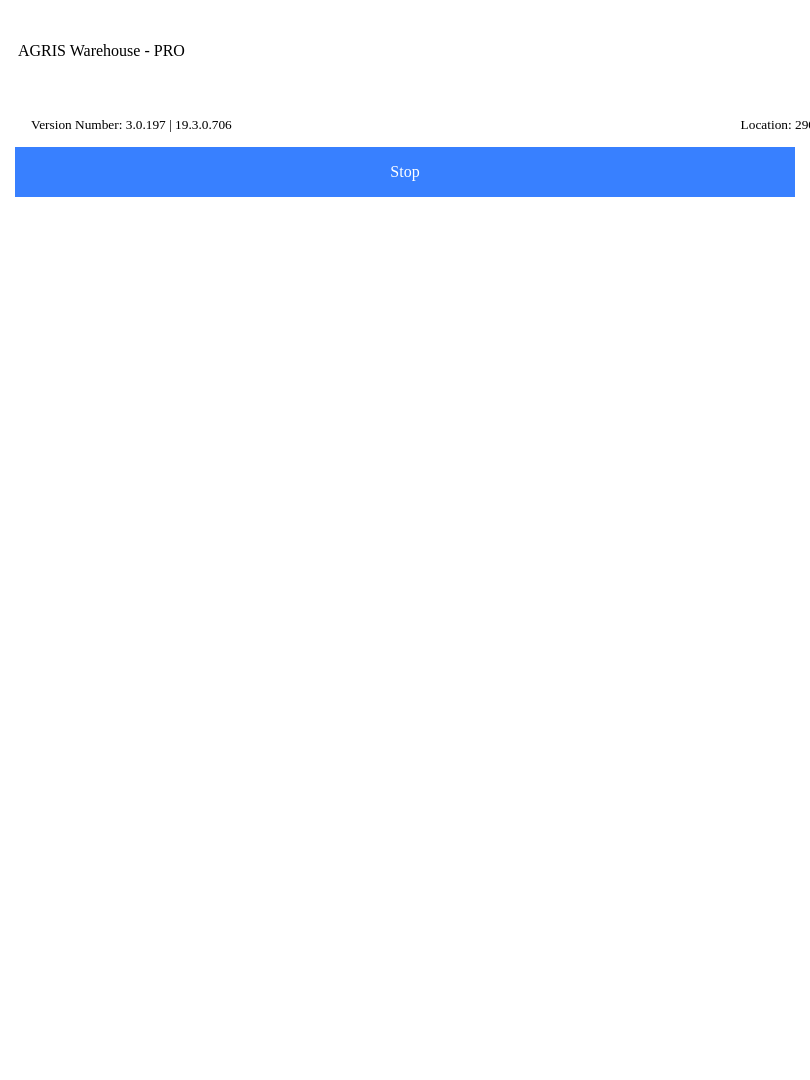 click on "Next" at bounding box center (405, 300) 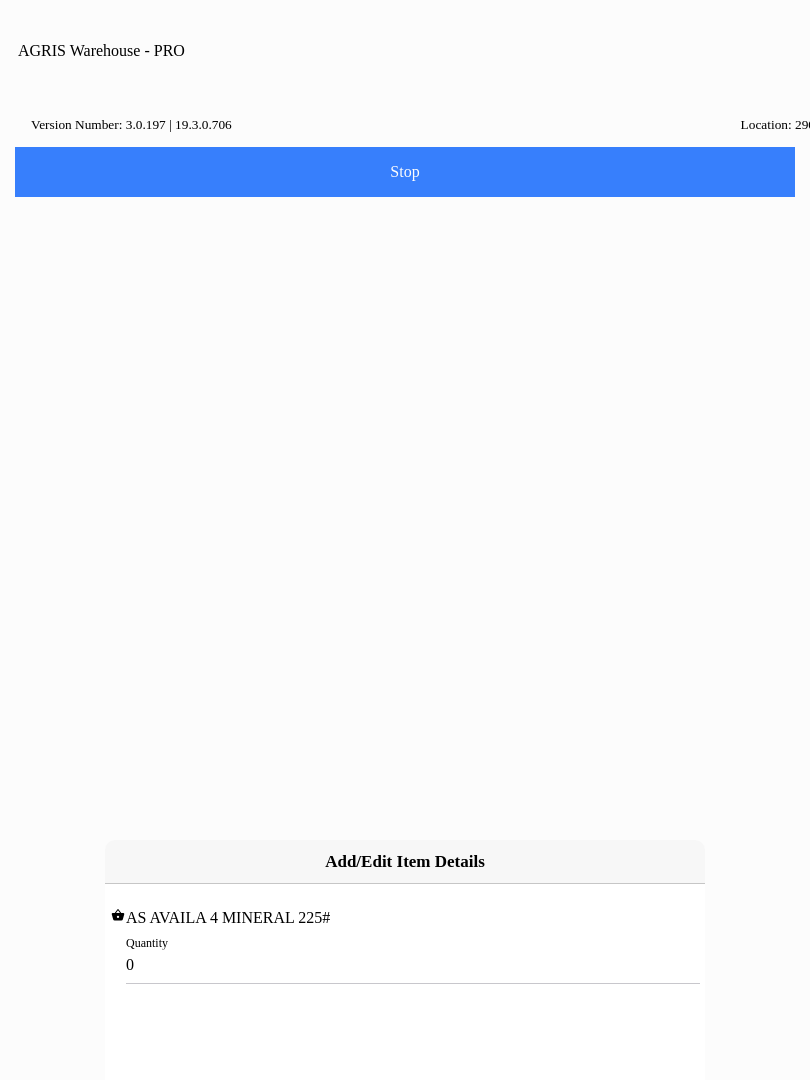 click on "0" at bounding box center [405, 964] 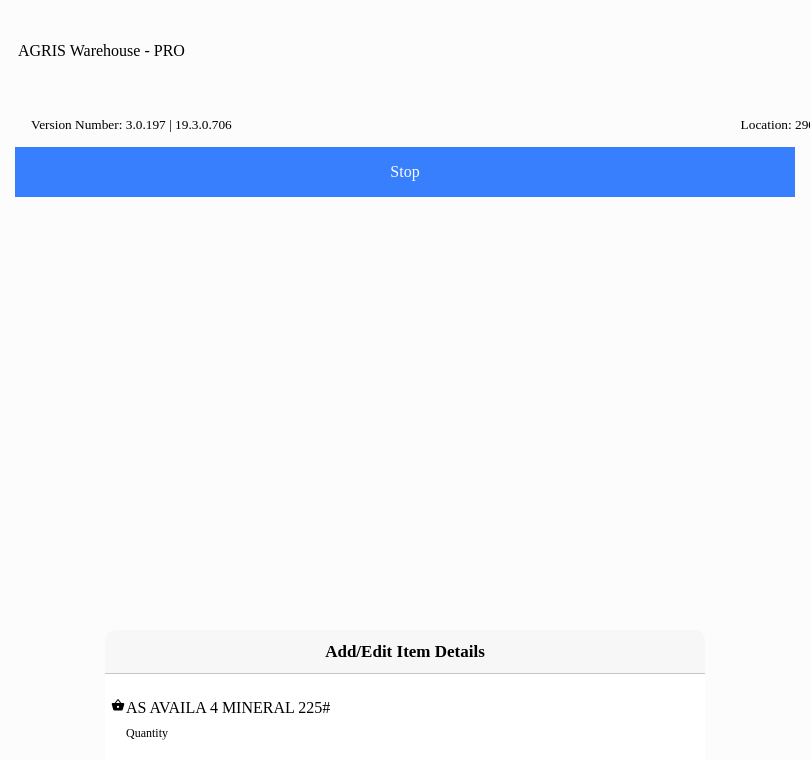type on "8" 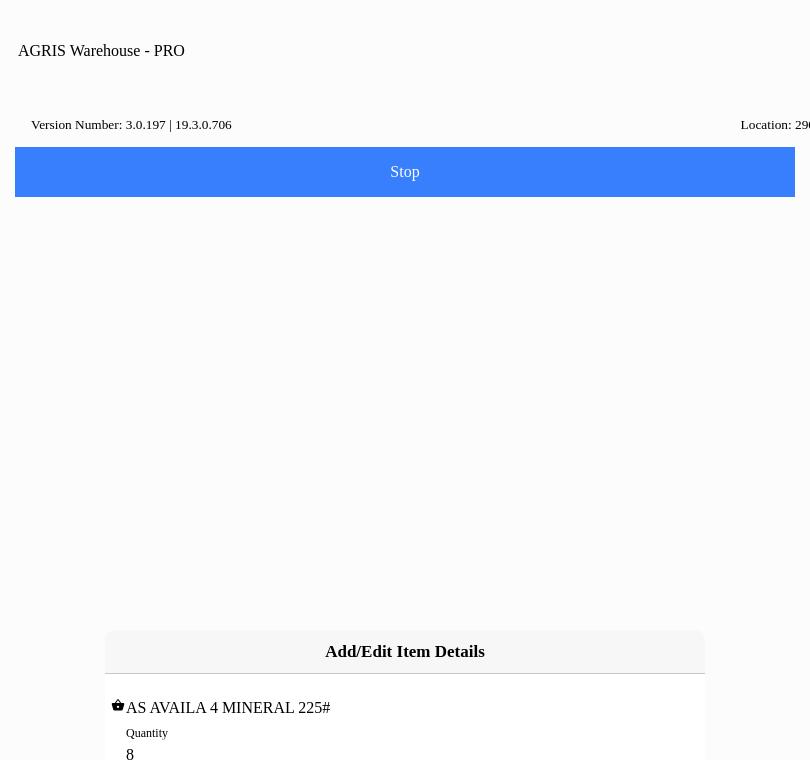click on "Add" at bounding box center [0, 0] 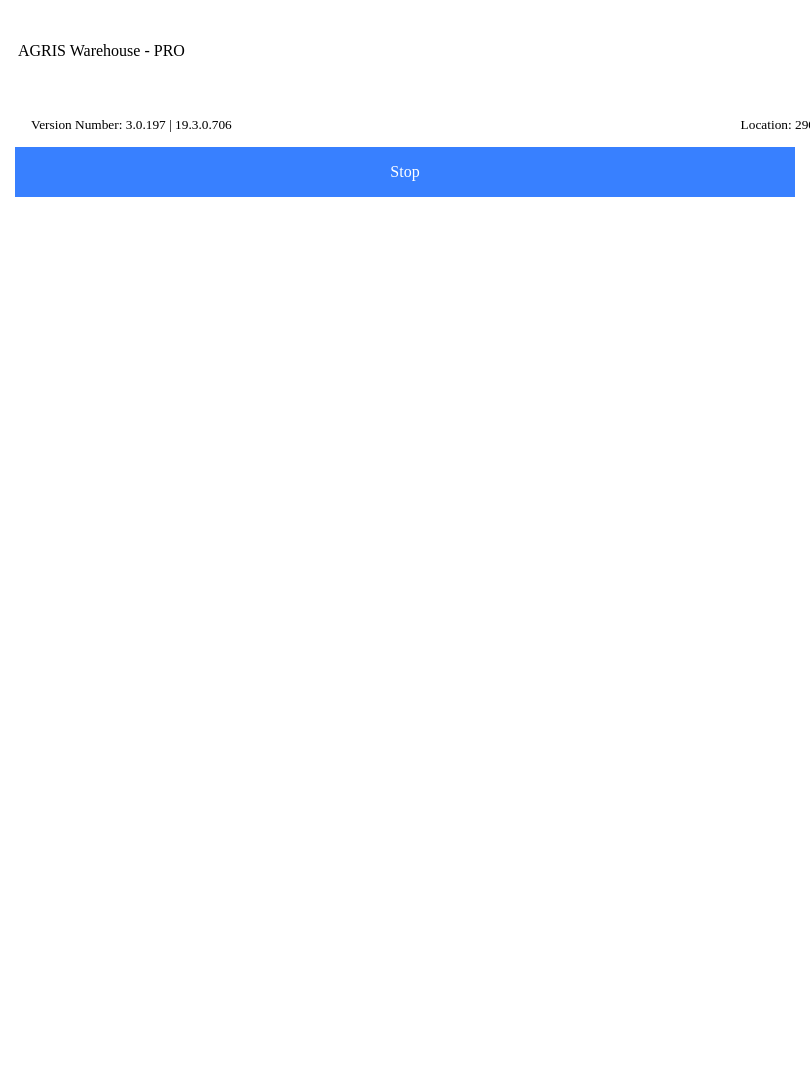 click on "Next" at bounding box center [405, 469] 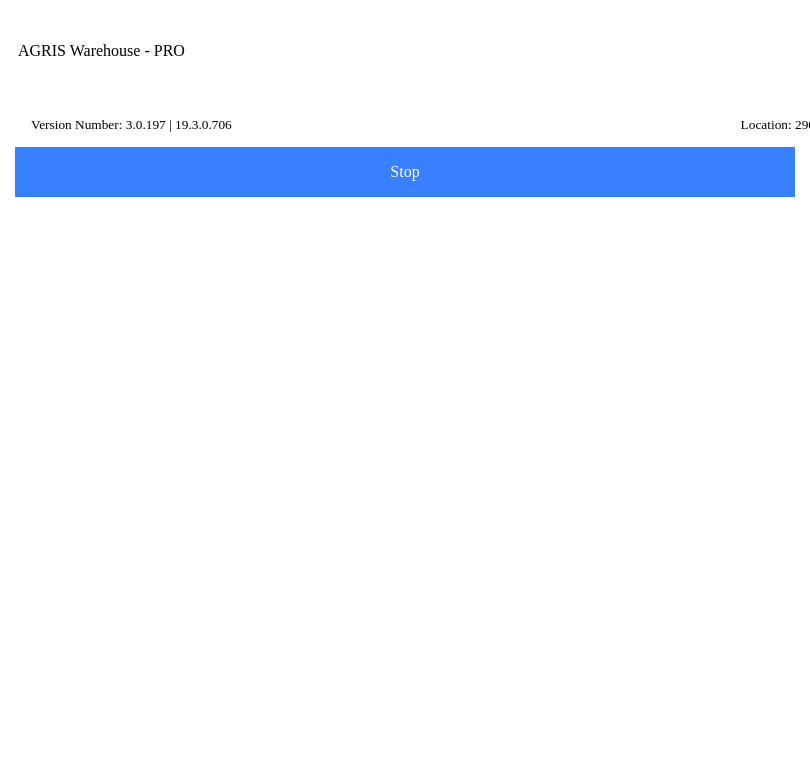 click on "Search" at bounding box center [0, 0] 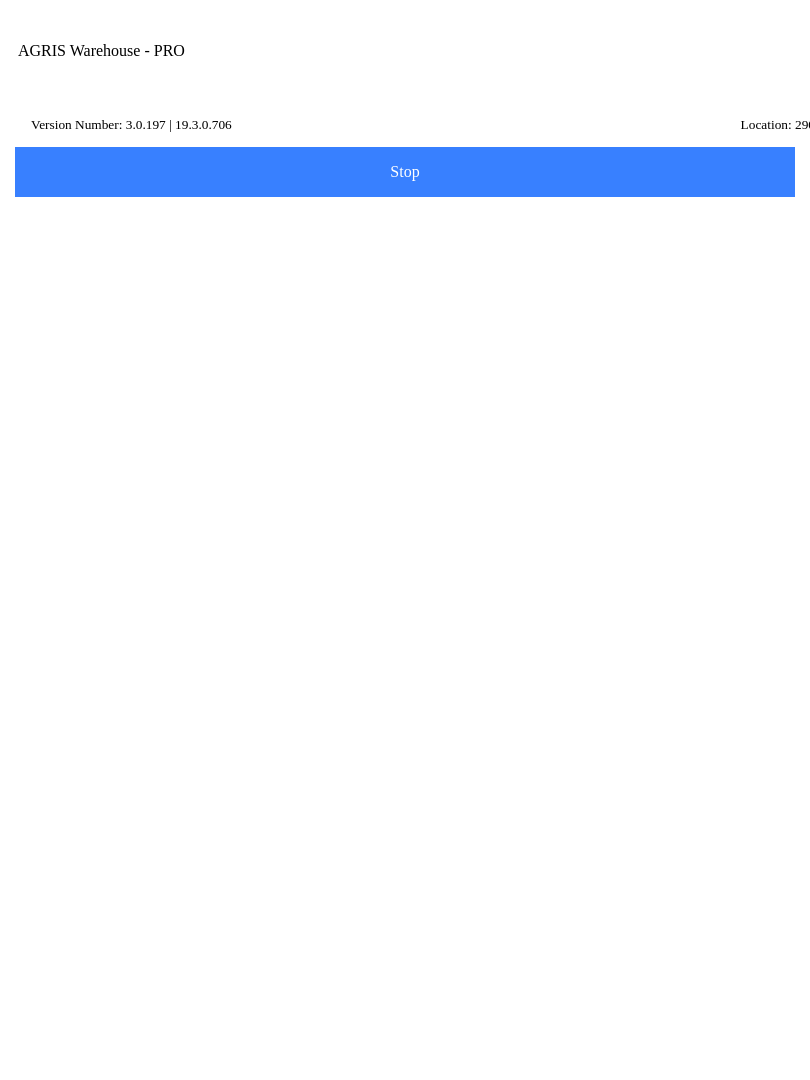 click on "hr1" at bounding box center [390, 310] 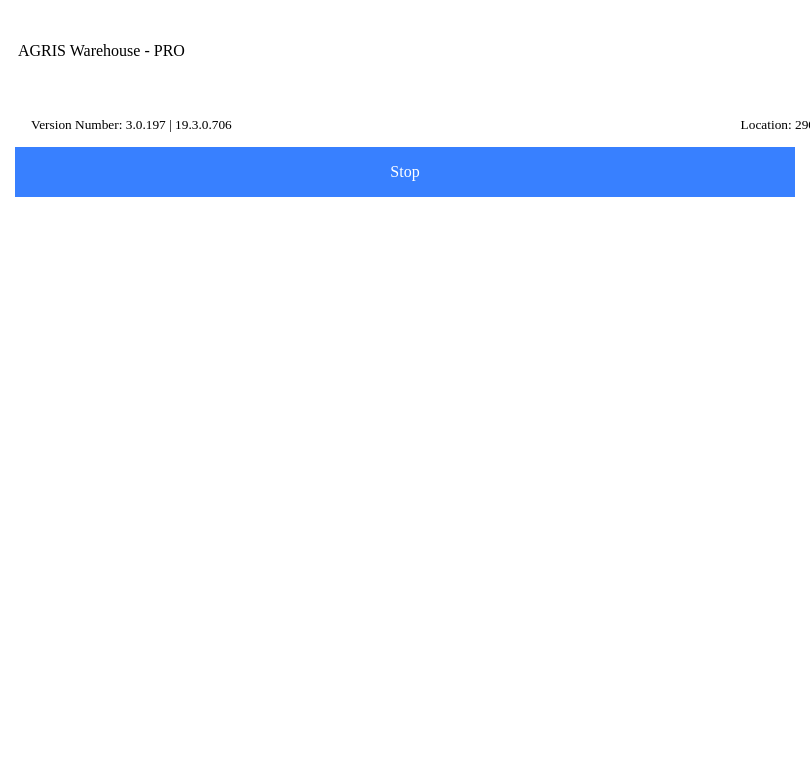click on "Name Id hr1" 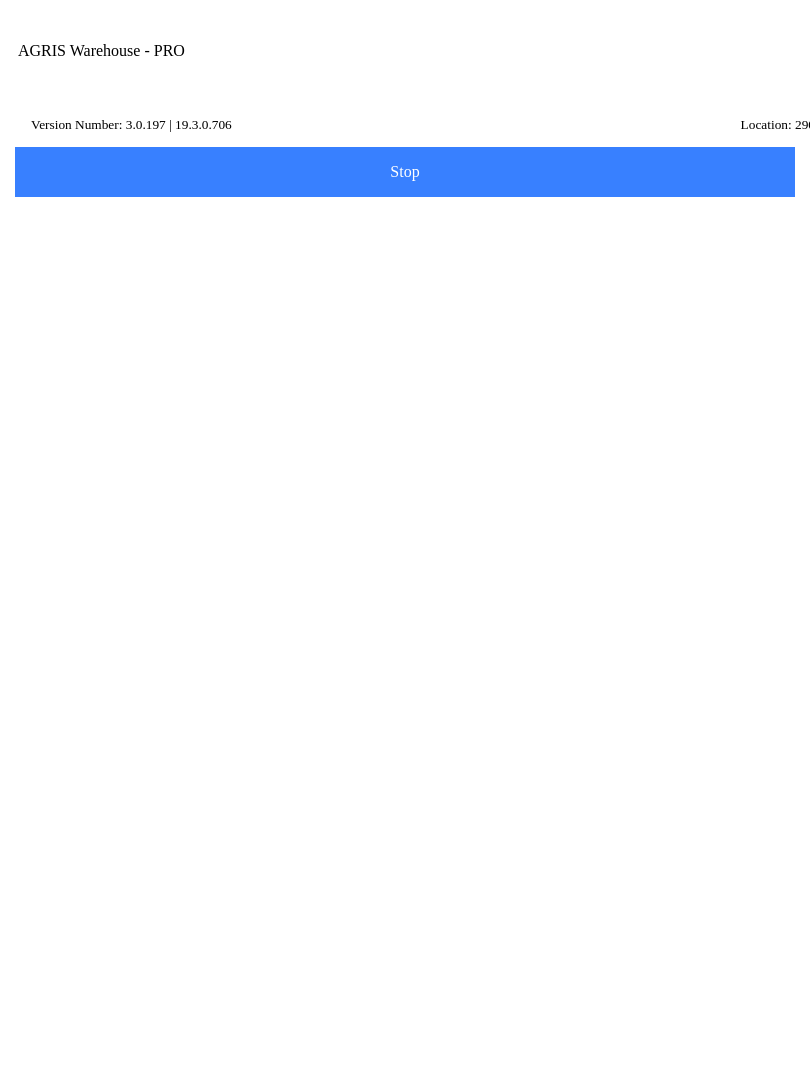 click on "hr1" at bounding box center [390, 310] 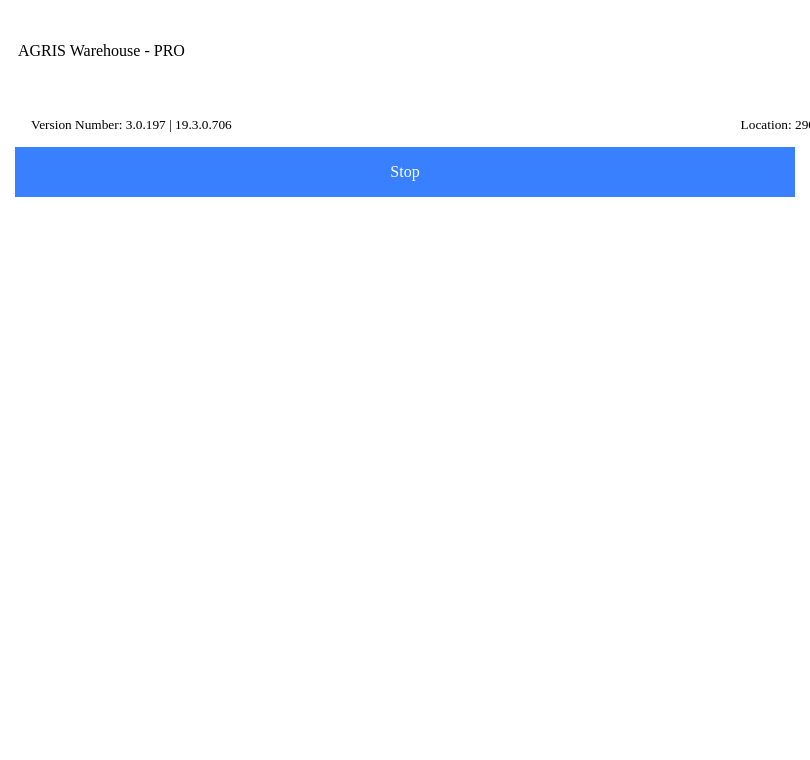 click on "Search" at bounding box center (0, 0) 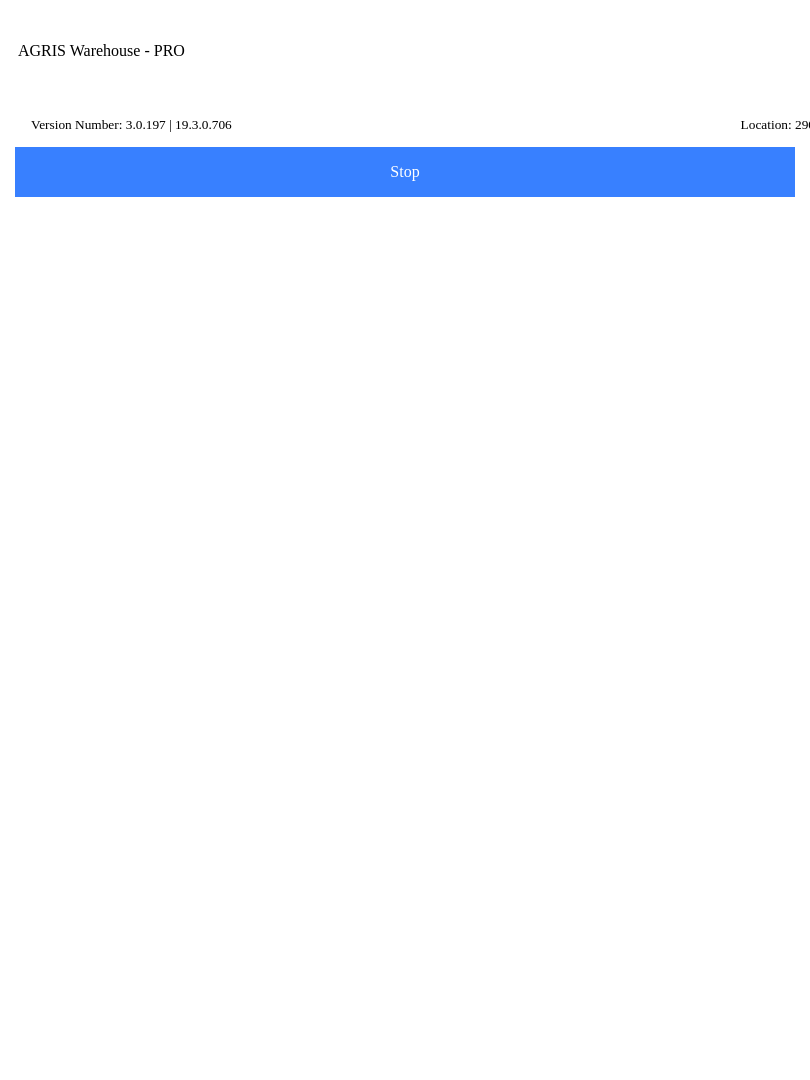 click on "hr2" at bounding box center (390, 310) 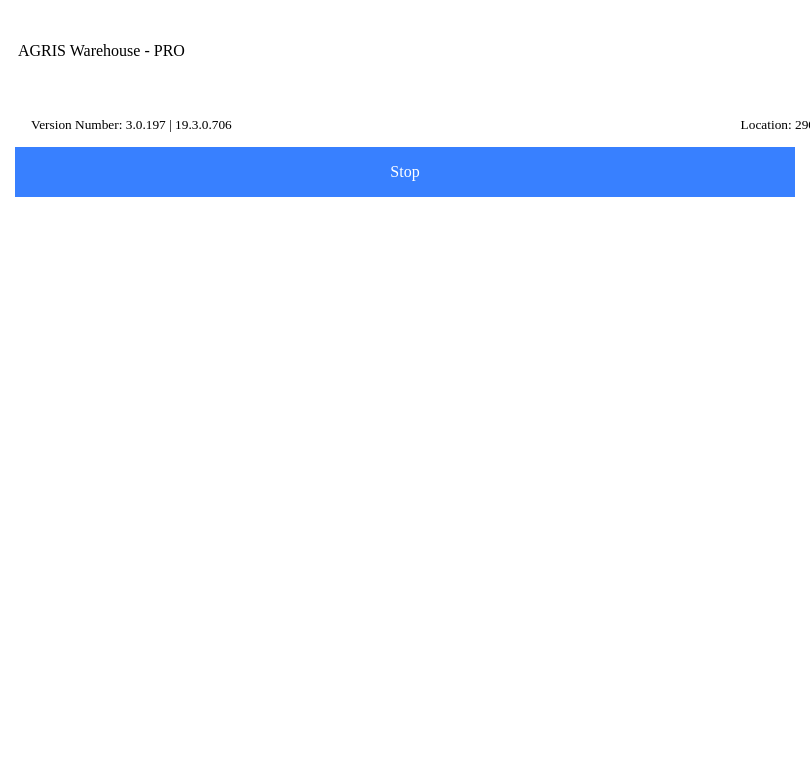 type on "h" 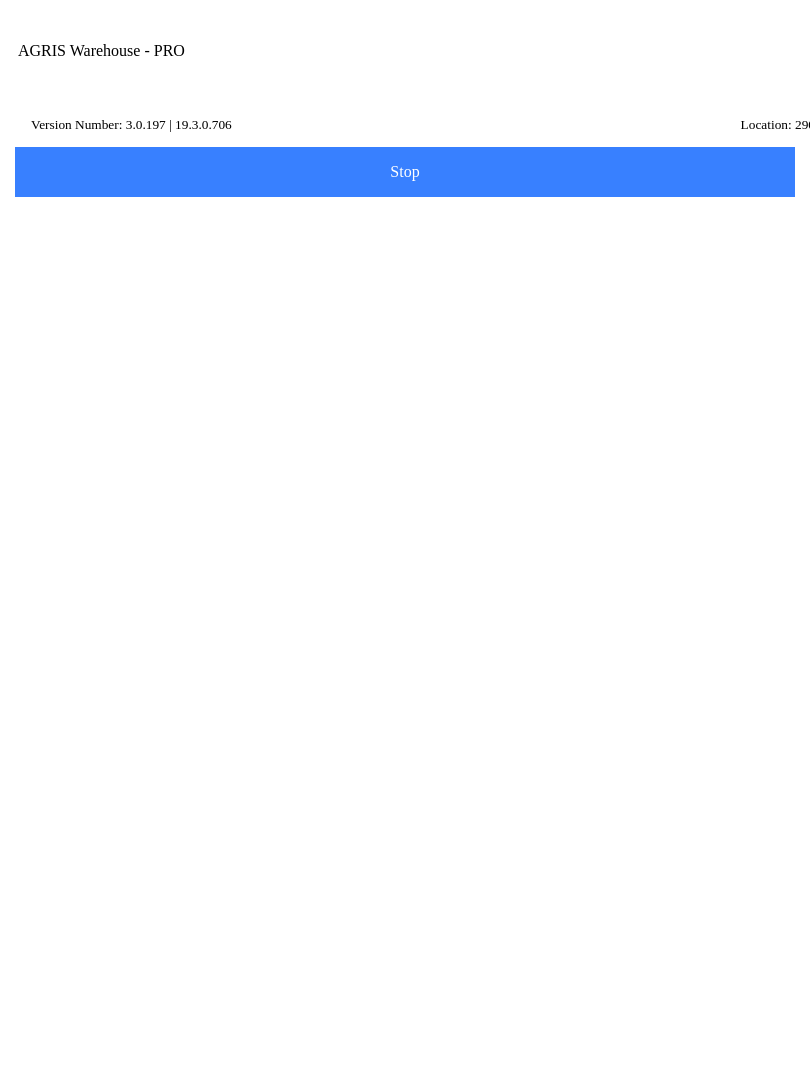 click on "City" at bounding box center (390, 367) 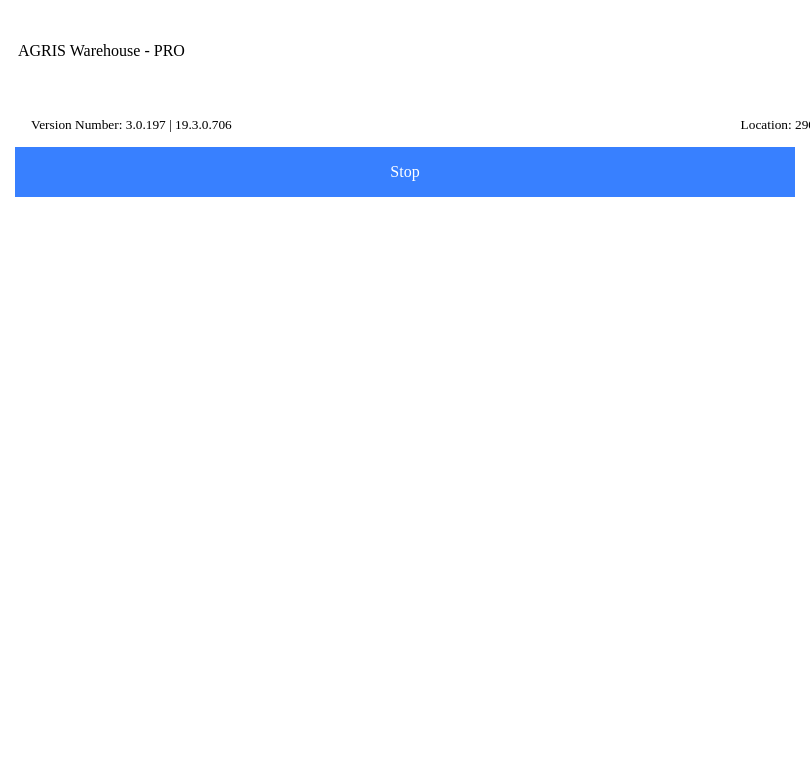 type on "[PERSON_NAME]" 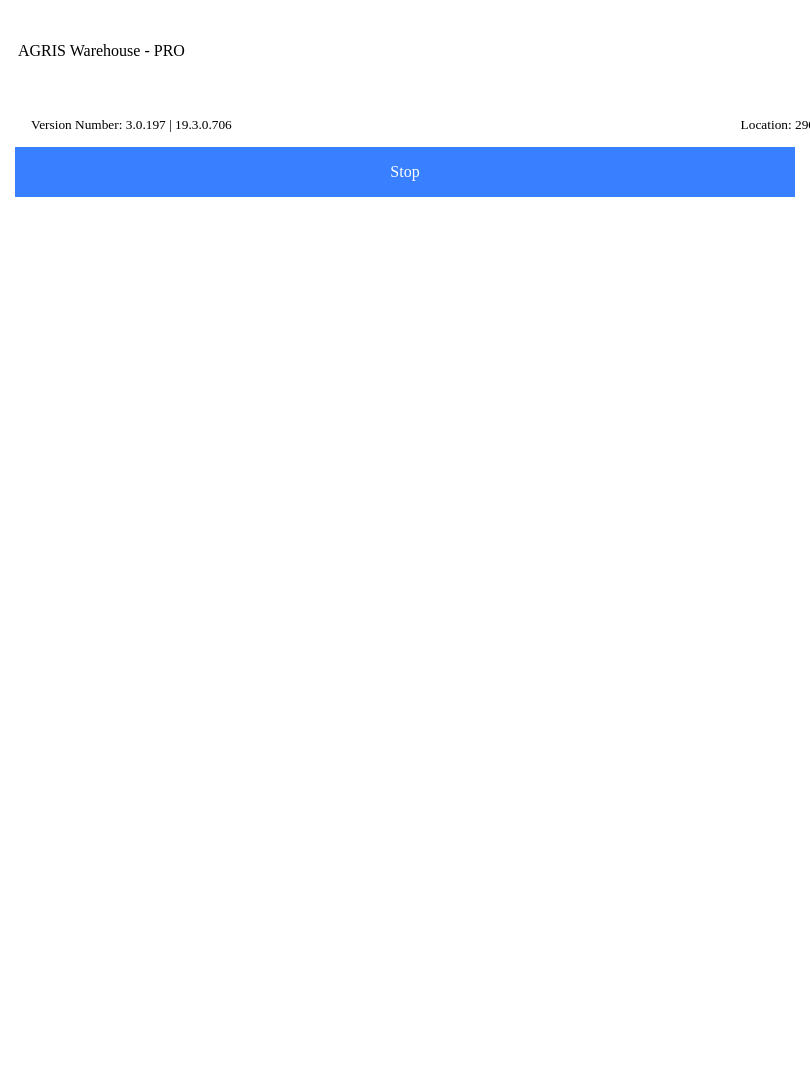 scroll, scrollTop: 1829, scrollLeft: 0, axis: vertical 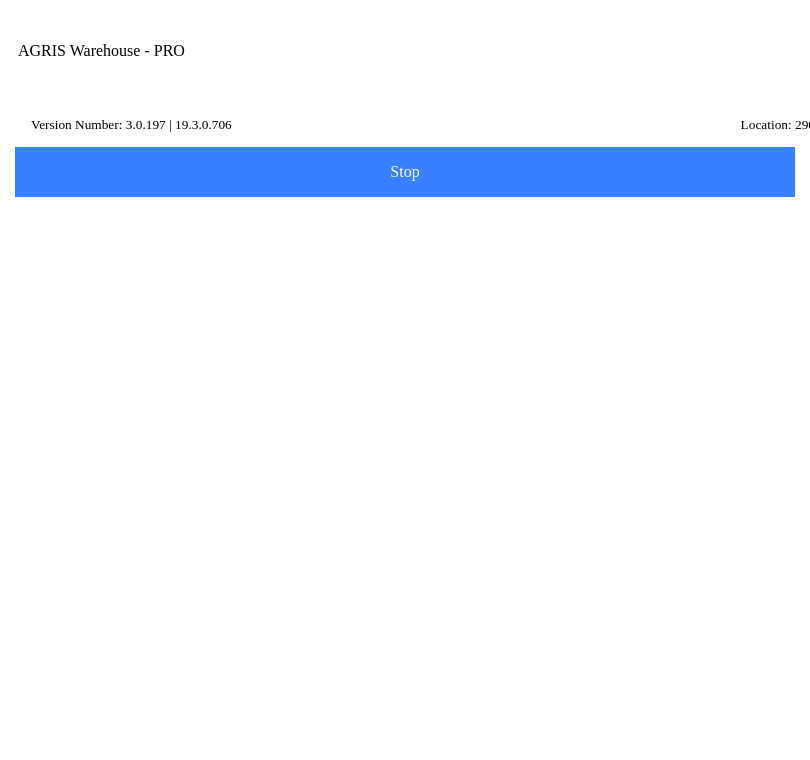 type on "E" 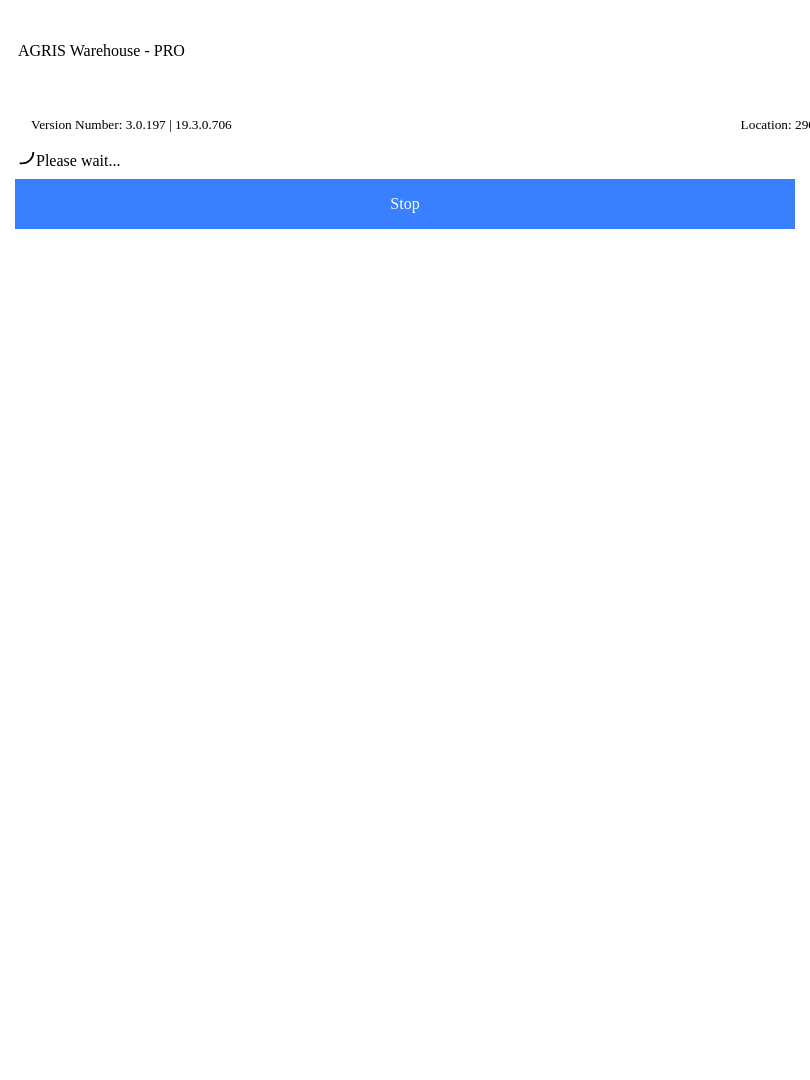 scroll, scrollTop: 1, scrollLeft: 0, axis: vertical 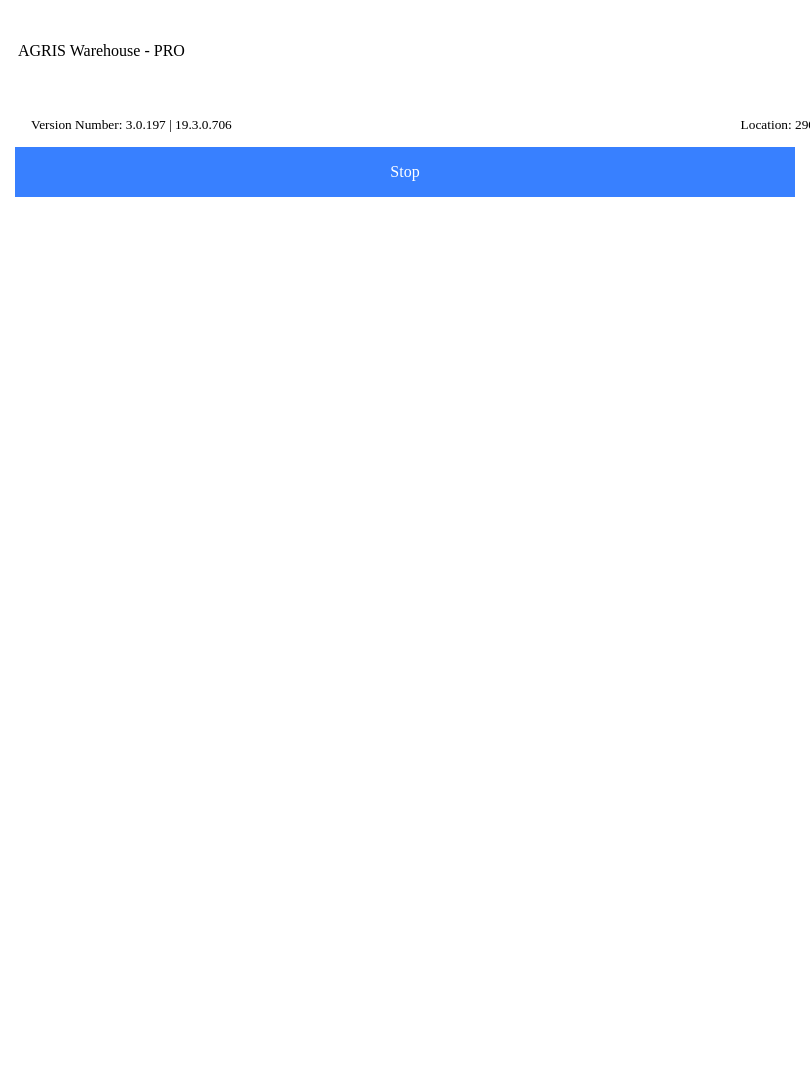 click on "Exit to Main" at bounding box center [405, 300] 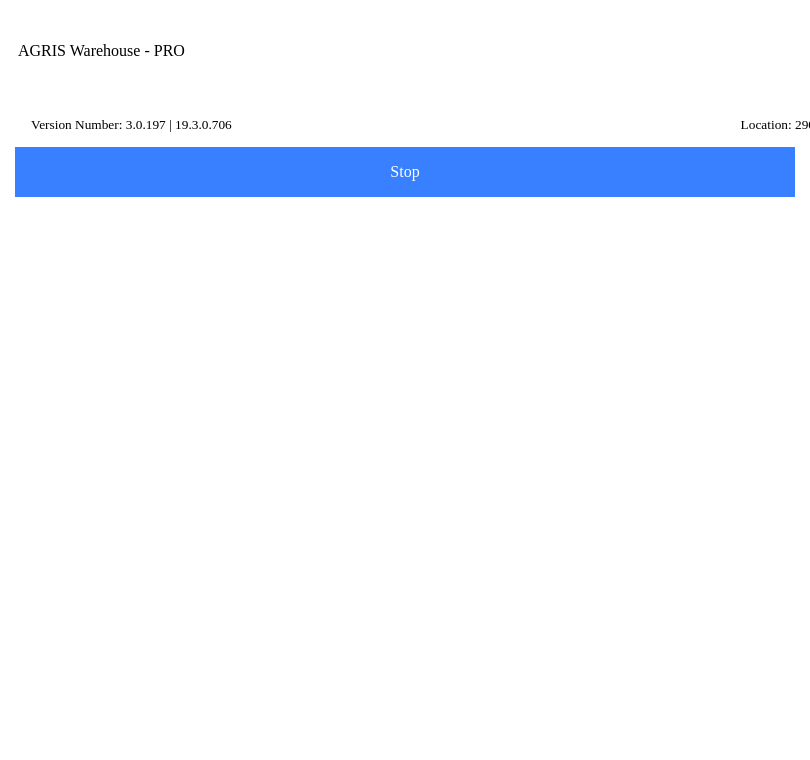 click on "280 - [GEOGRAPHIC_DATA]" at bounding box center (405, 308) 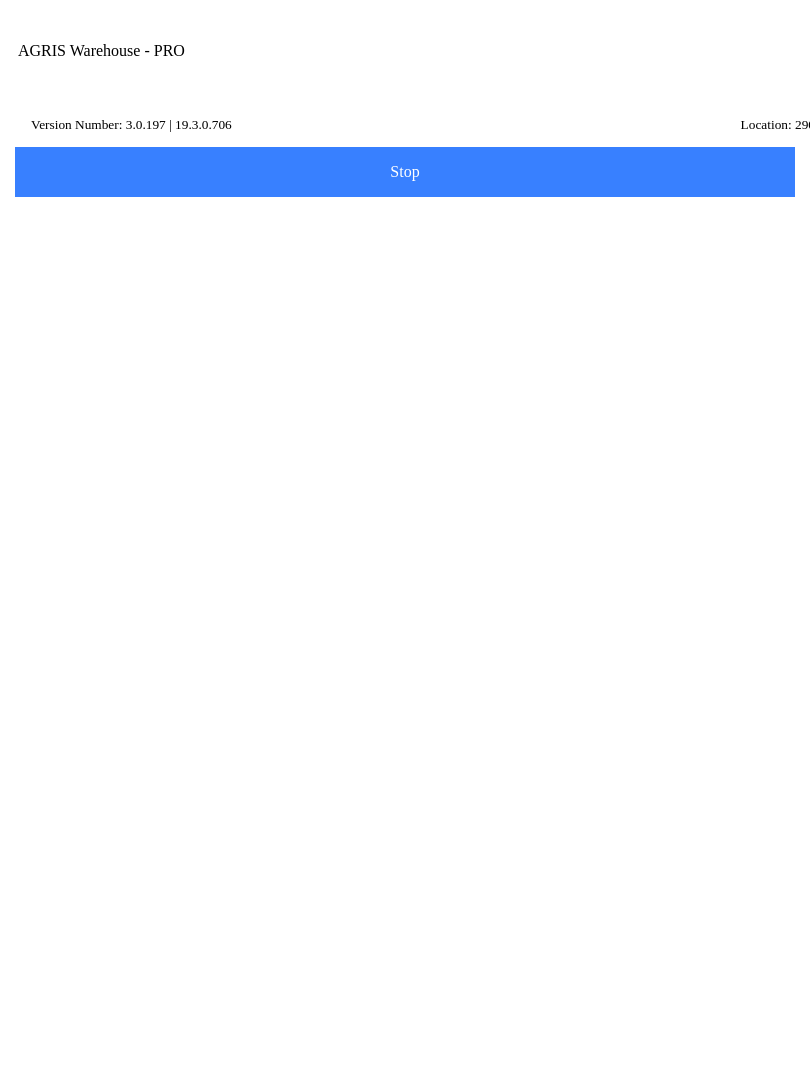 click on "Next" at bounding box center (405, 300) 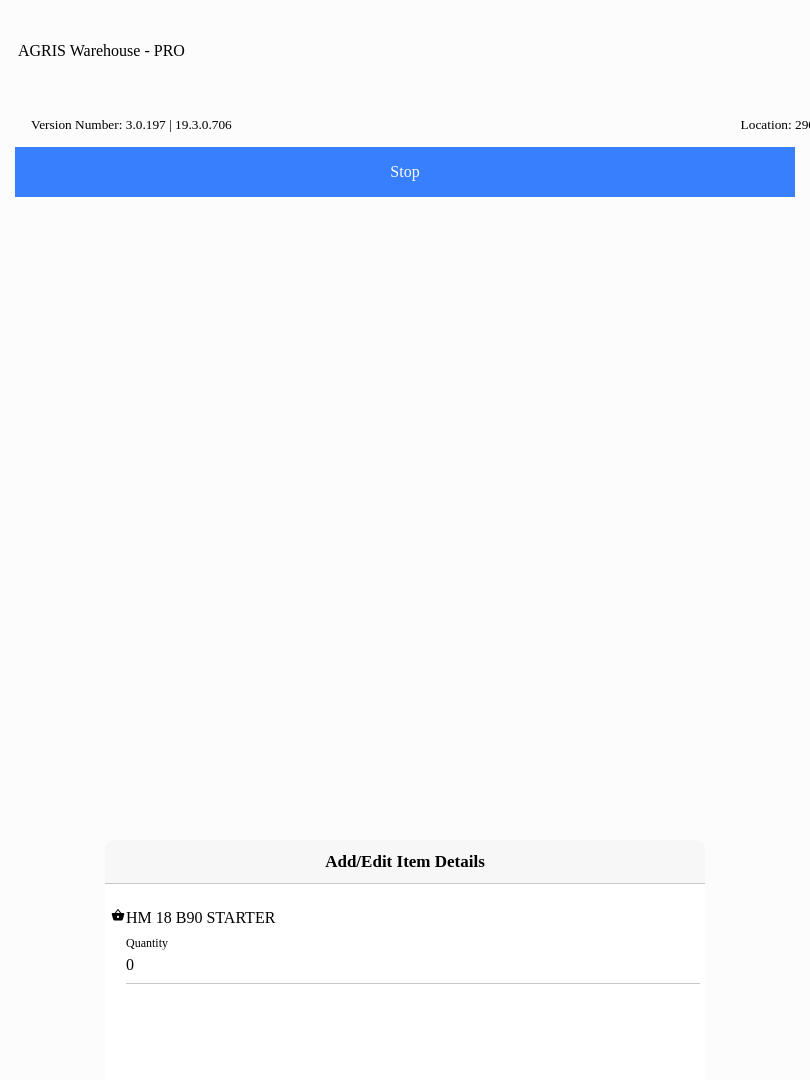 click on "0" at bounding box center [405, 964] 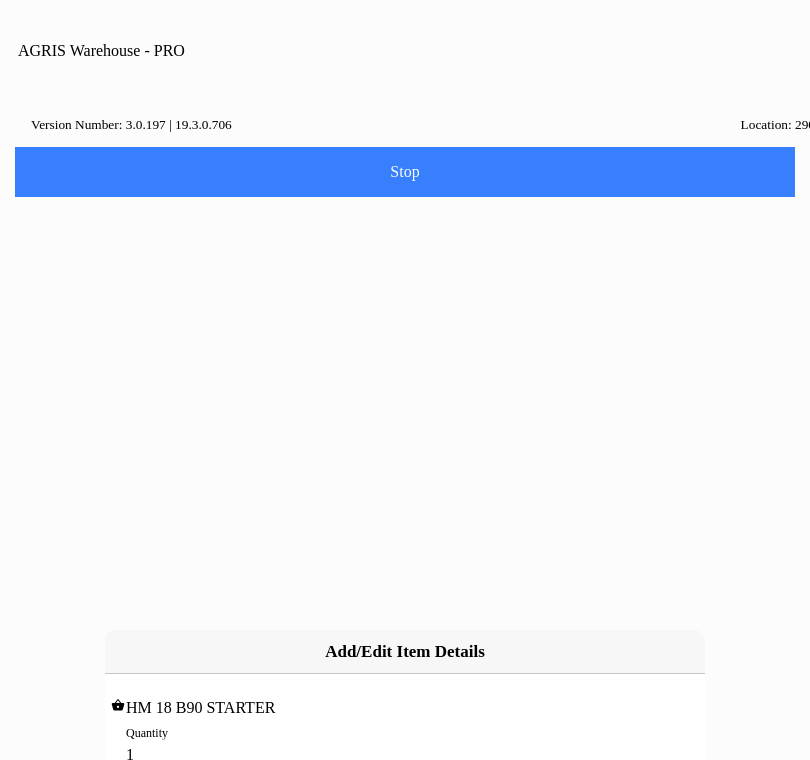 type on "10" 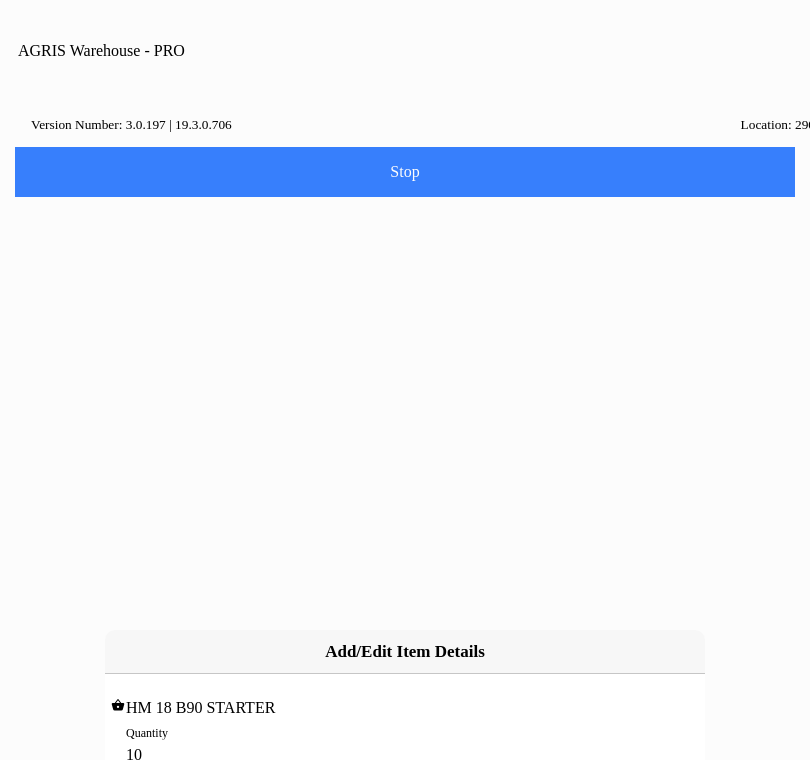 click on "Add" at bounding box center (0, 0) 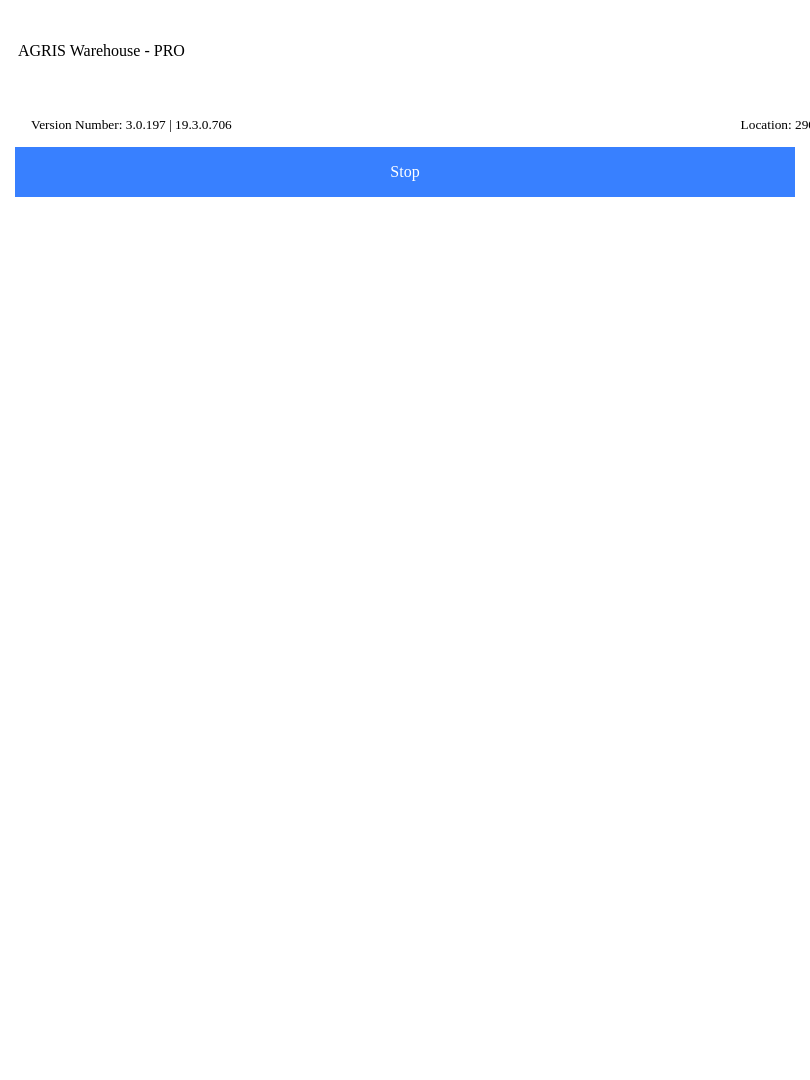 click on "Add Item" at bounding box center (405, 416) 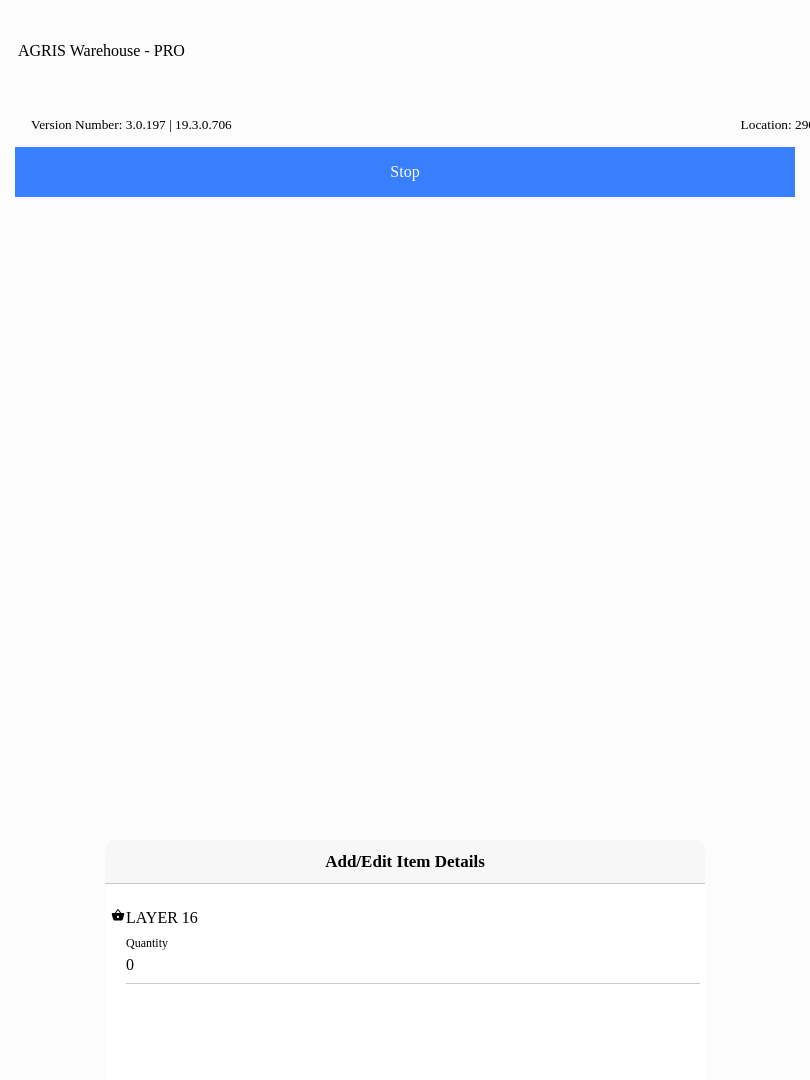 click on "0" at bounding box center (405, 964) 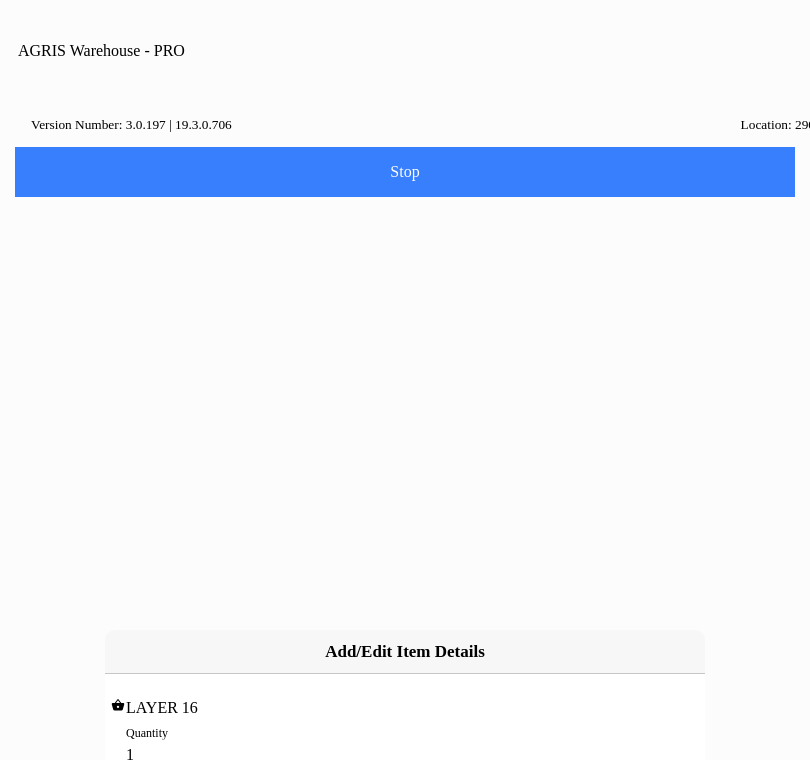 type on "10" 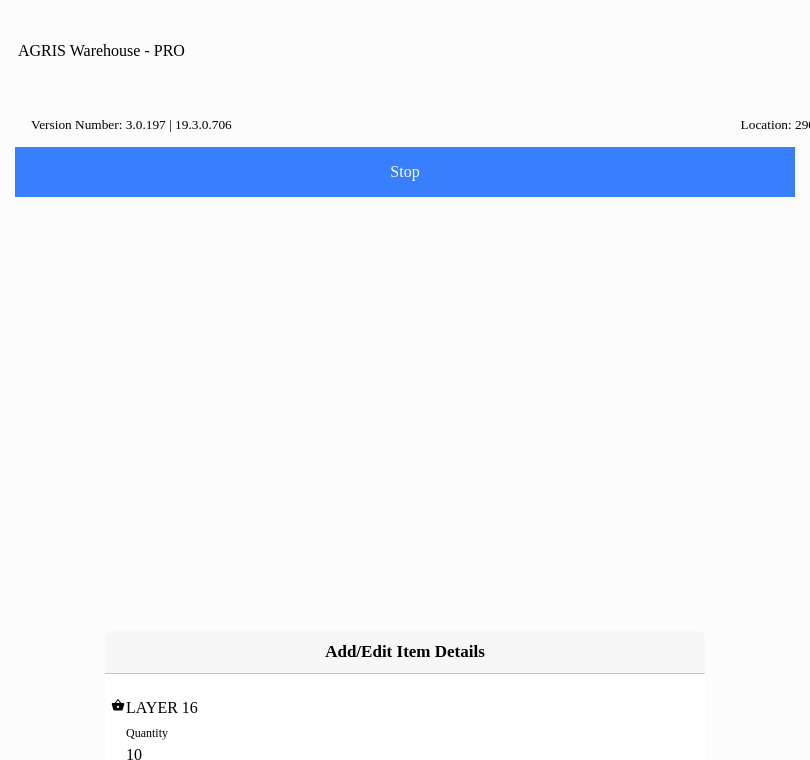 click on "Add" at bounding box center [258, 803] 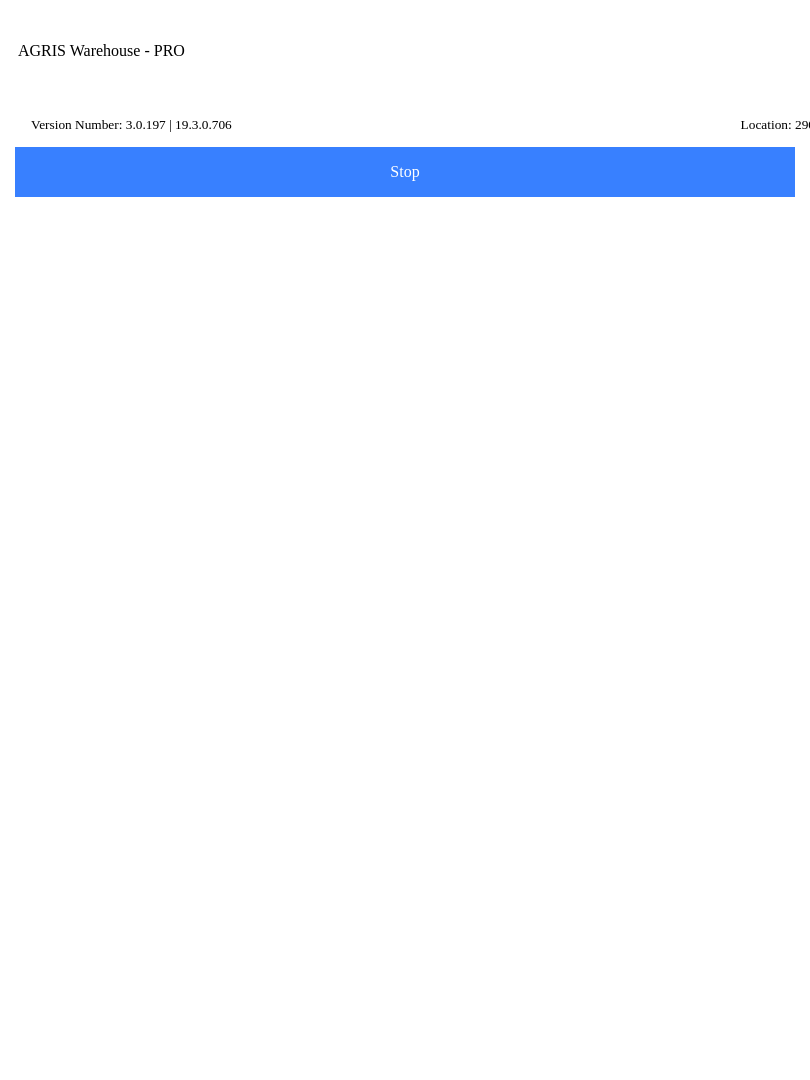 click on "Add Item" at bounding box center [405, 587] 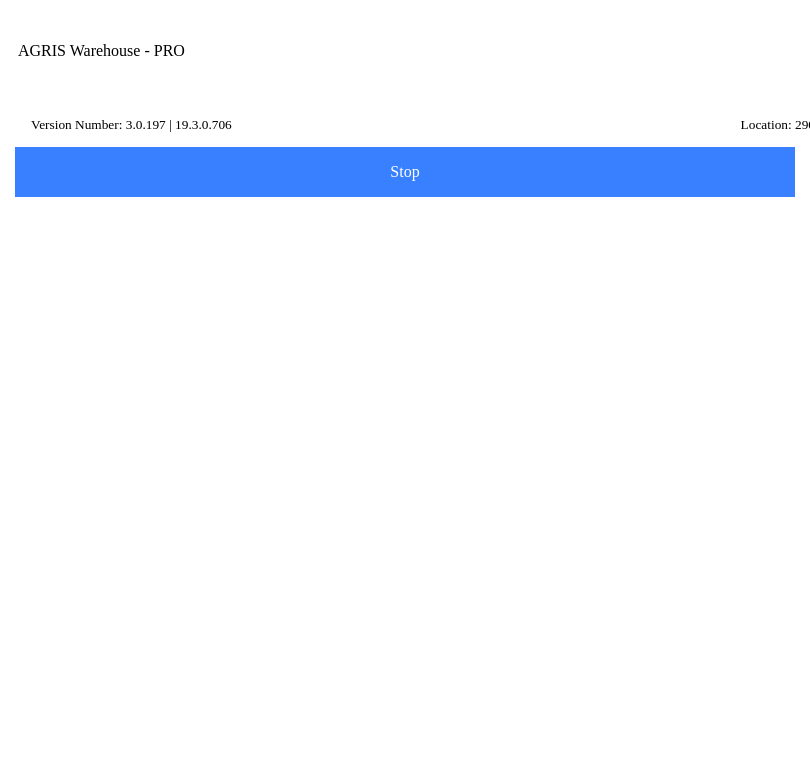type on "421092" 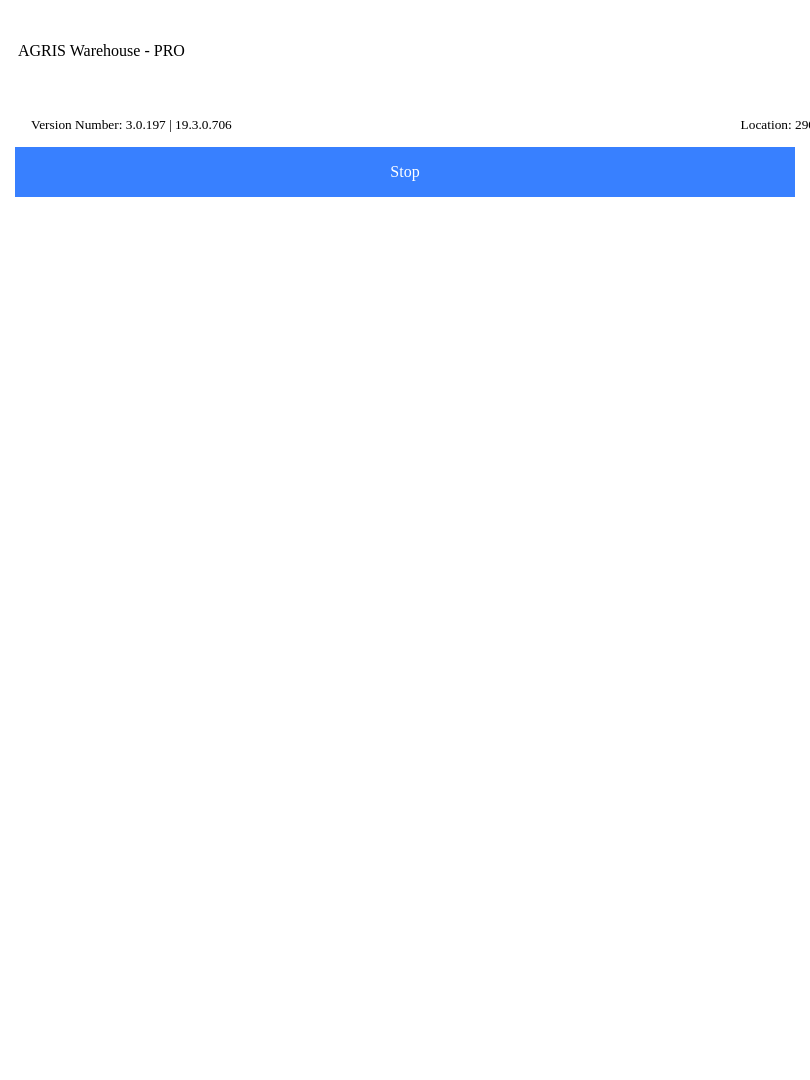 click on "On Hand: 11" at bounding box center [405, 585] 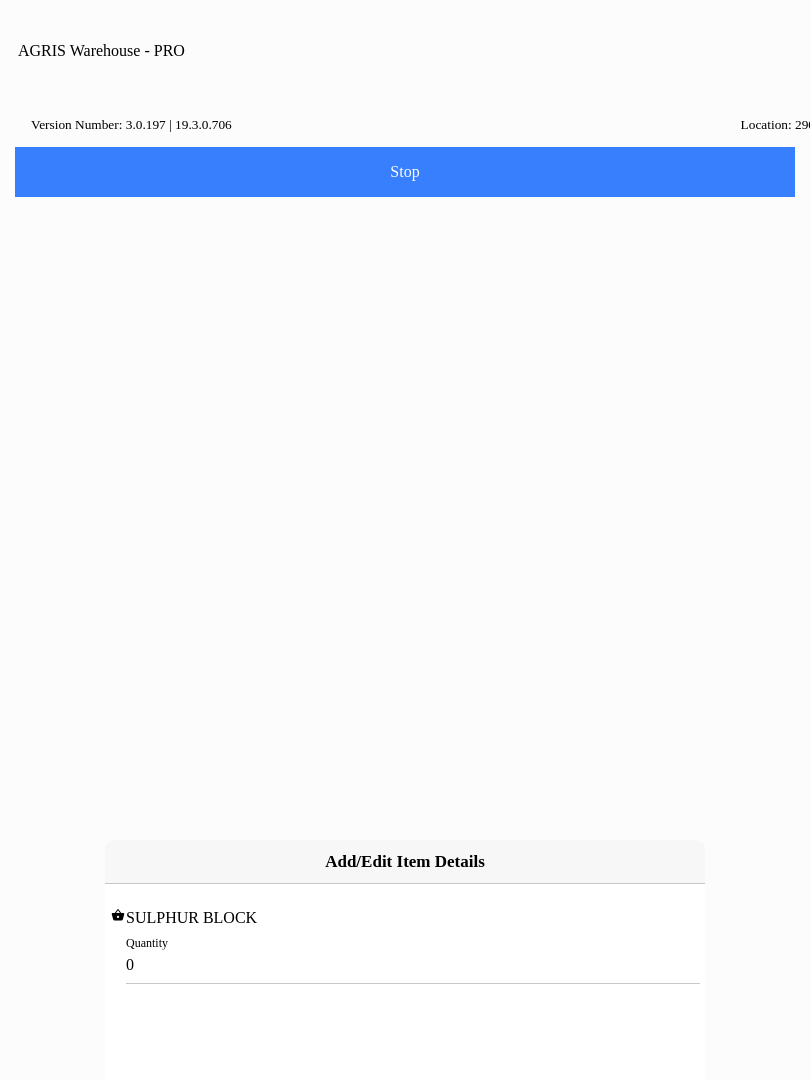 click on "0" at bounding box center [405, 964] 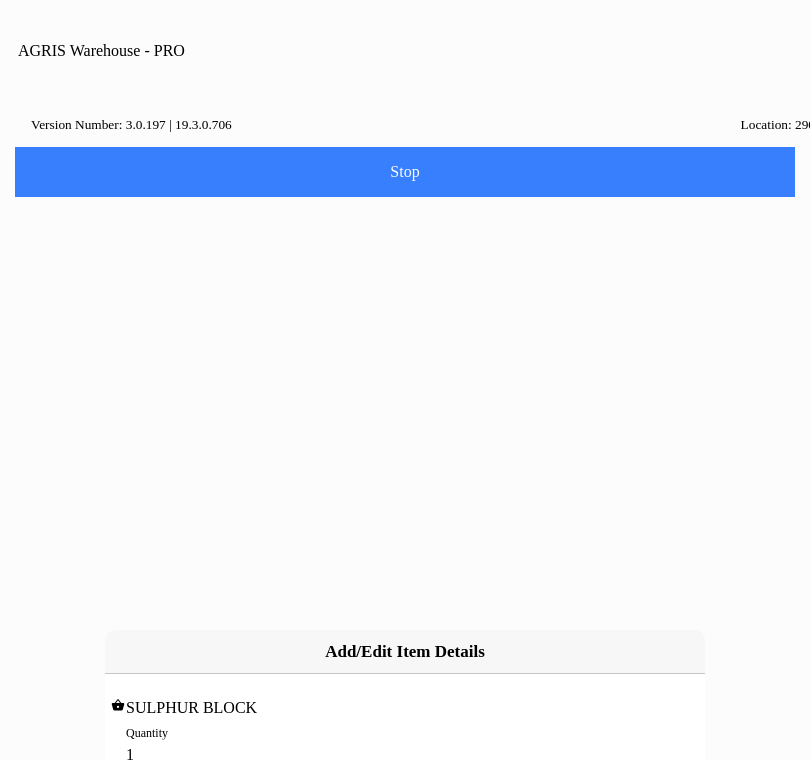 type on "10" 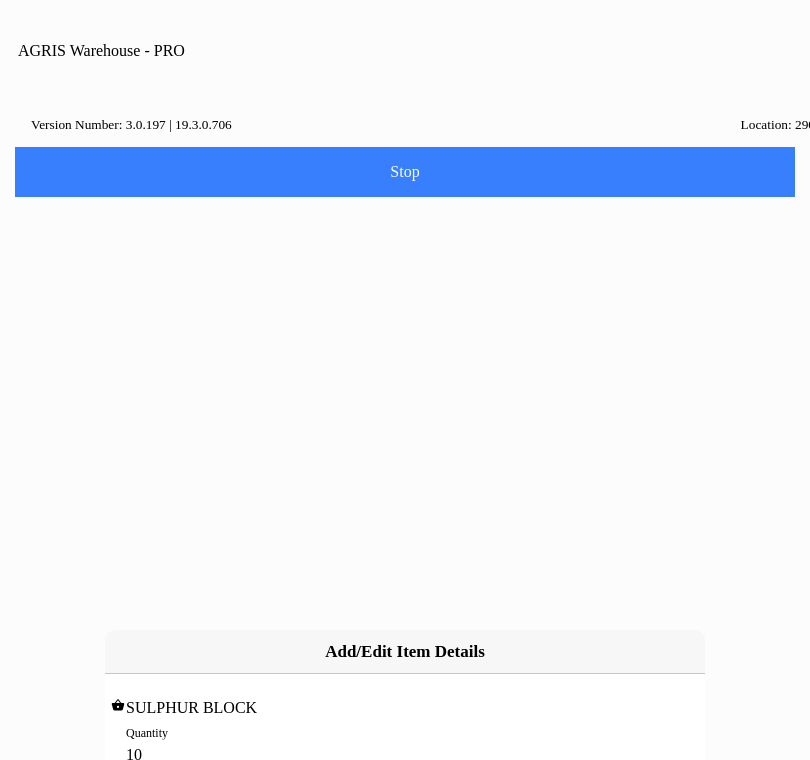 click on "Add" at bounding box center [0, 0] 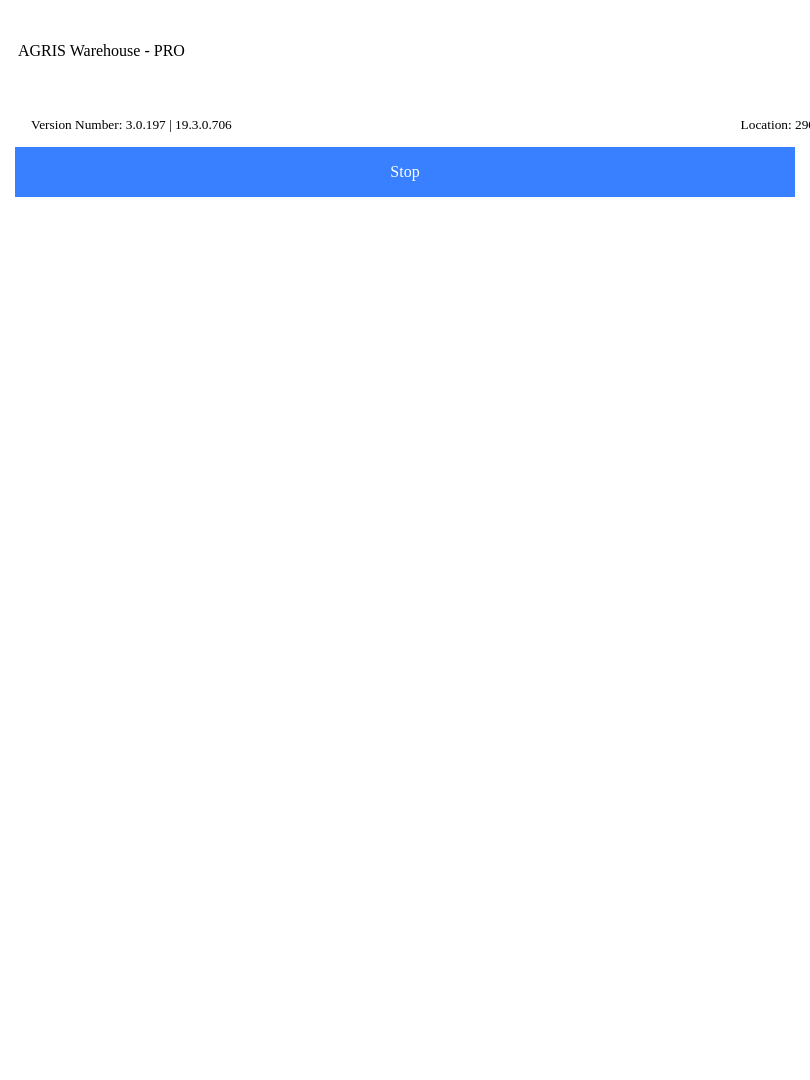 click on "Add Item" at bounding box center [405, 758] 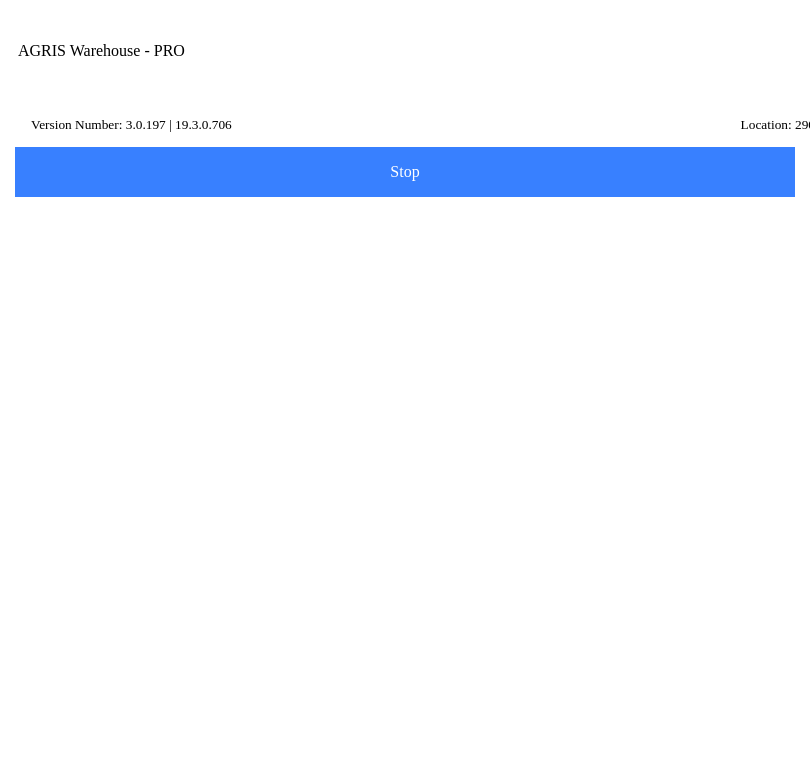 type on "434218" 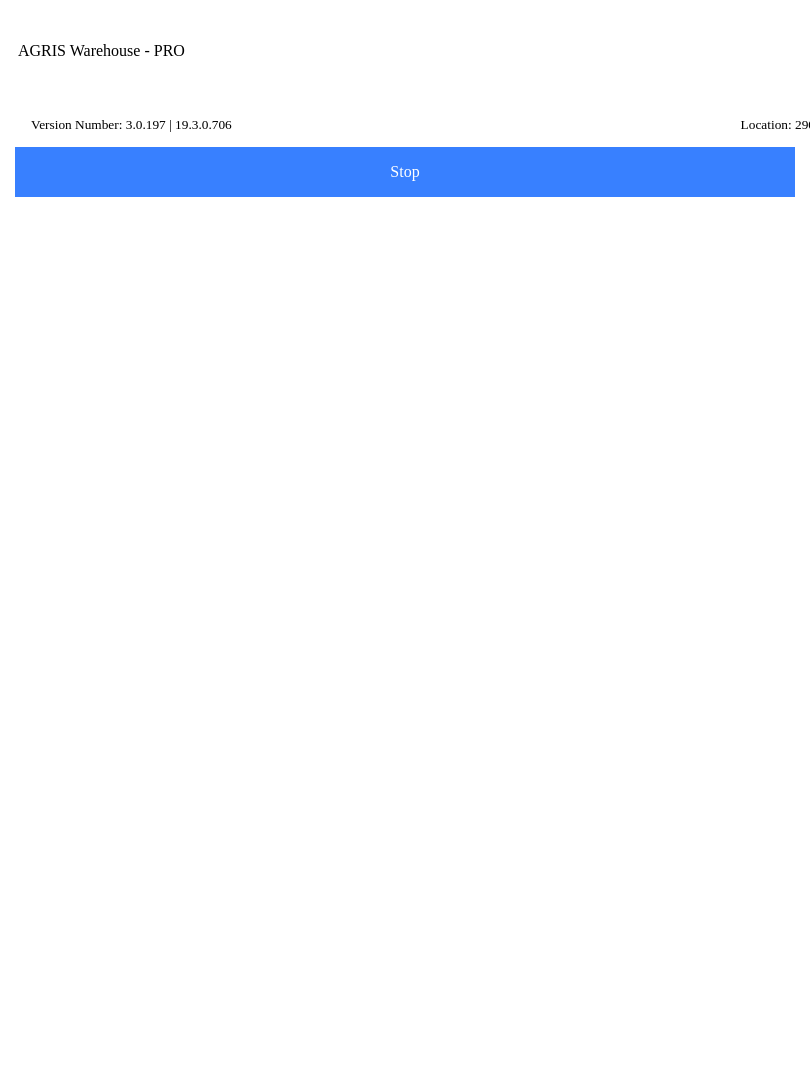 click on "AS AVAILA 4 MINERAL 225#  - (434218)" at bounding box center [405, 542] 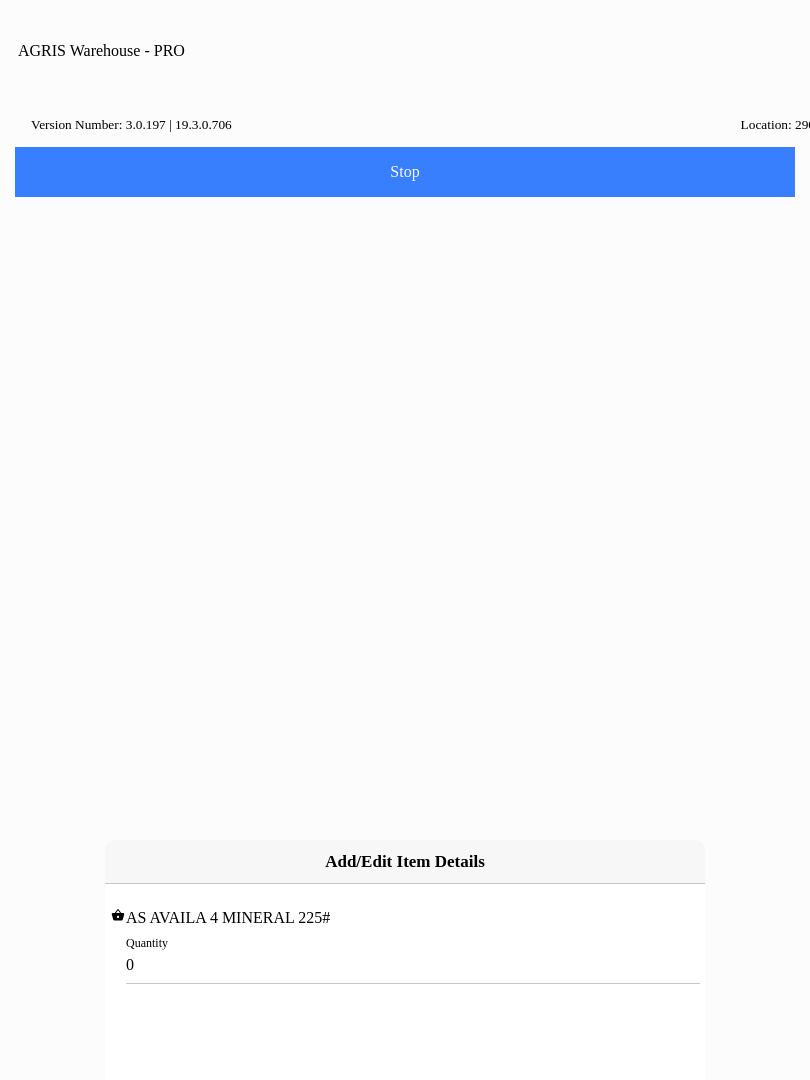 click on "0" at bounding box center [405, 964] 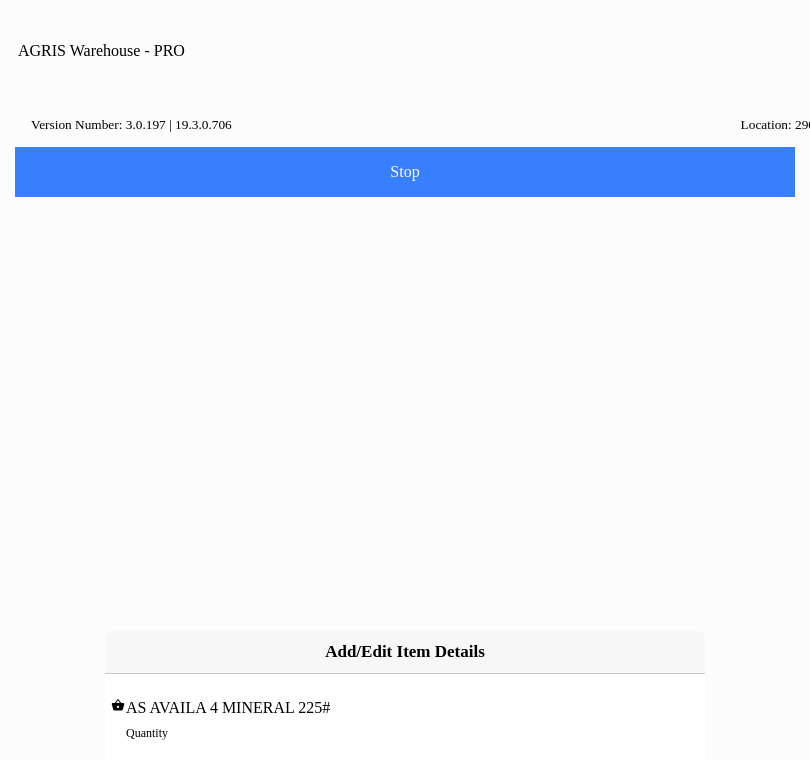type on "8" 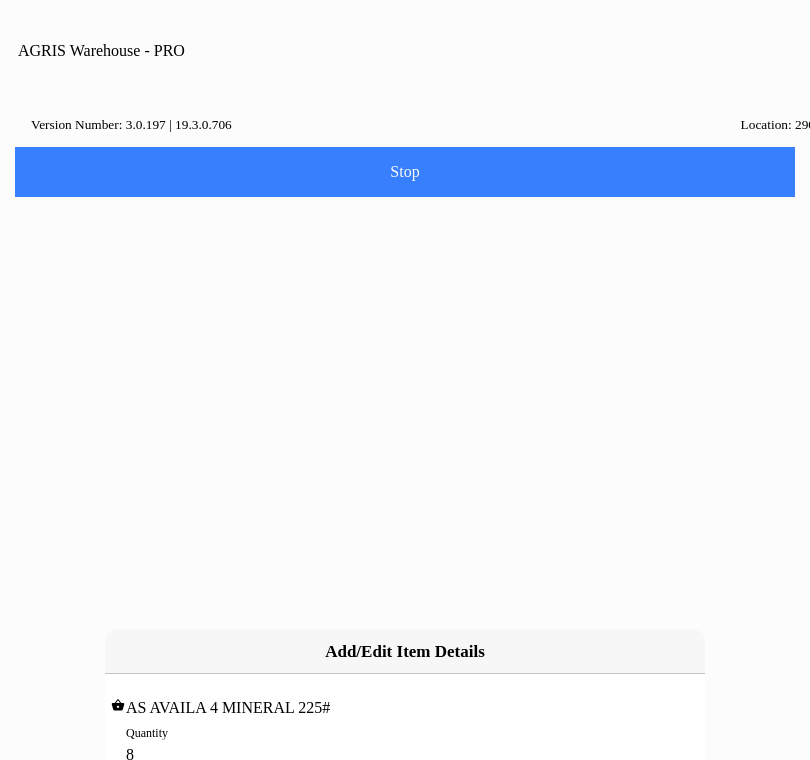 click on "Add" at bounding box center [0, 0] 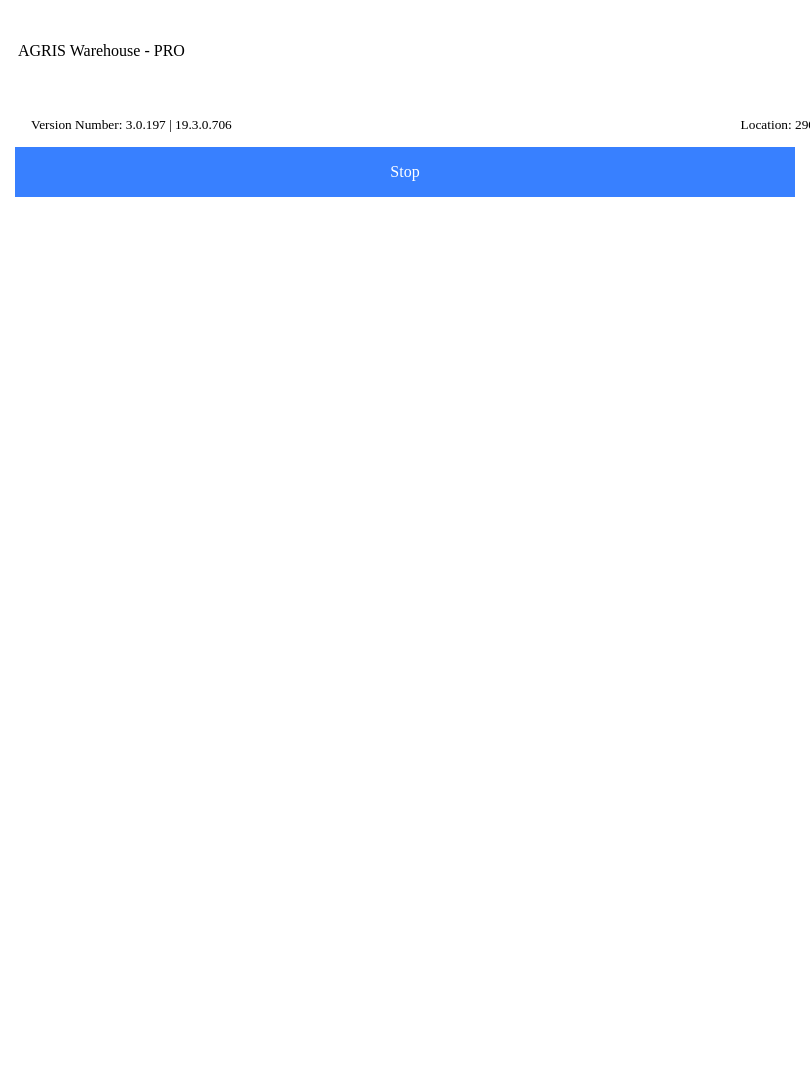 click on "Add Item" at bounding box center [405, 929] 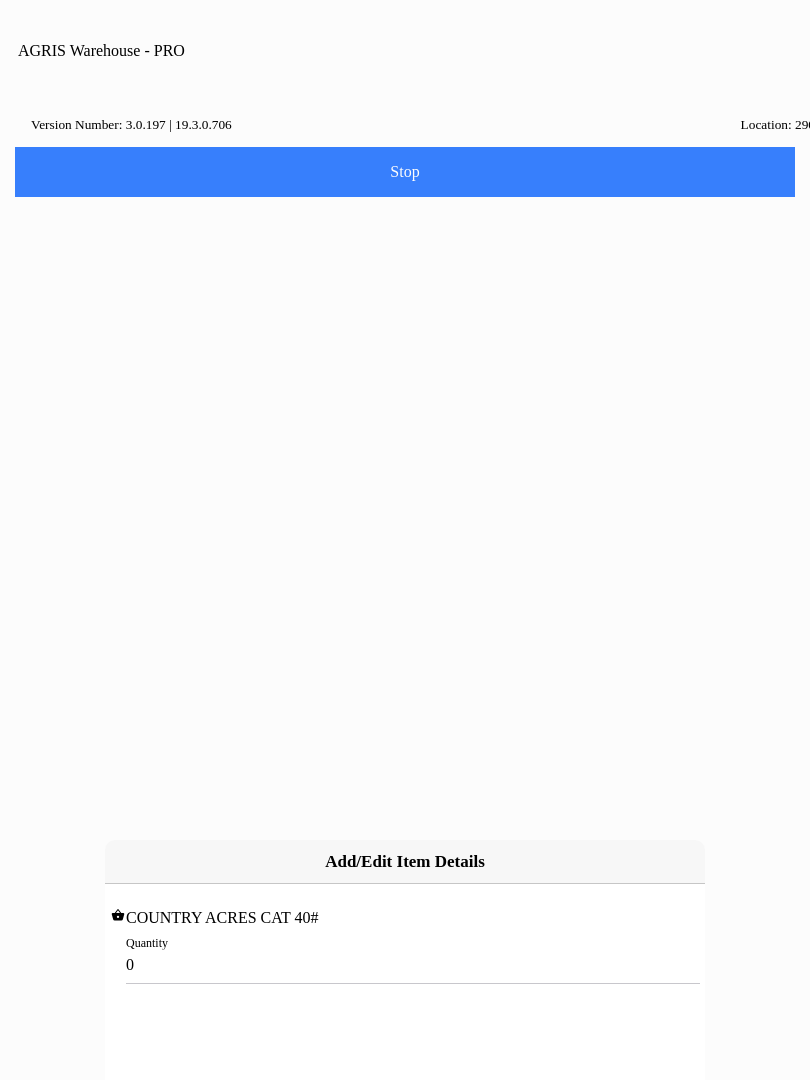 click on "0" at bounding box center [405, 964] 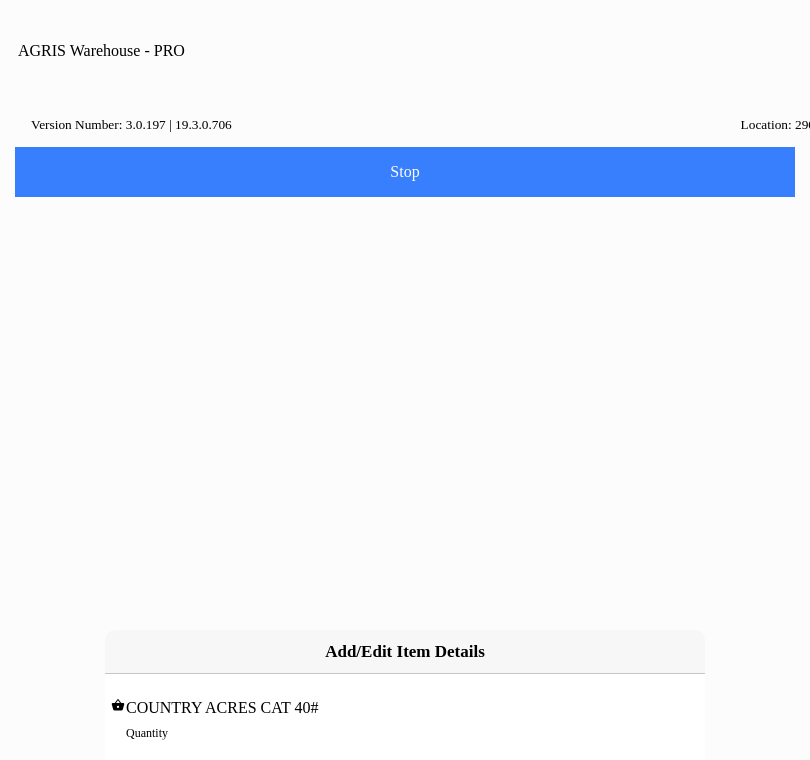 type on "5" 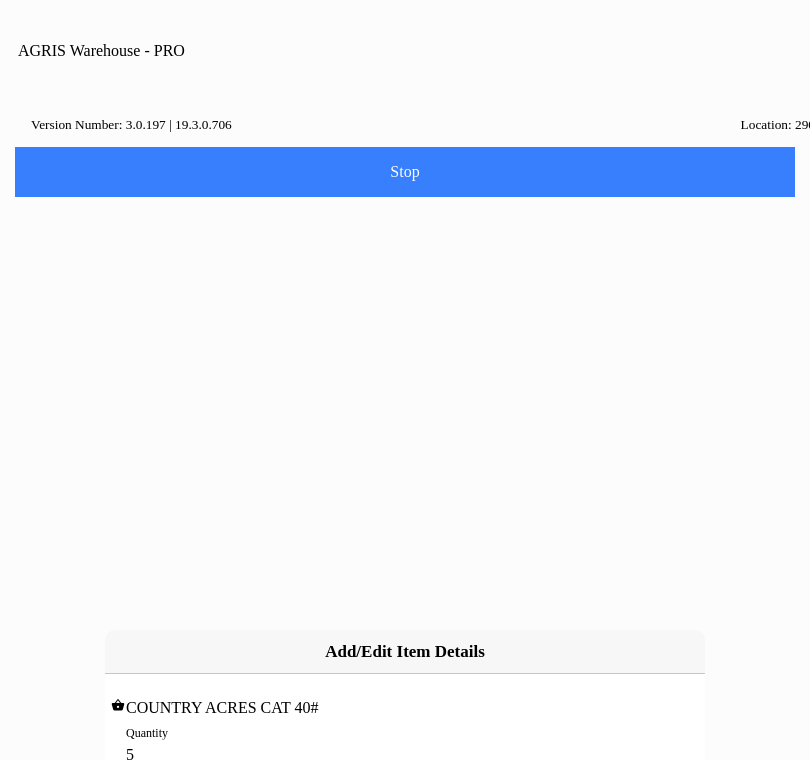 click on "Add" at bounding box center (258, 803) 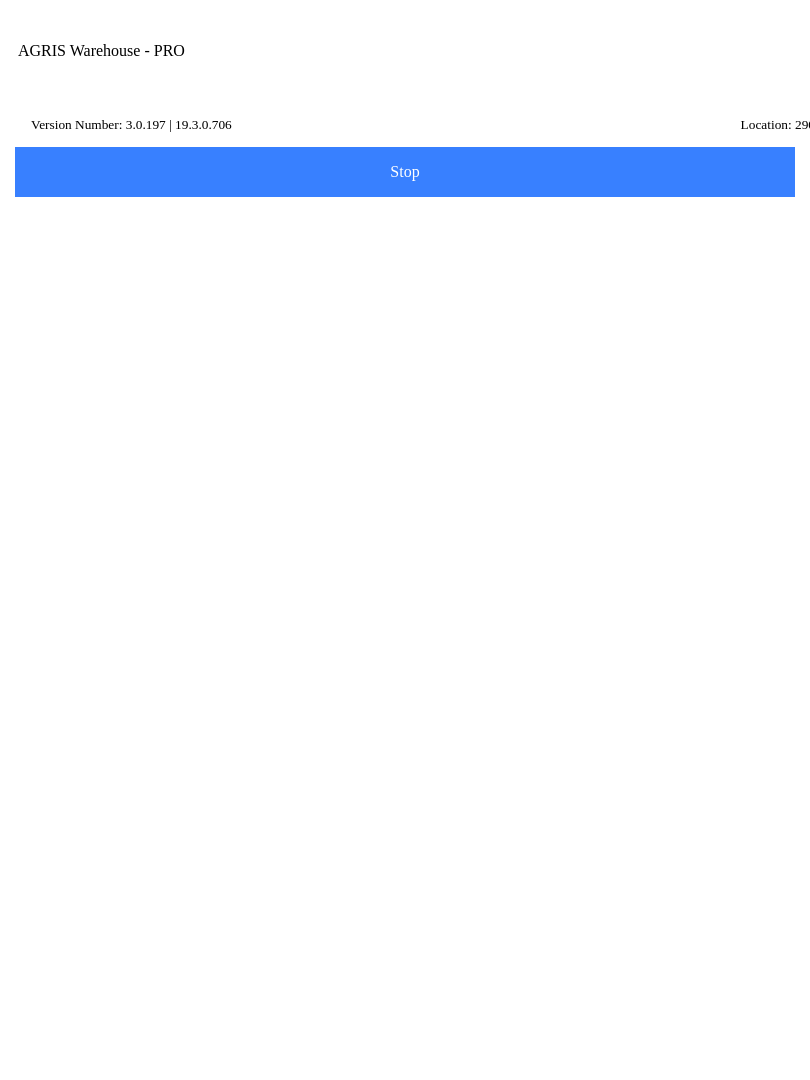 click on "Next" at bounding box center (405, 1006) 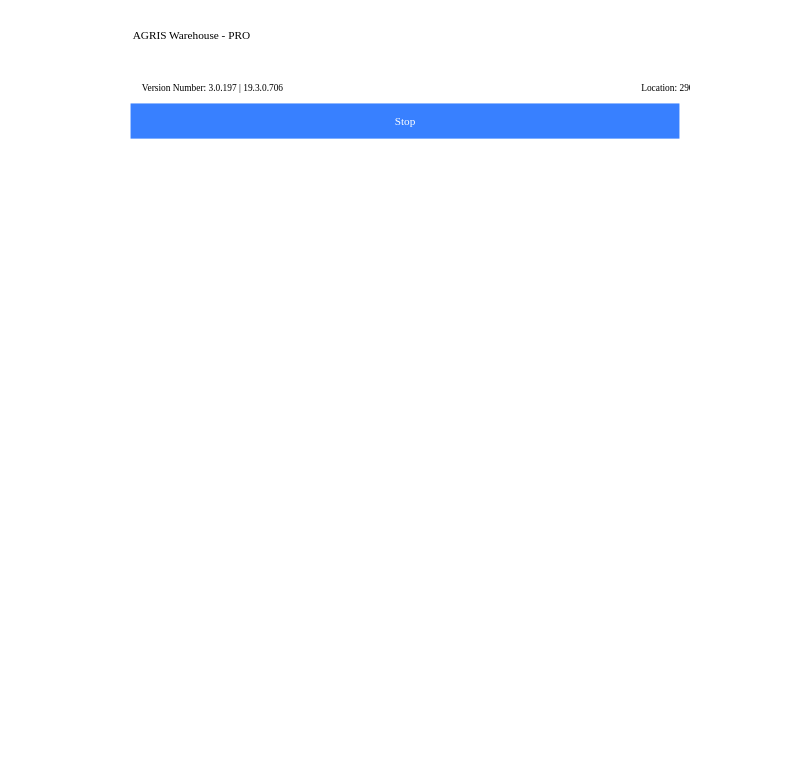 scroll, scrollTop: 1, scrollLeft: 0, axis: vertical 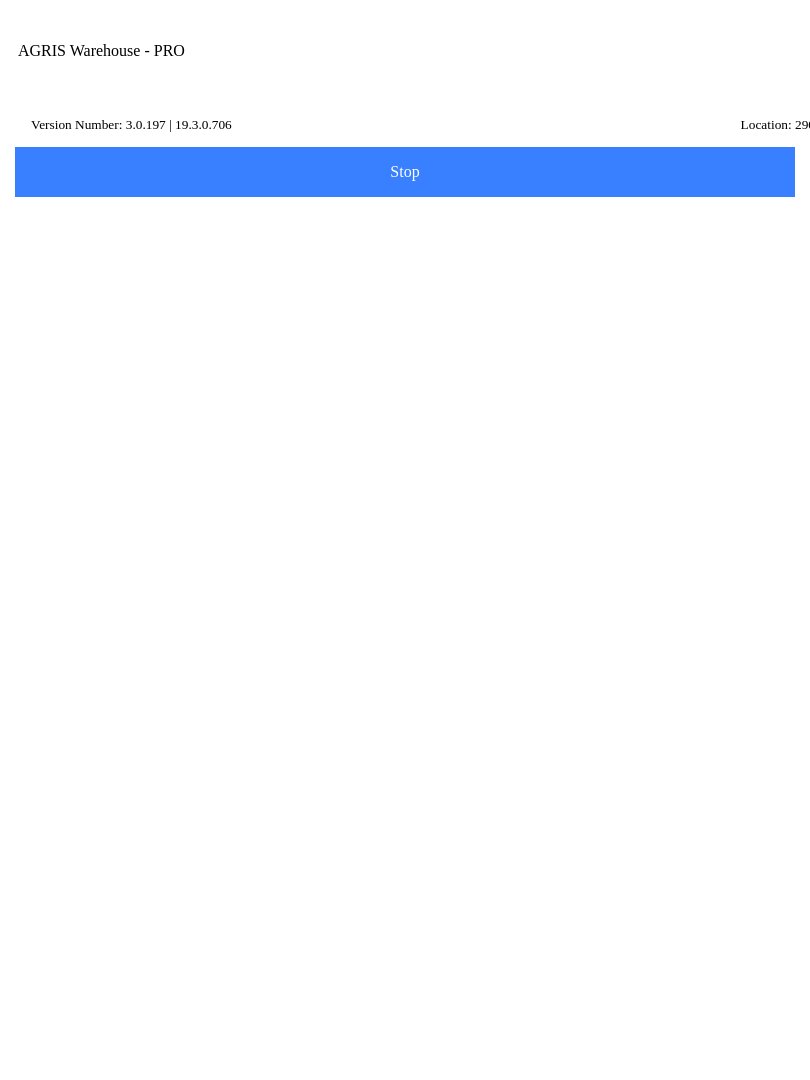 click on "Name Id" at bounding box center (390, 309) 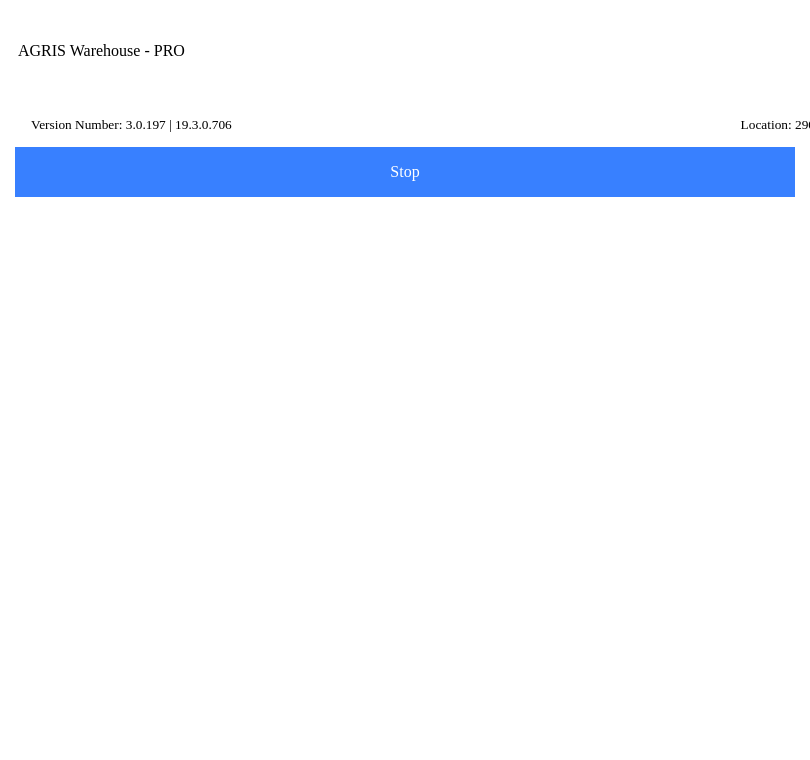 type on "hl2" 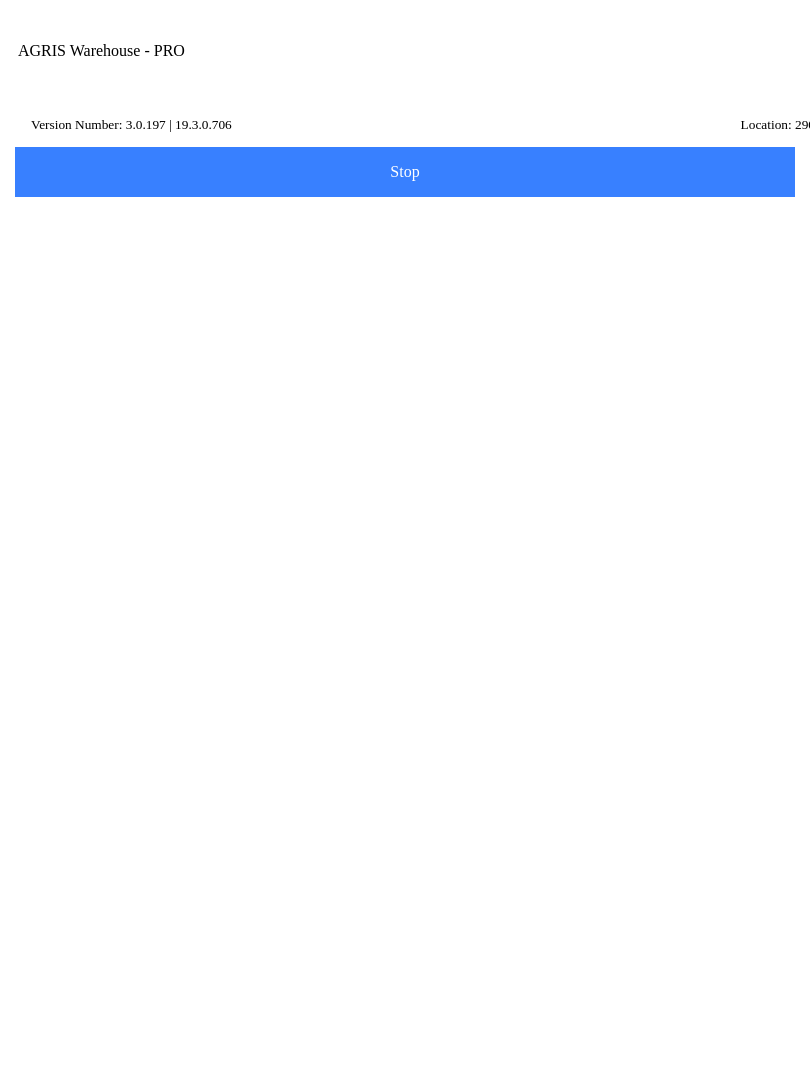 click on "[PERSON_NAME]," at bounding box center [405, 586] 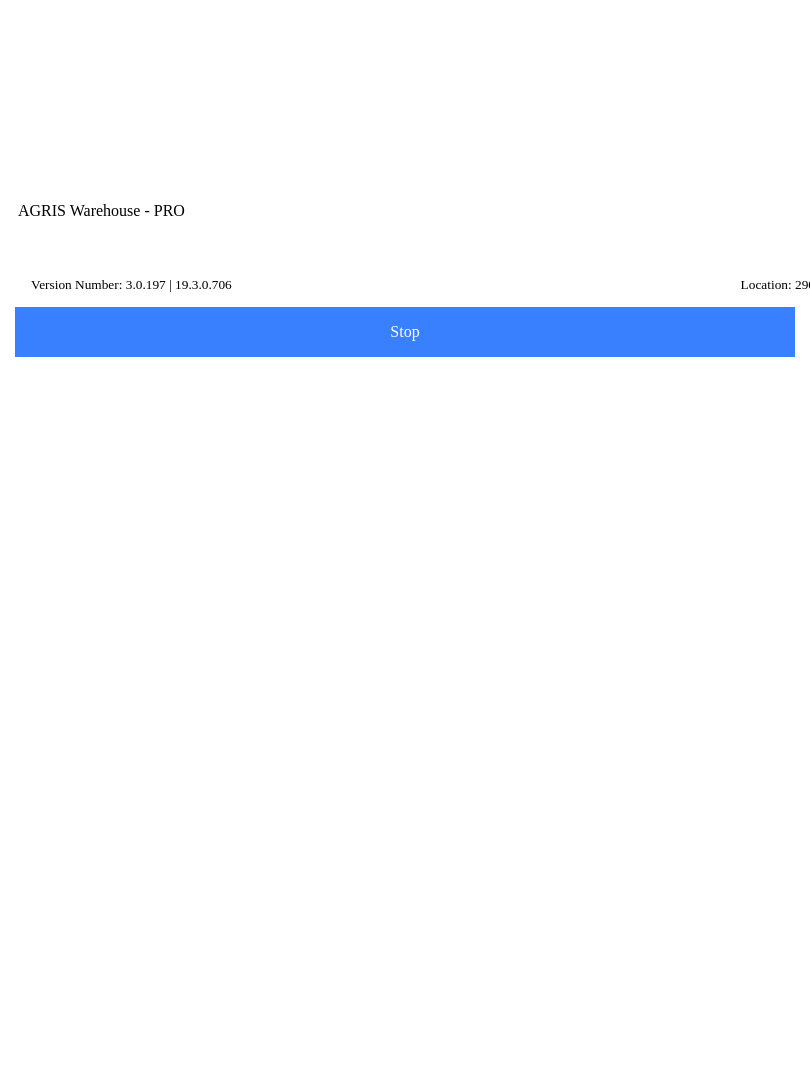 scroll, scrollTop: 354, scrollLeft: 0, axis: vertical 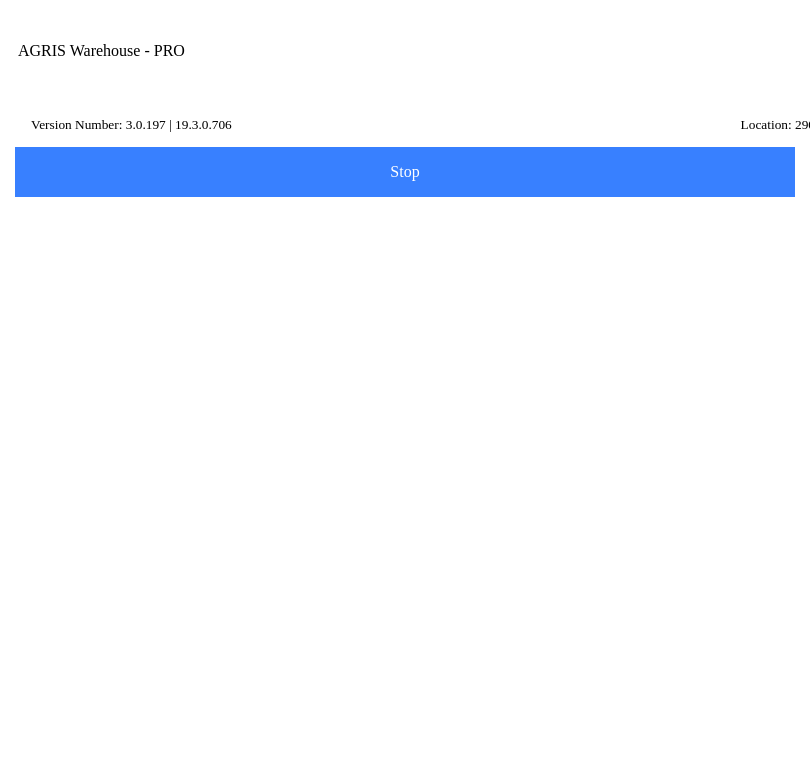 type on "Holstein transfer" 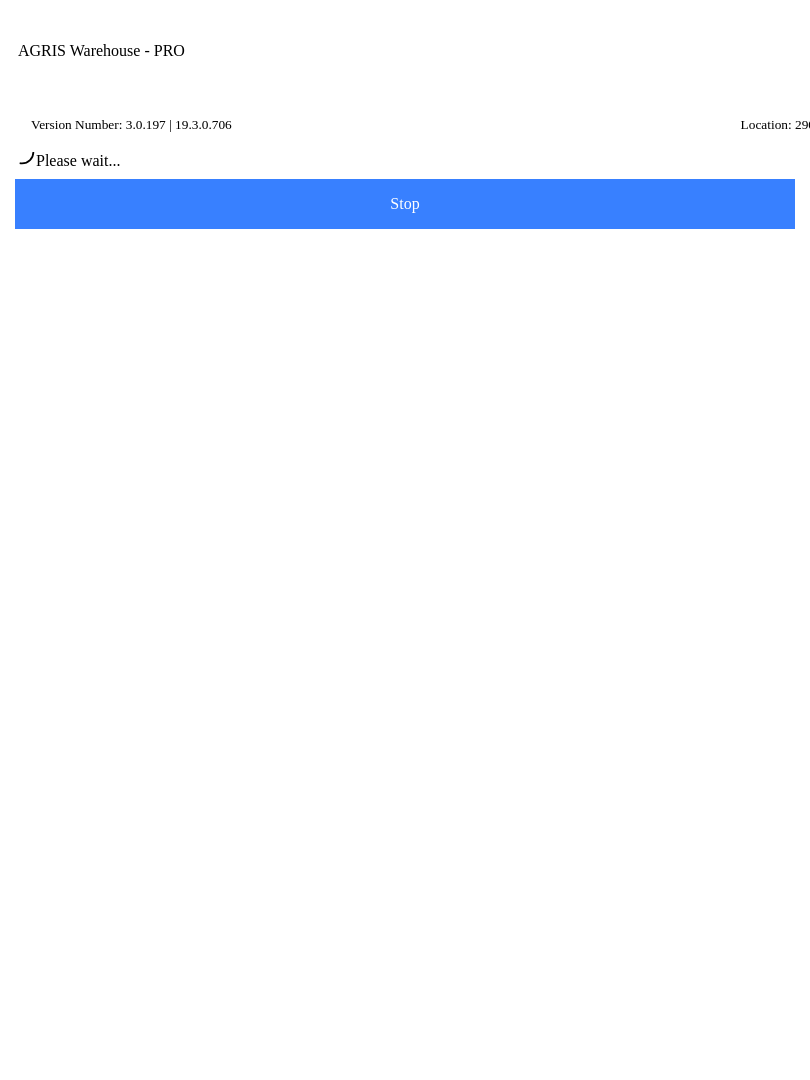 scroll, scrollTop: 49, scrollLeft: 0, axis: vertical 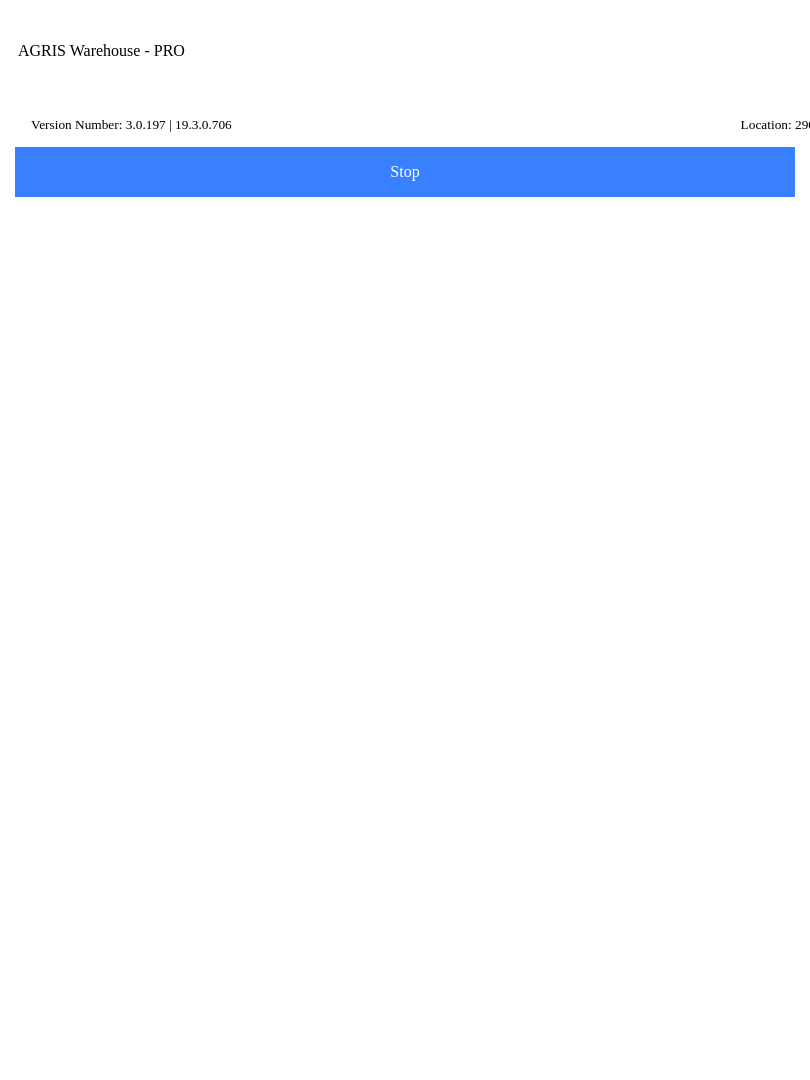 click on "Exit to Main" at bounding box center (405, 300) 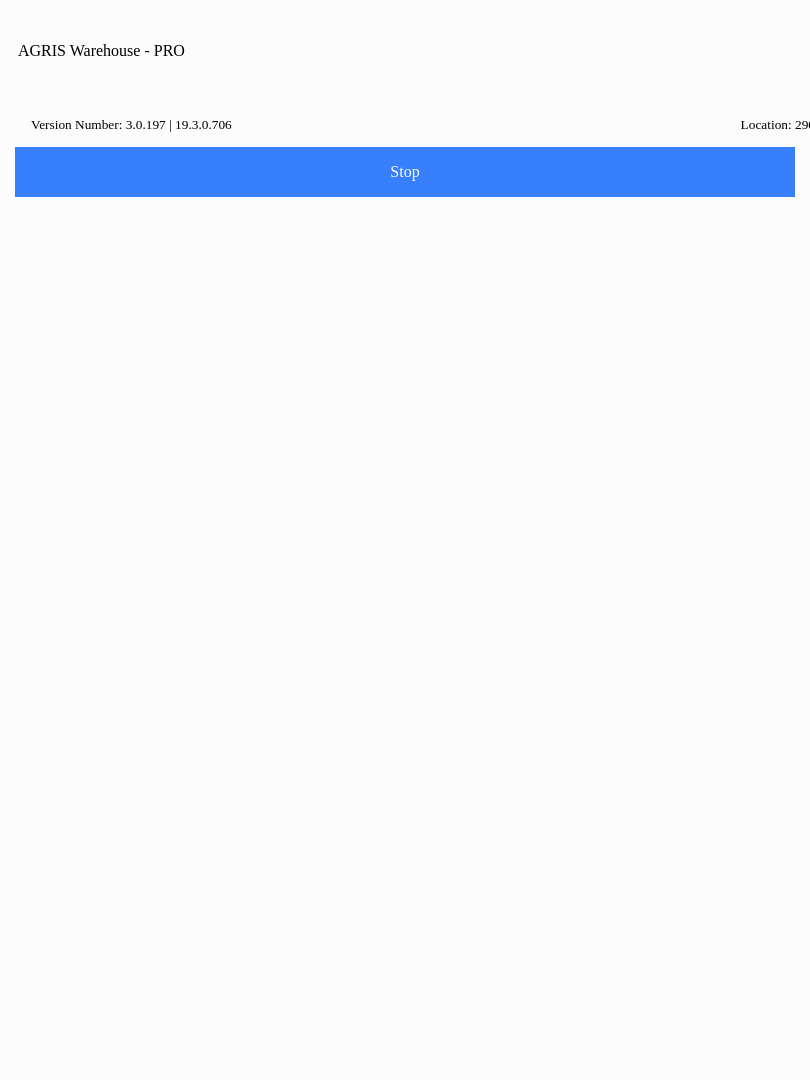 click at bounding box center [405, 540] 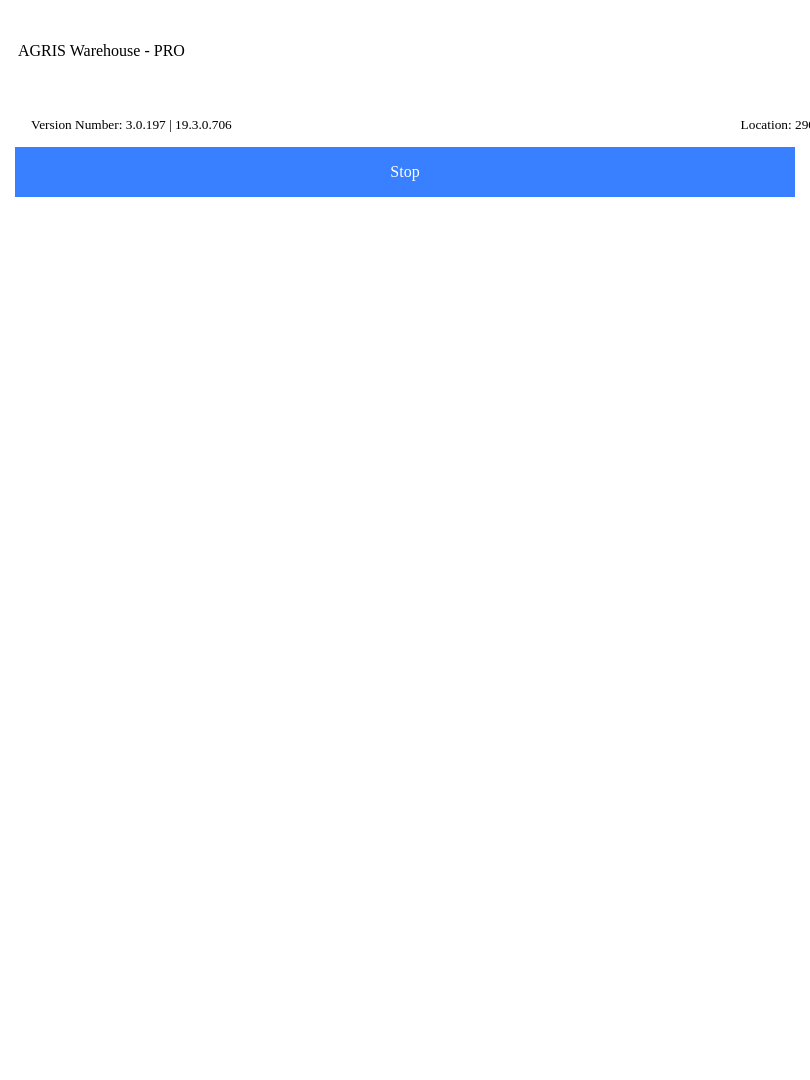 click on "Details" at bounding box center (0, 0) 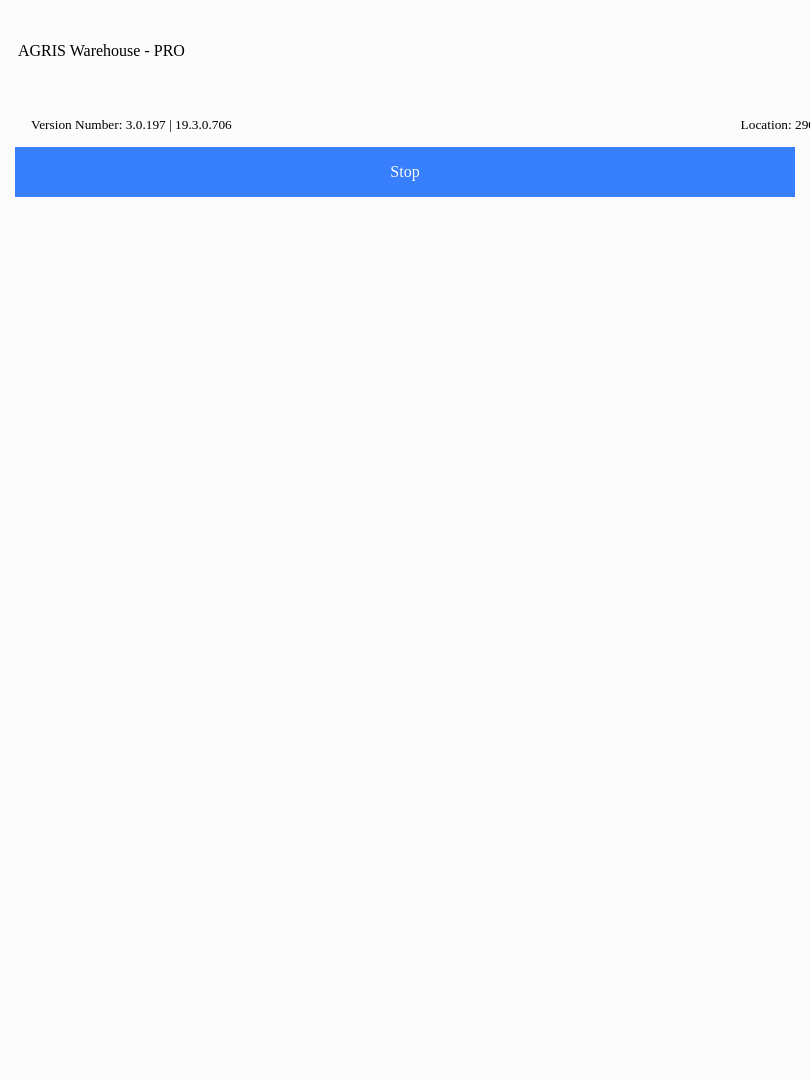 click at bounding box center (405, 540) 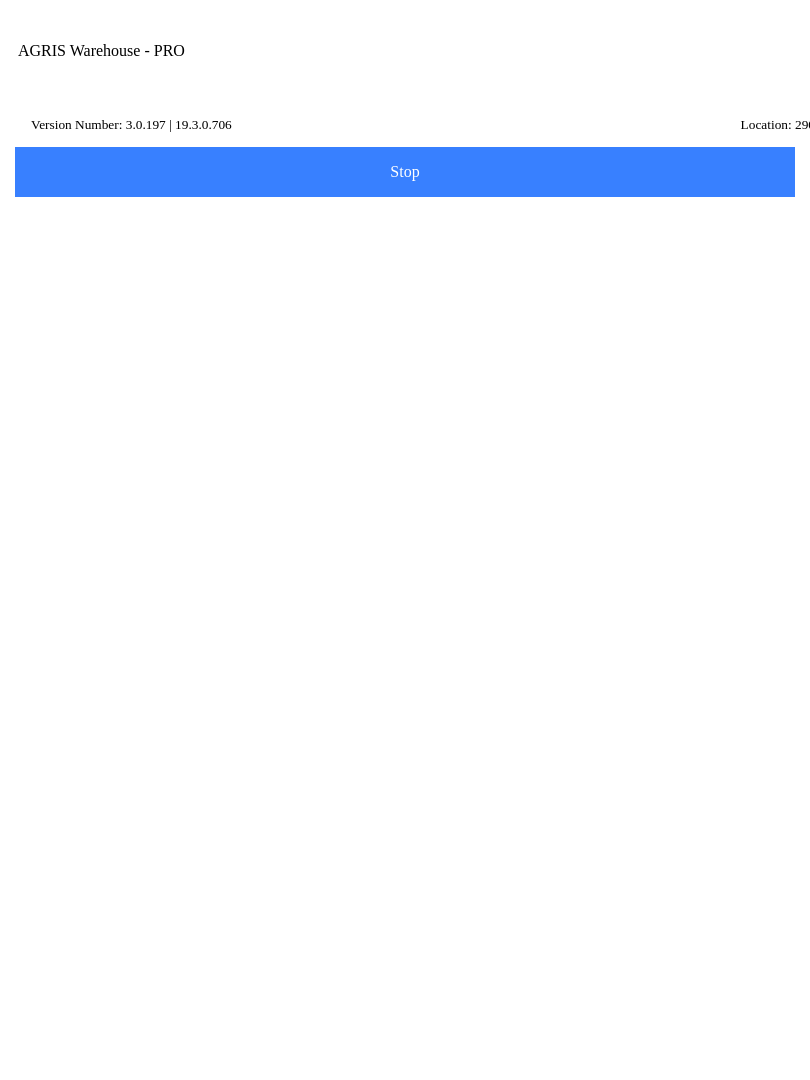 click on "Details" at bounding box center (0, 0) 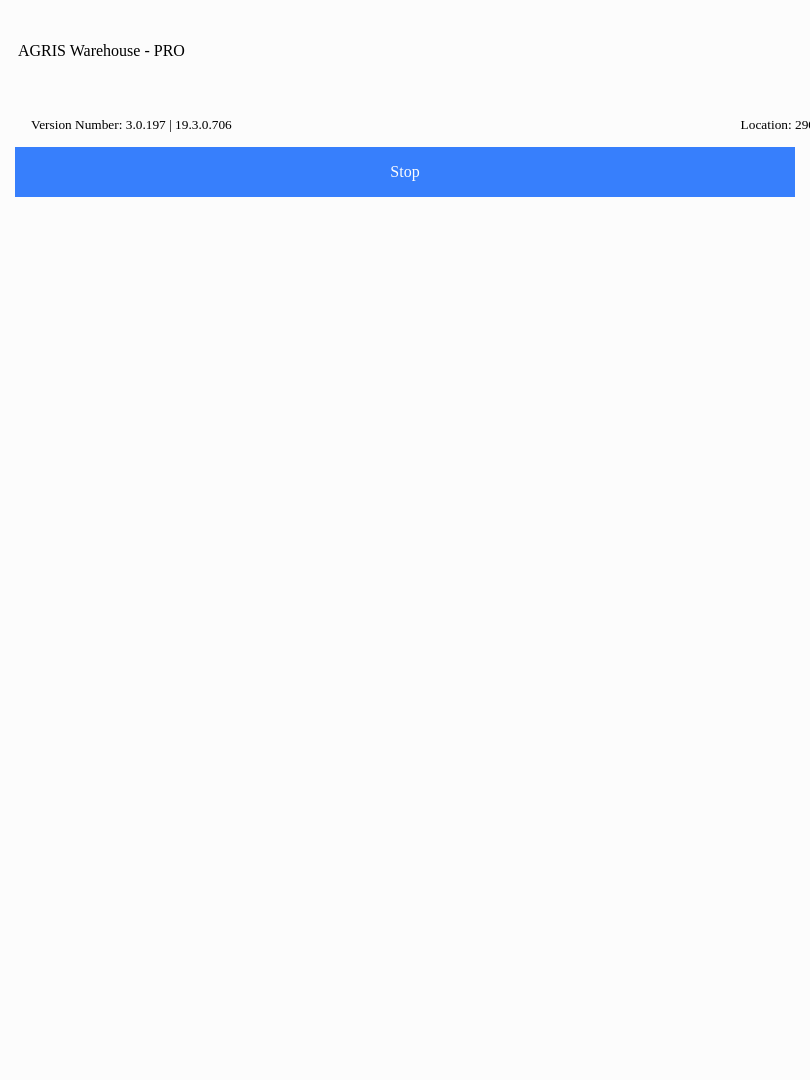 click on "Ok" at bounding box center [405, 622] 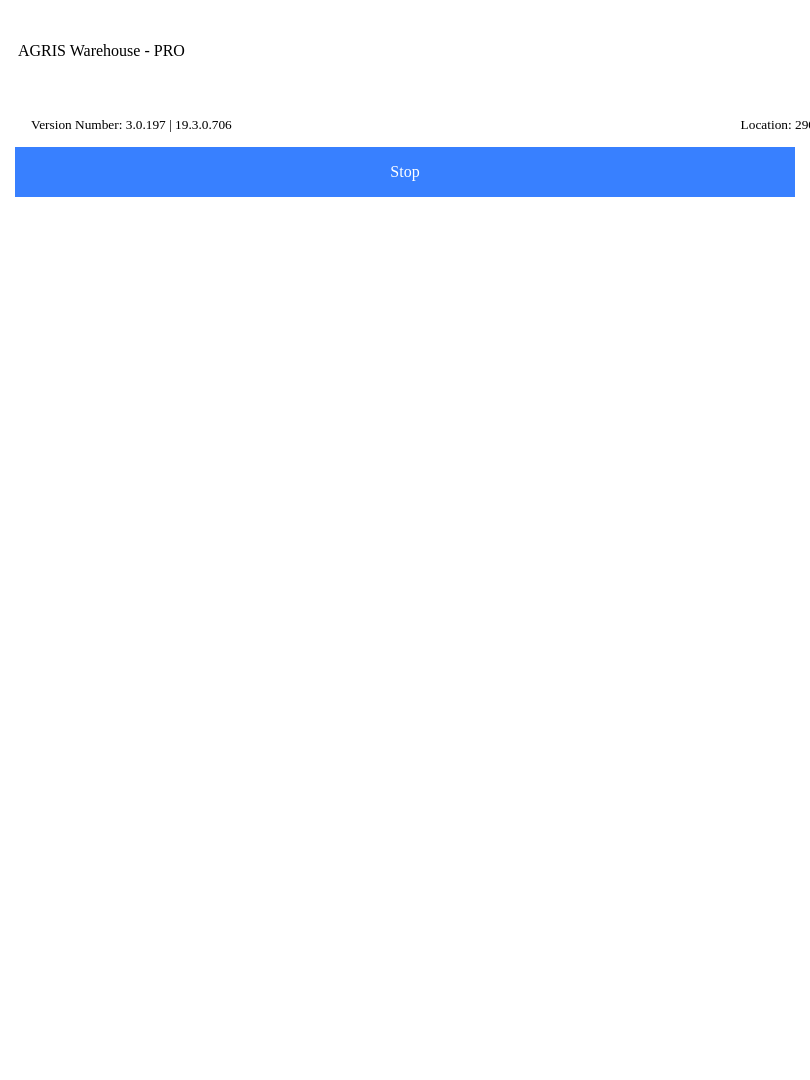 click on "Pending Transfer" 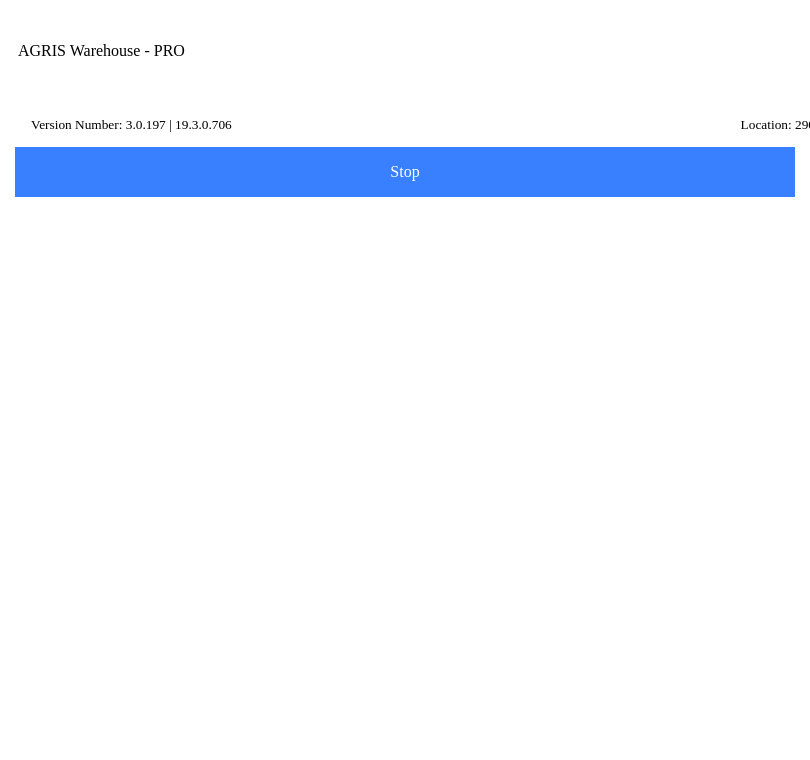type on "r" 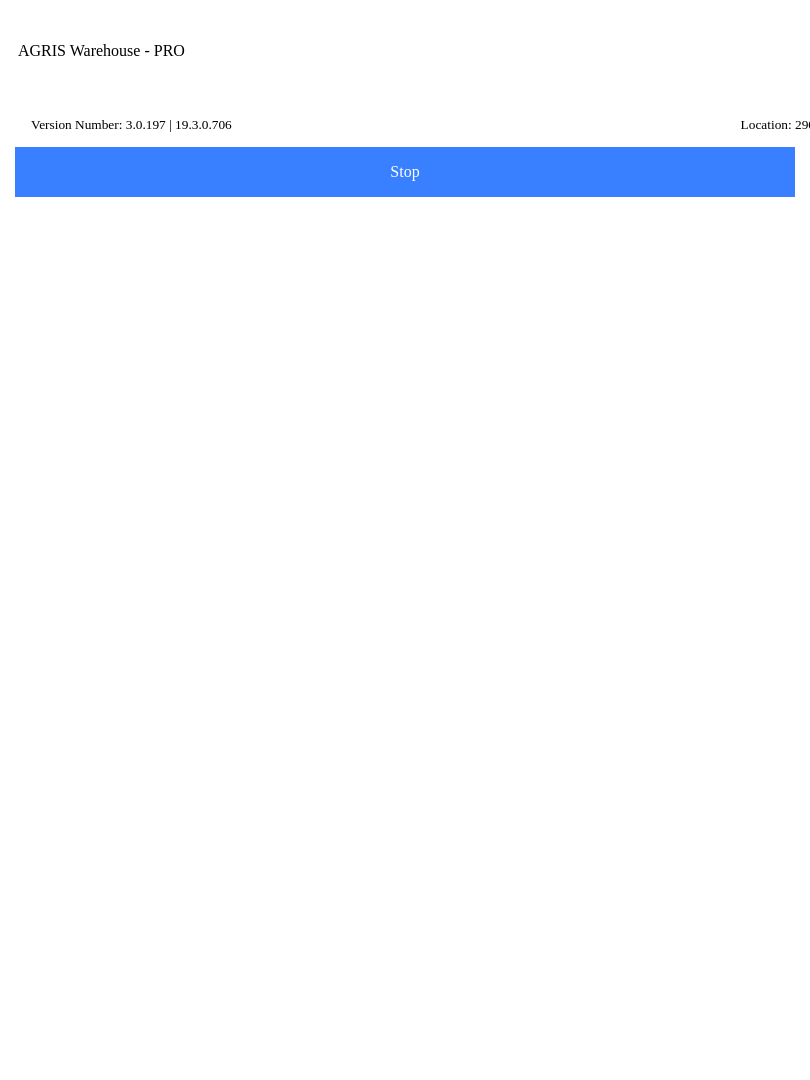 click on "Next" at bounding box center (405, 300) 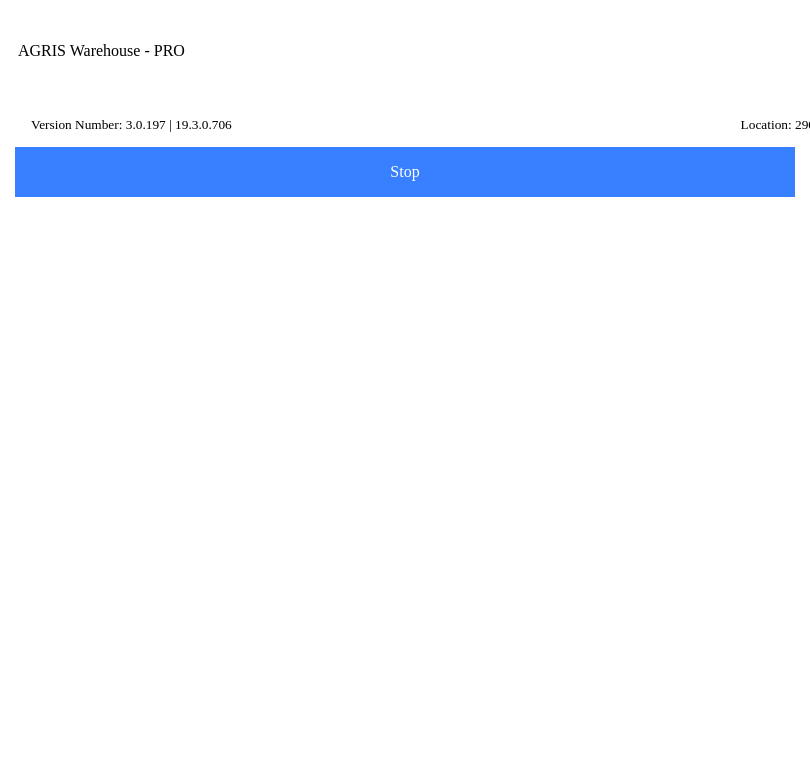 type on "434443" 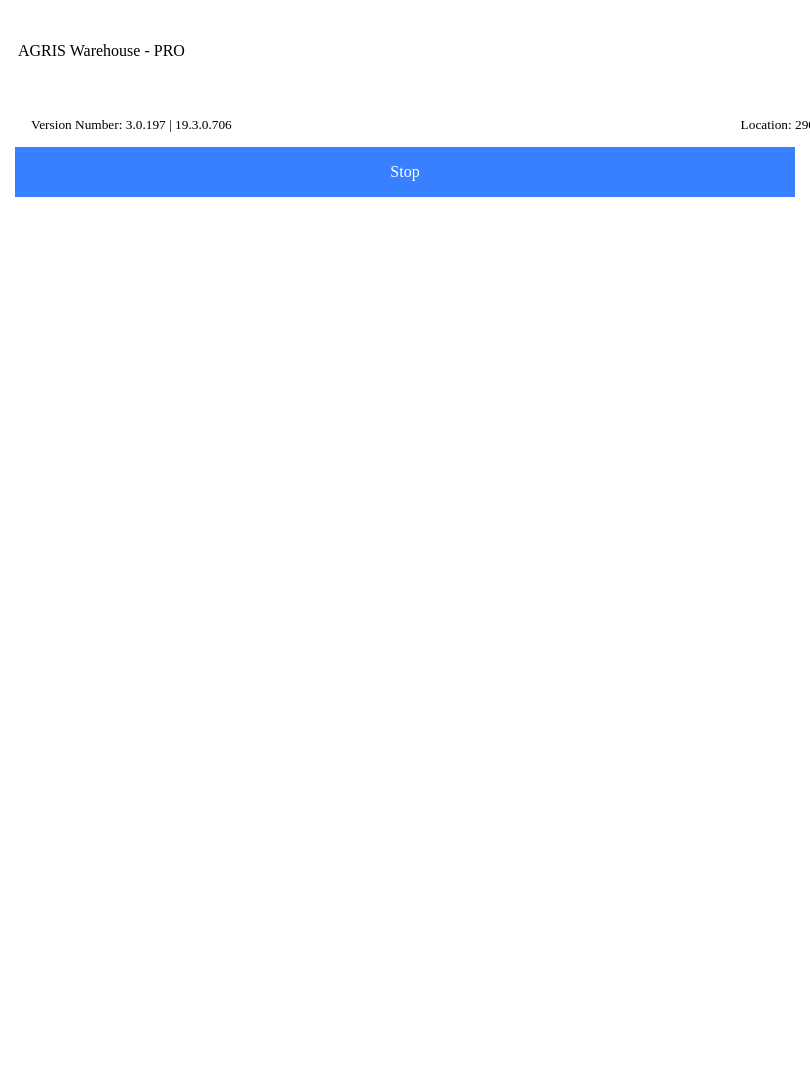 click on "On Hand: 99" at bounding box center (405, 585) 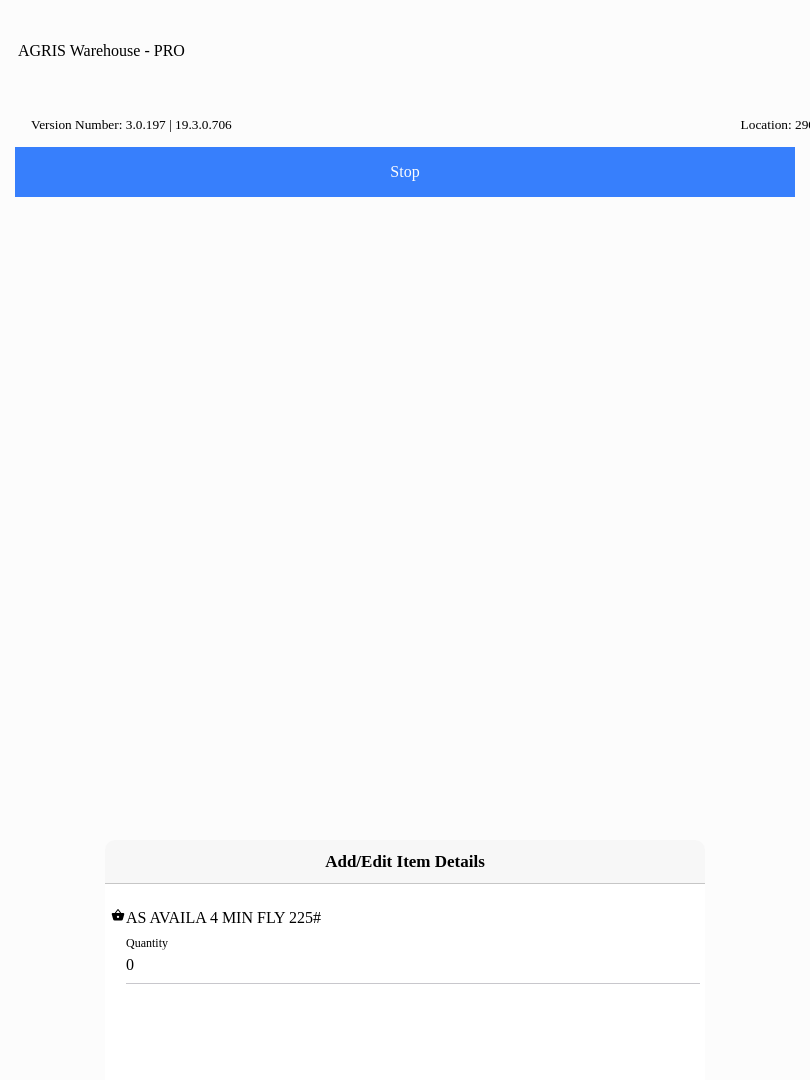 click on "0" at bounding box center (405, 964) 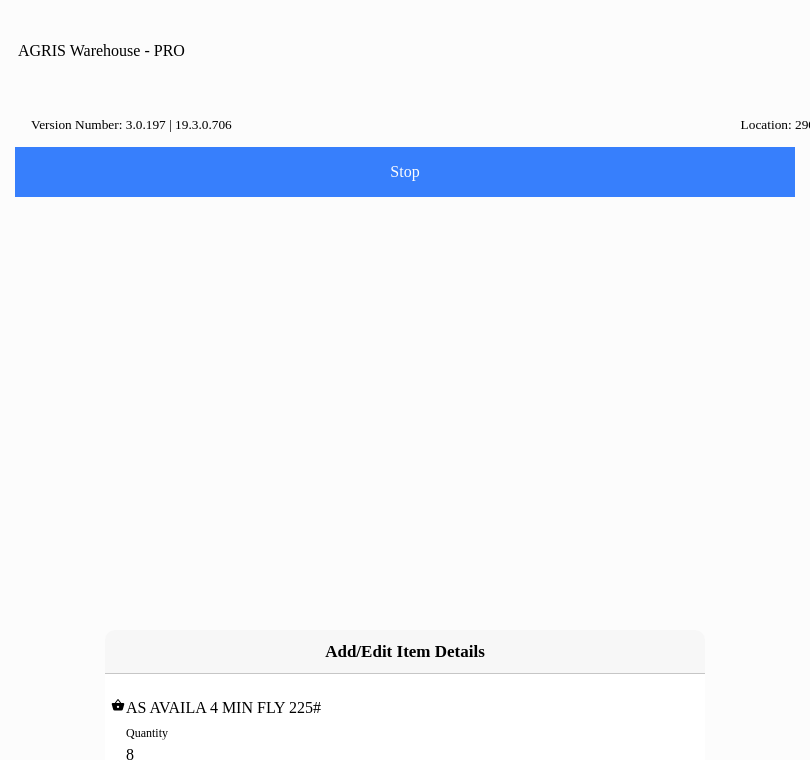 type on "8" 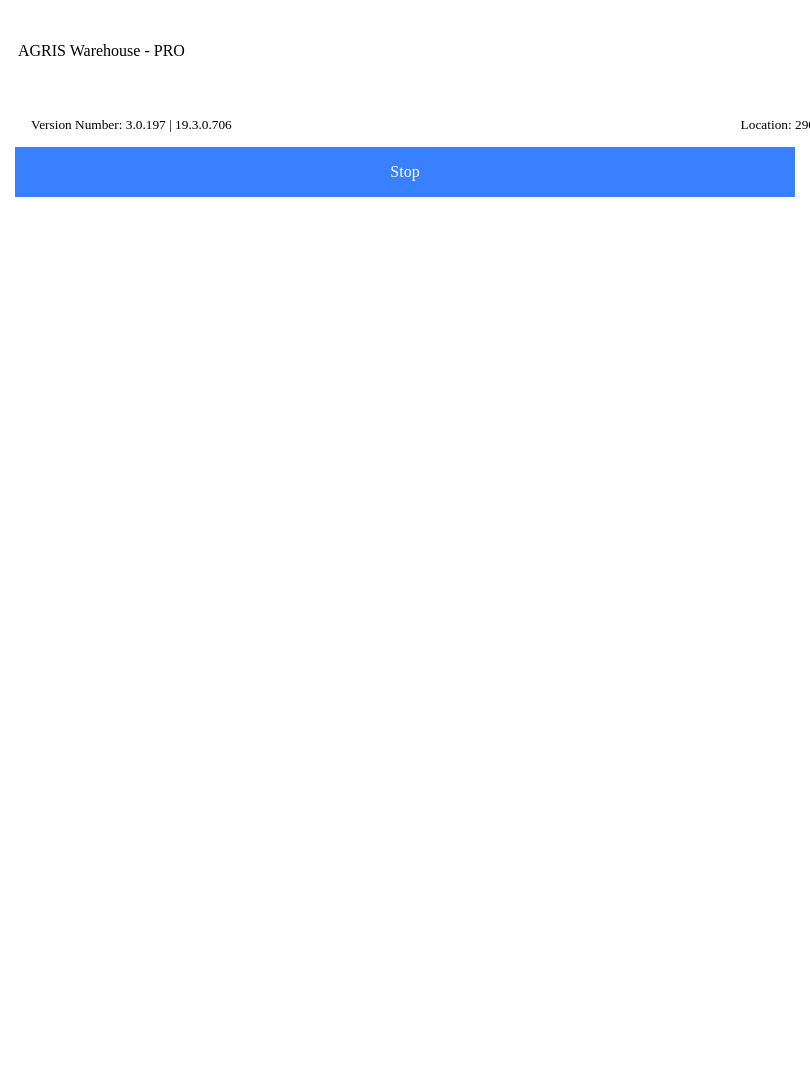 click on "Next" at bounding box center [405, 469] 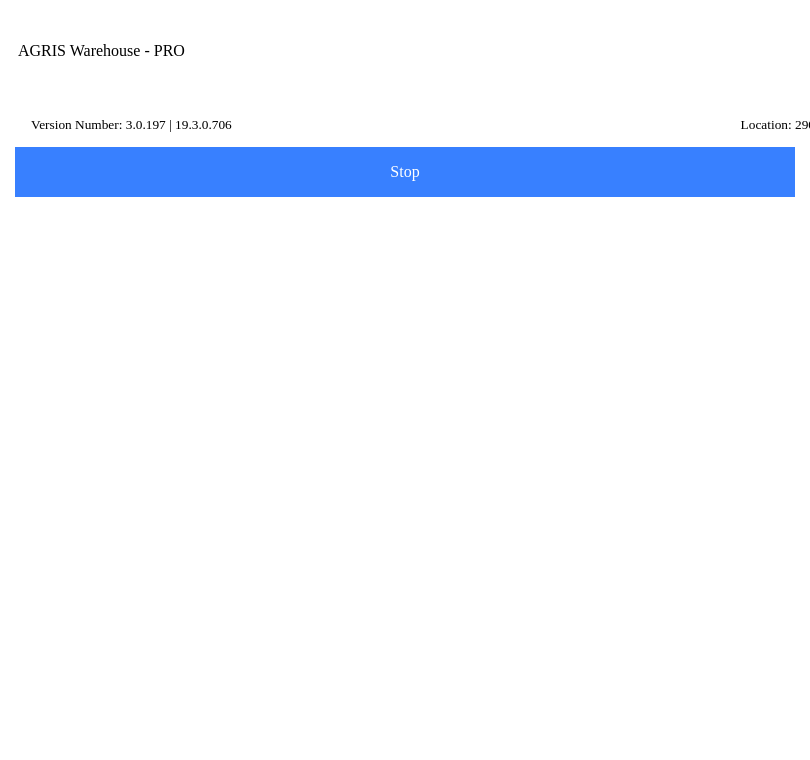 type on "r" 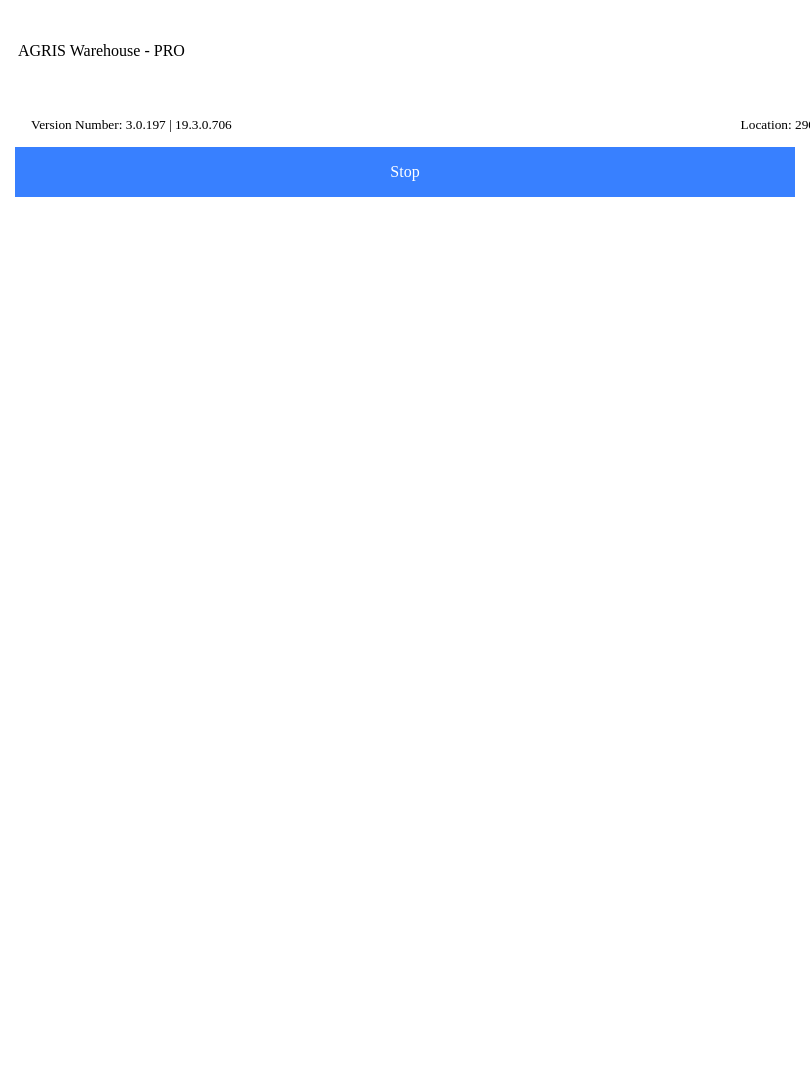 type on "[PERSON_NAME]" 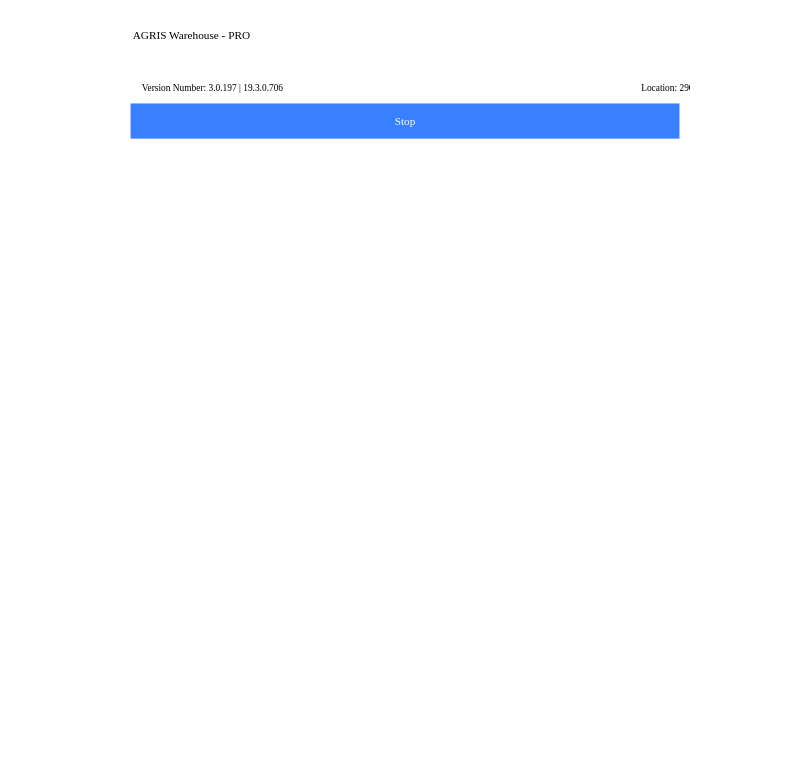 scroll, scrollTop: 1, scrollLeft: 0, axis: vertical 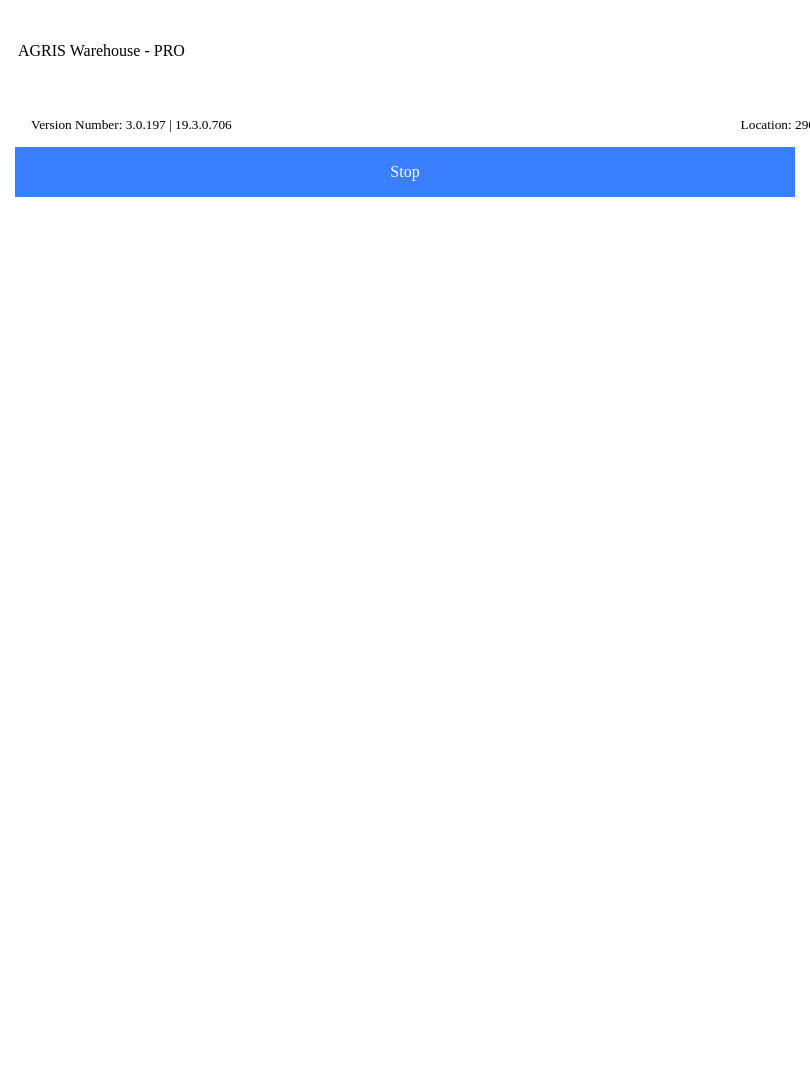 click on "Next" at bounding box center [405, 423] 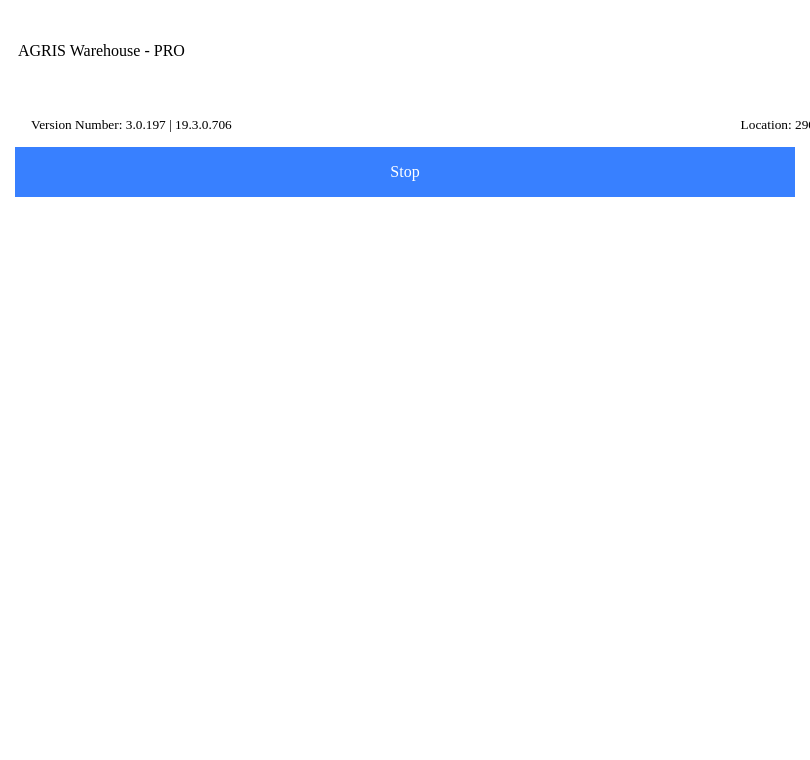 scroll, scrollTop: 134, scrollLeft: 0, axis: vertical 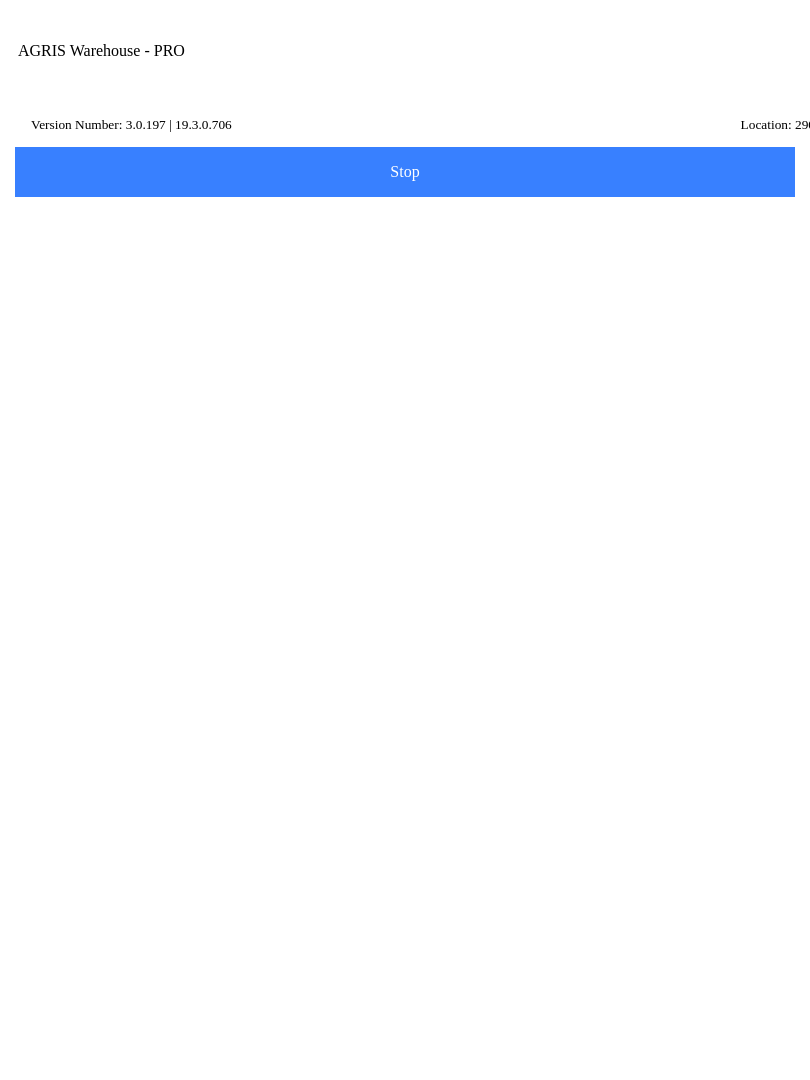 click on "Exit to Main" at bounding box center (405, 300) 